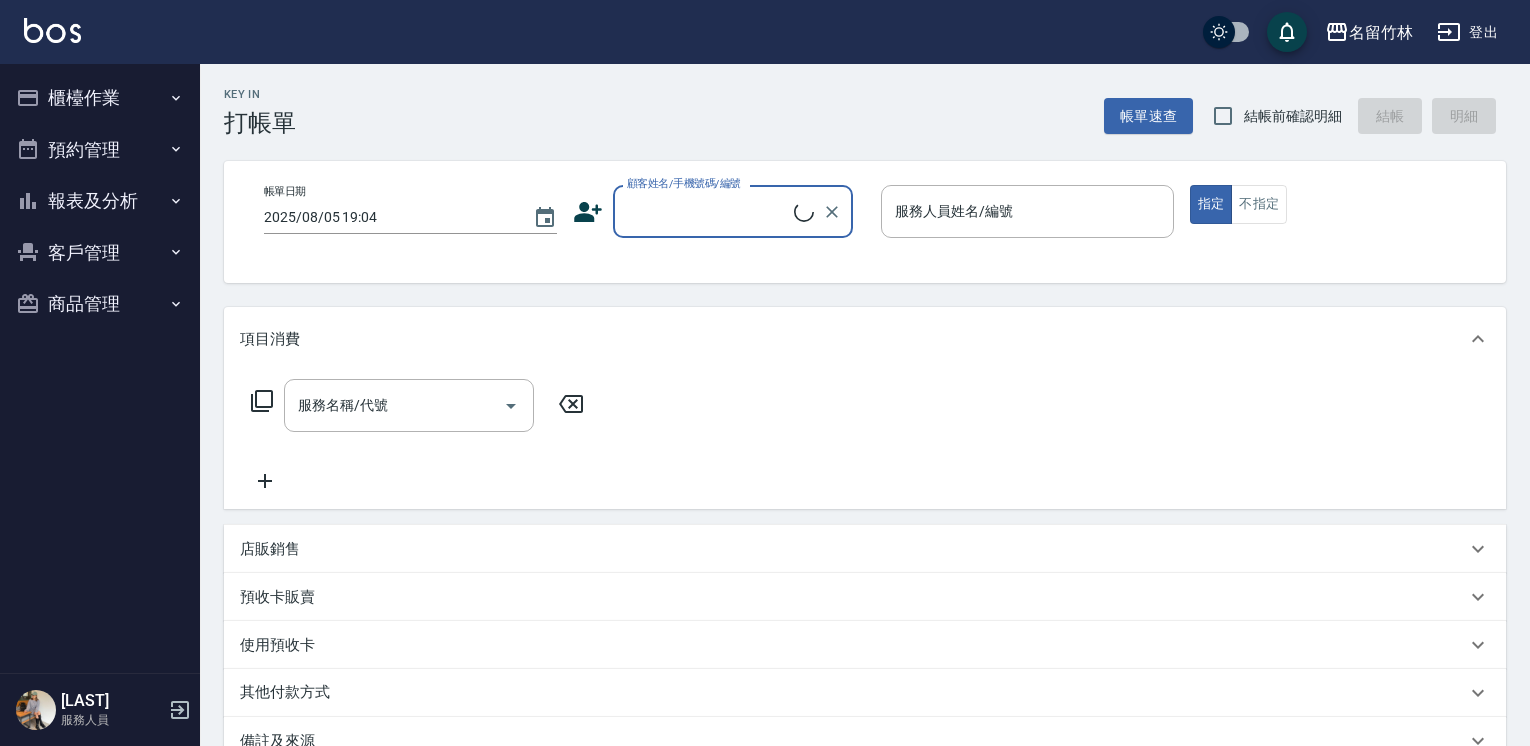 scroll, scrollTop: 0, scrollLeft: 0, axis: both 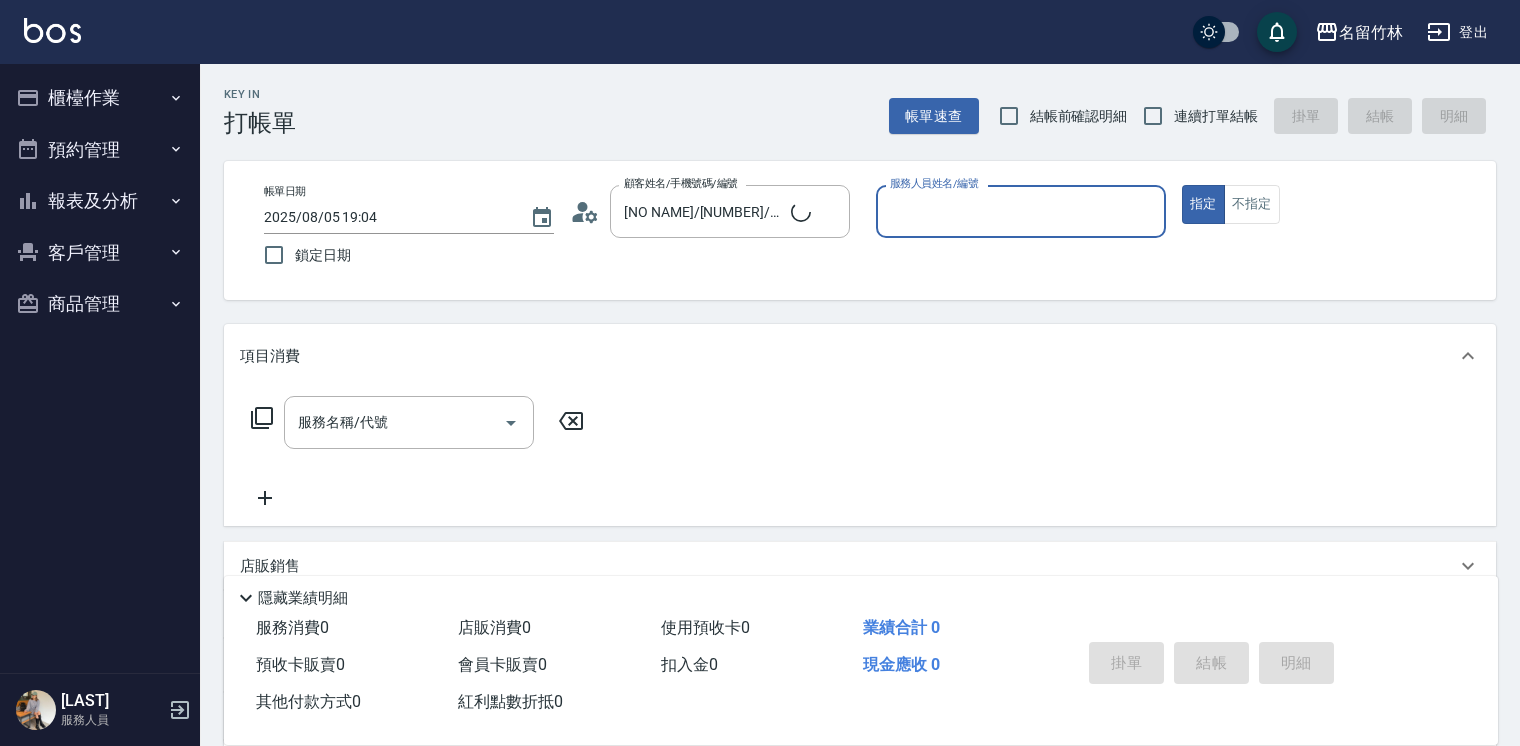 type on "無名字/1/null" 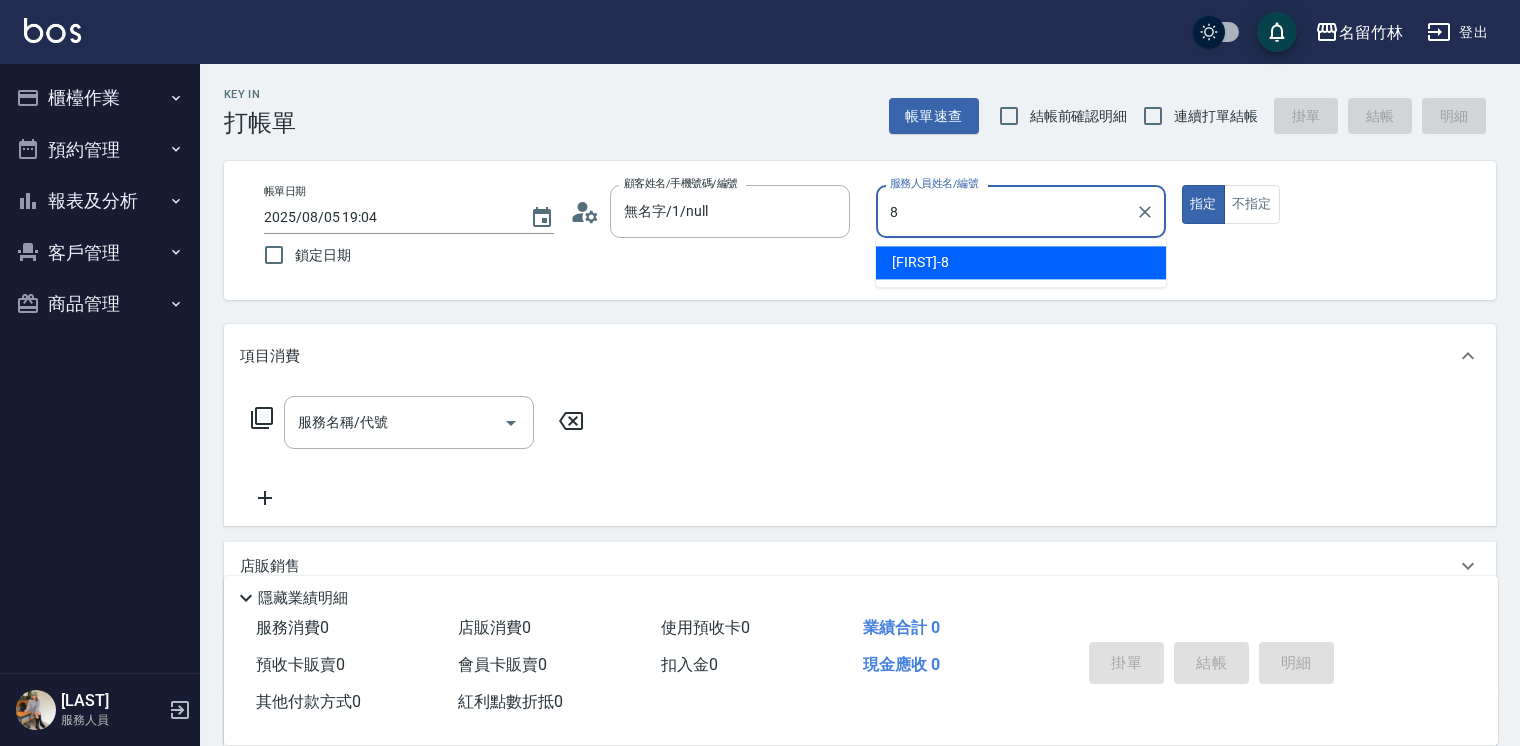 type on "[FIRST]-[NUMBER]" 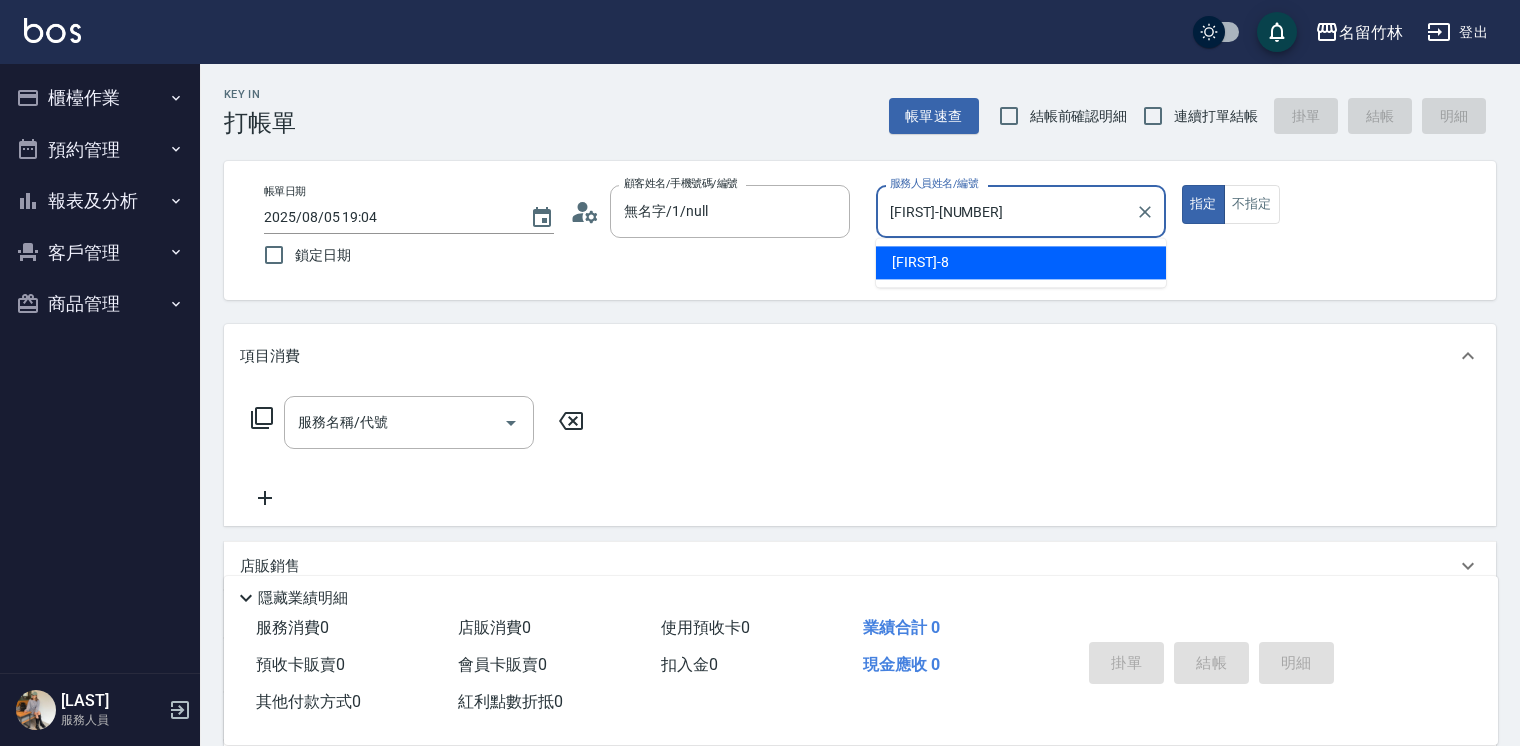 type on "true" 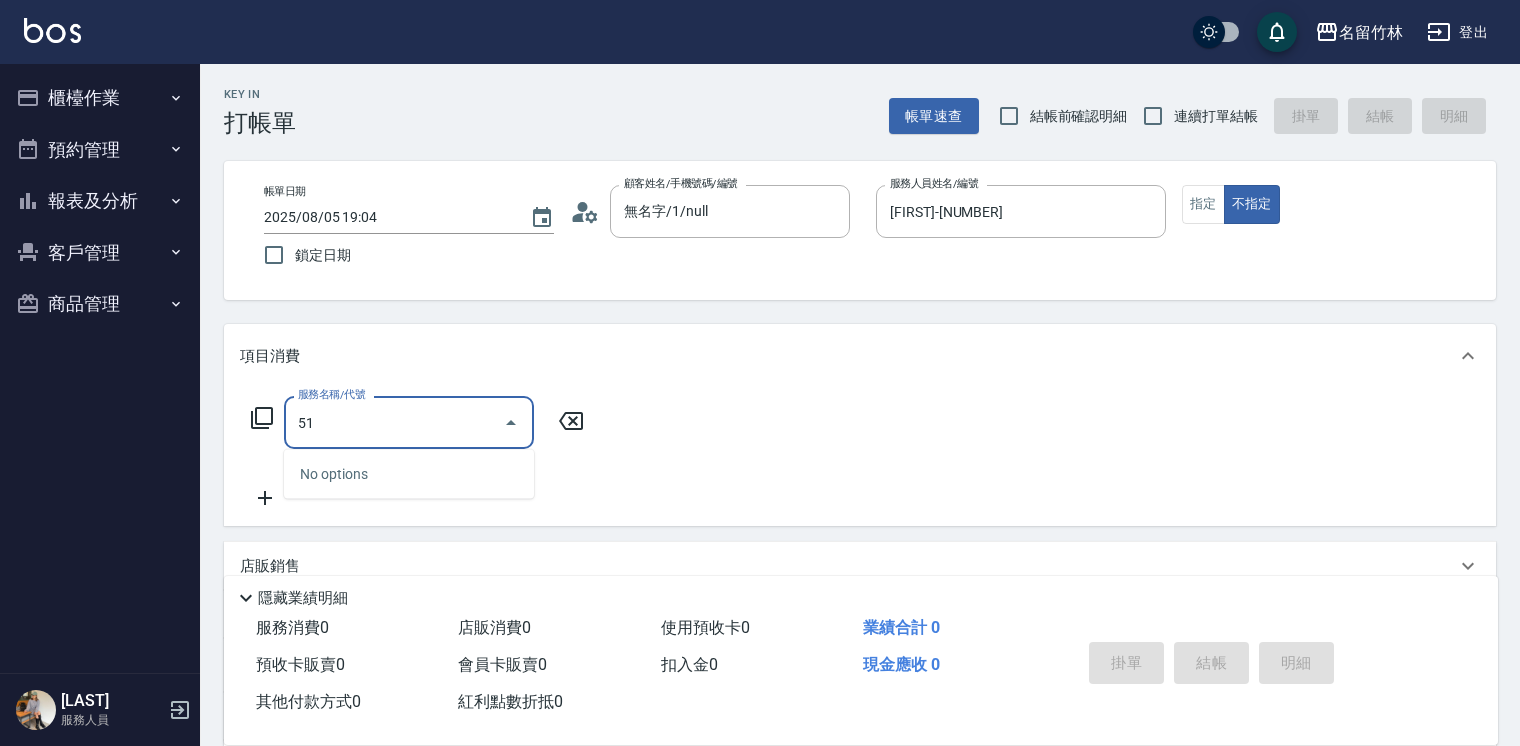 type on "5" 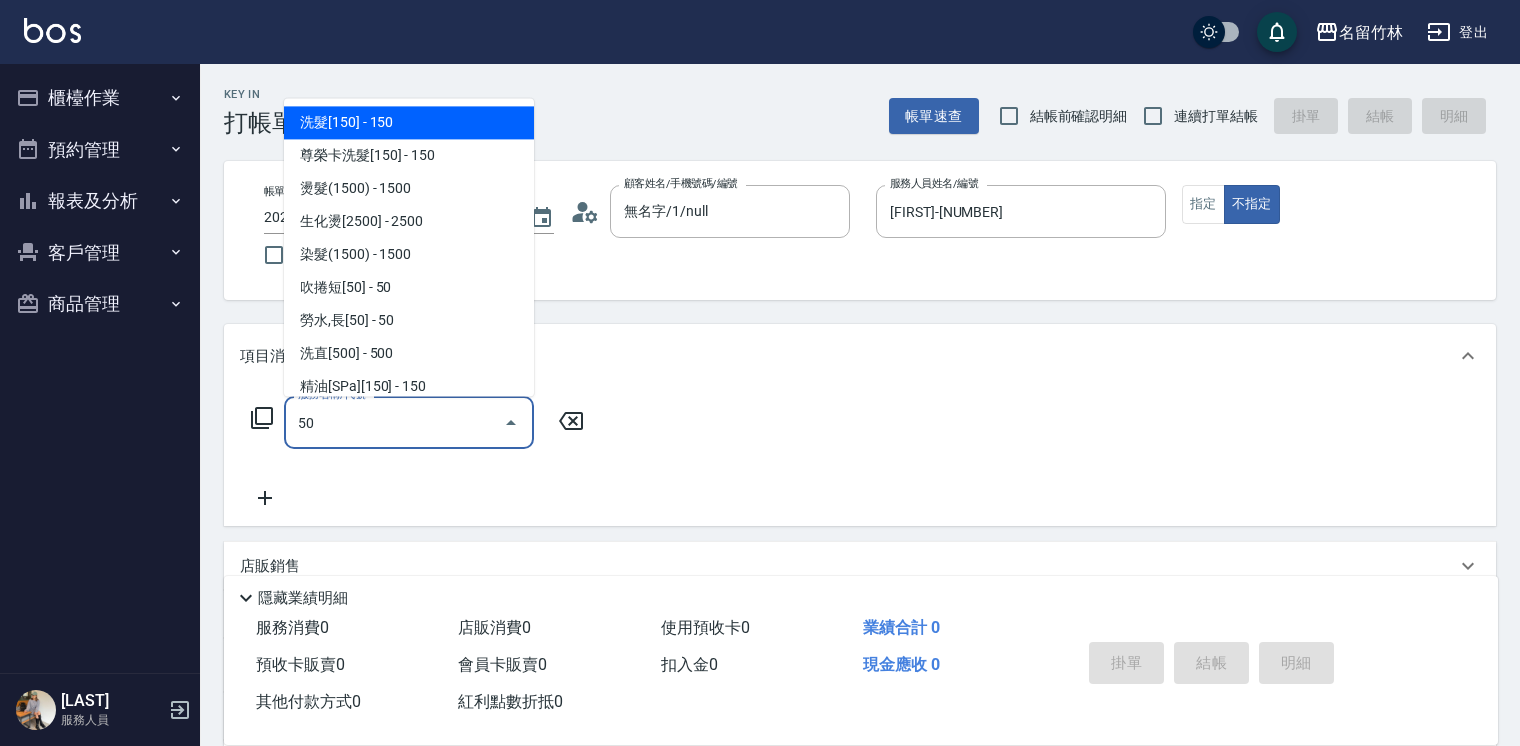 type on "5" 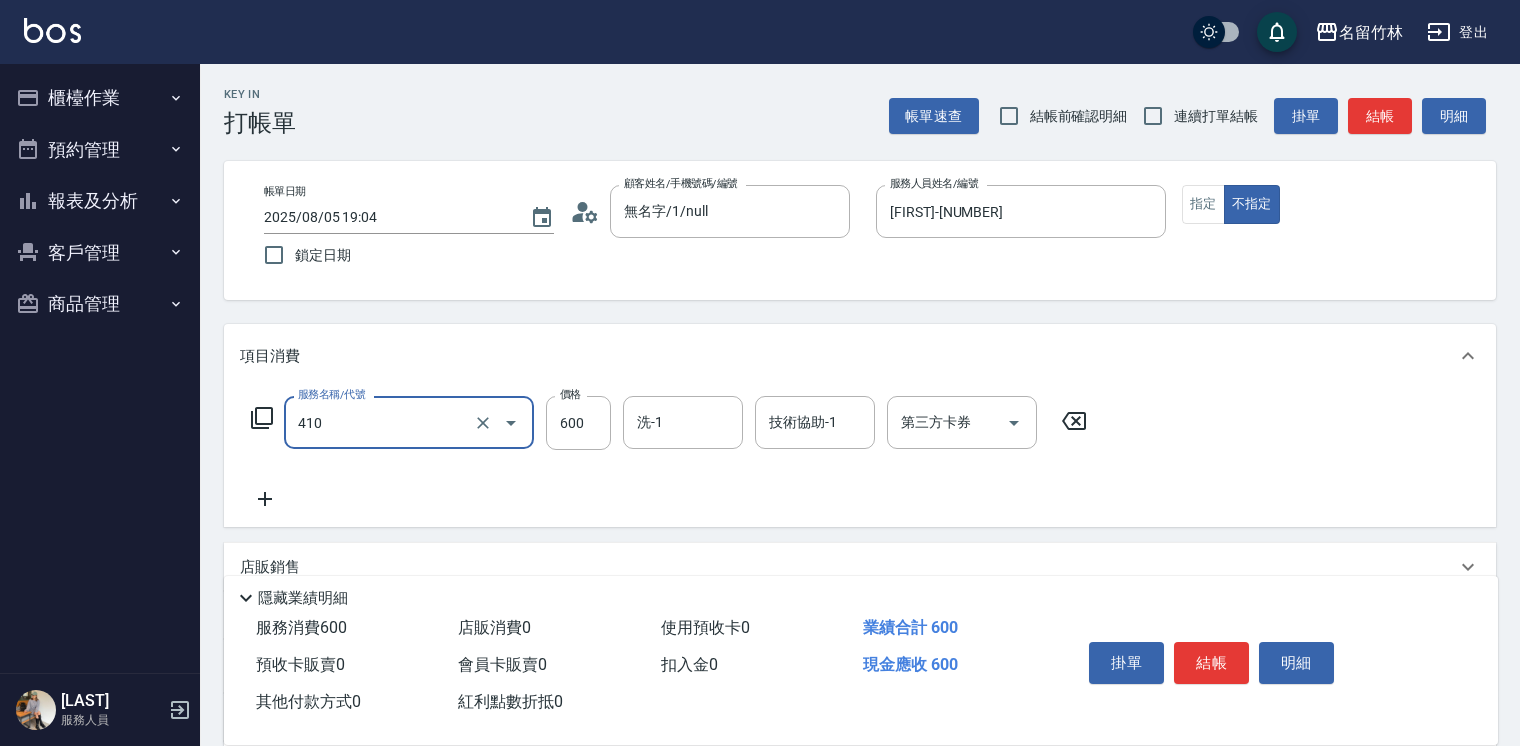type on "鴻果頭皮SPA(410)" 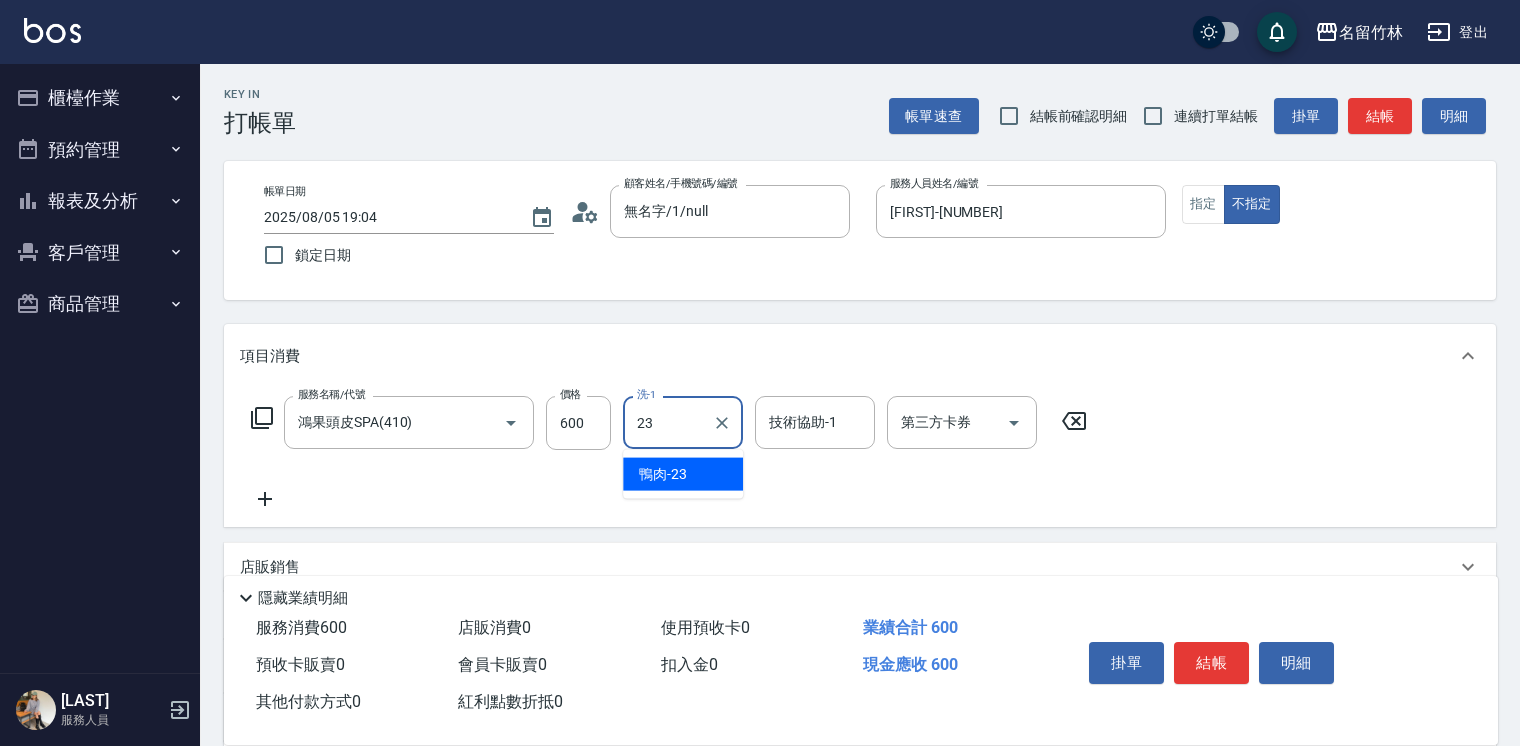 type on "鴨肉-23" 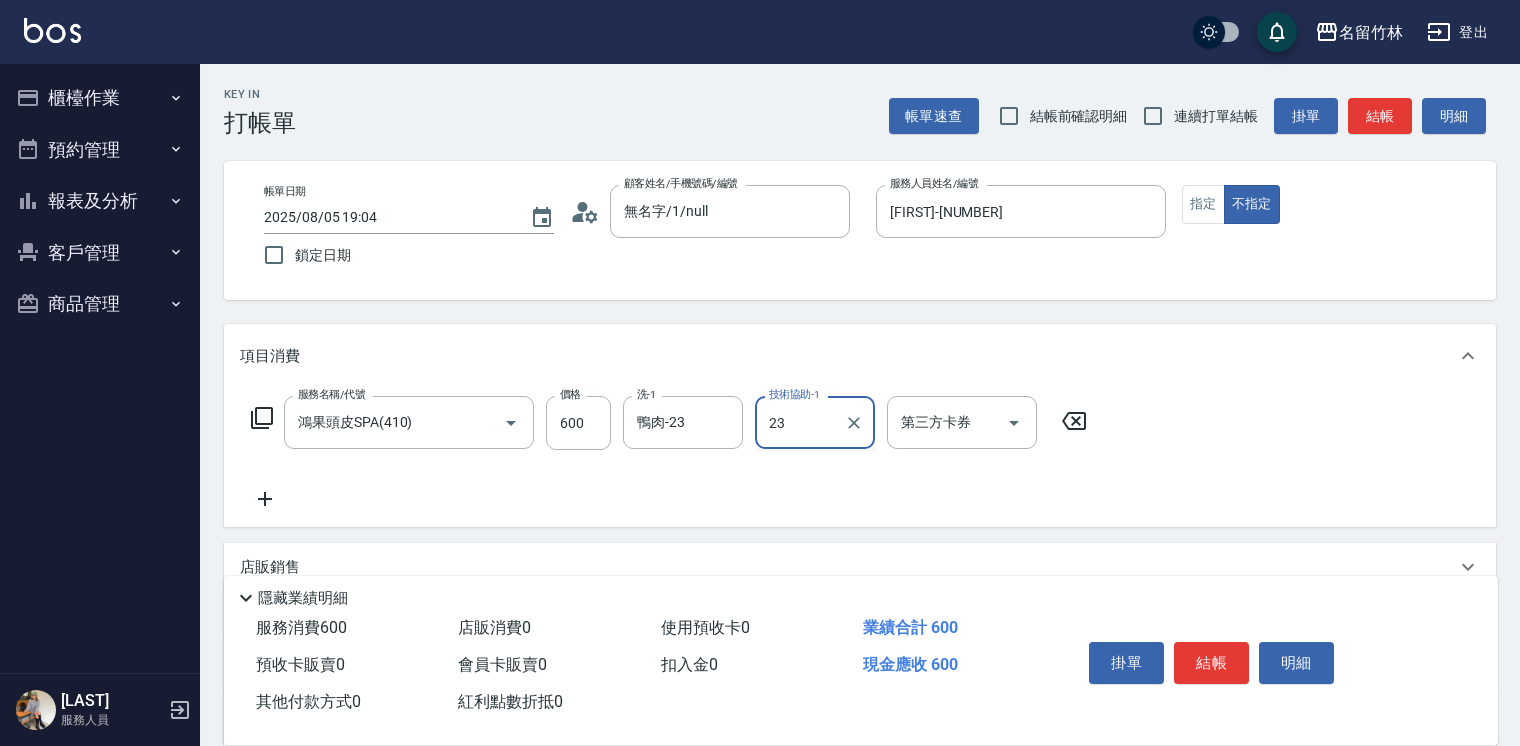 type on "鴨肉-23" 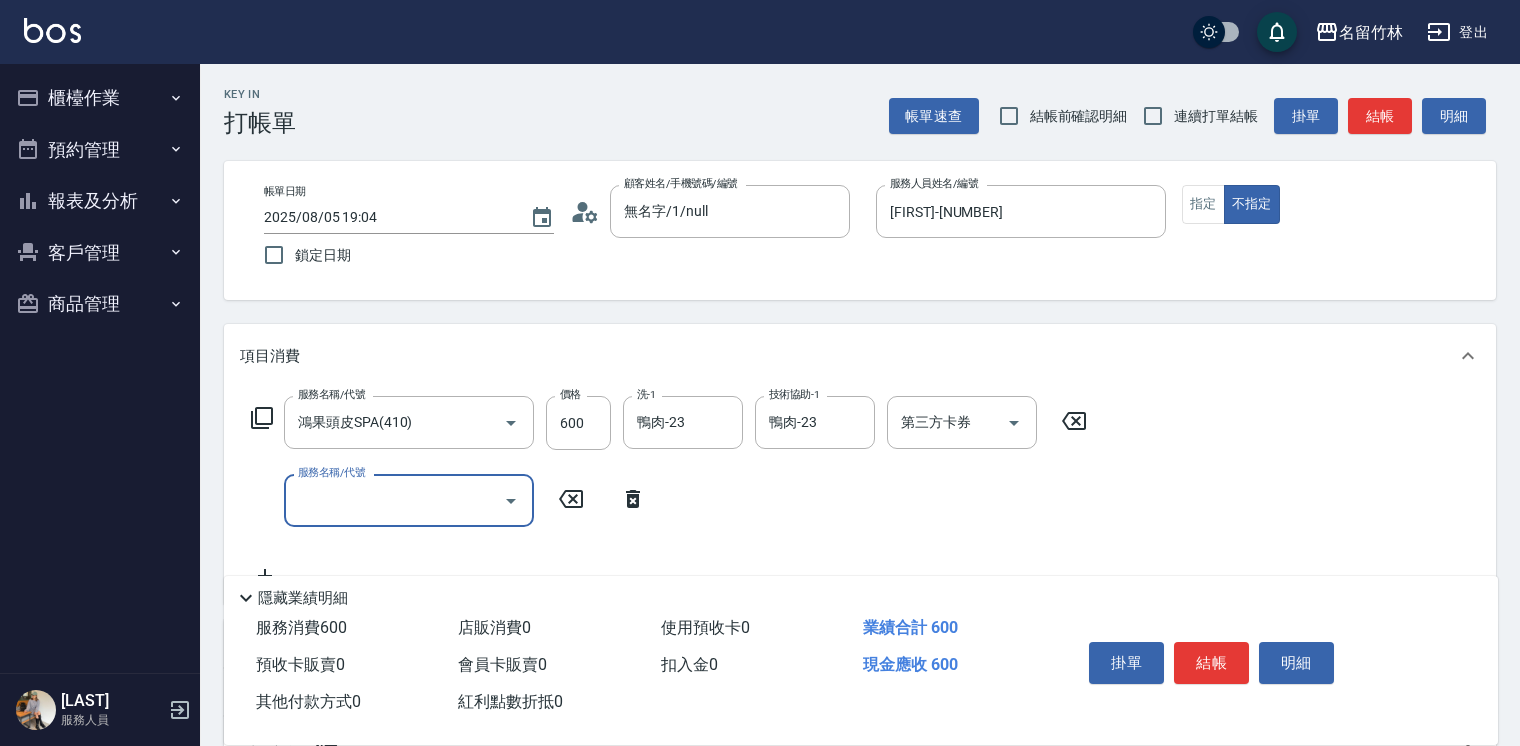 click 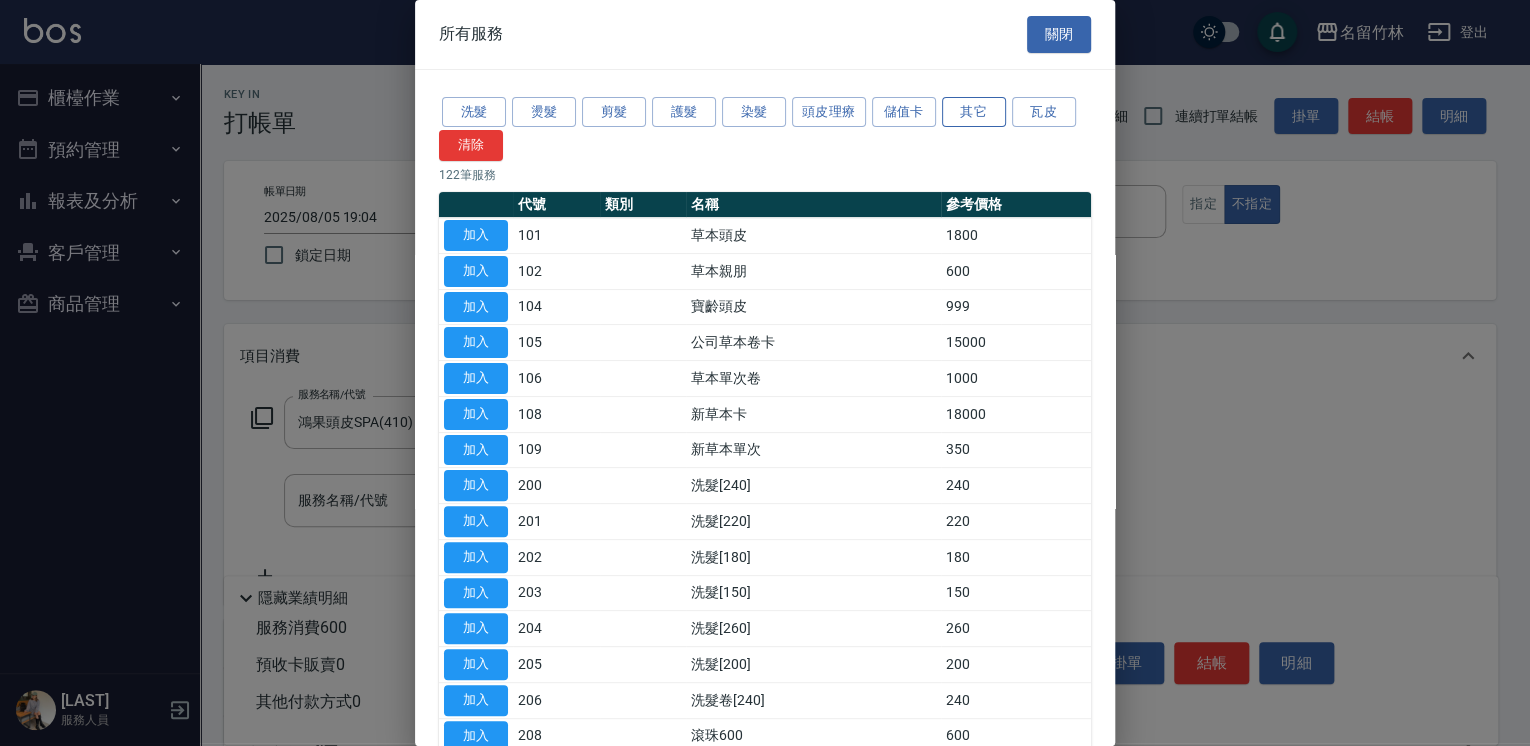 click on "其它" at bounding box center [974, 112] 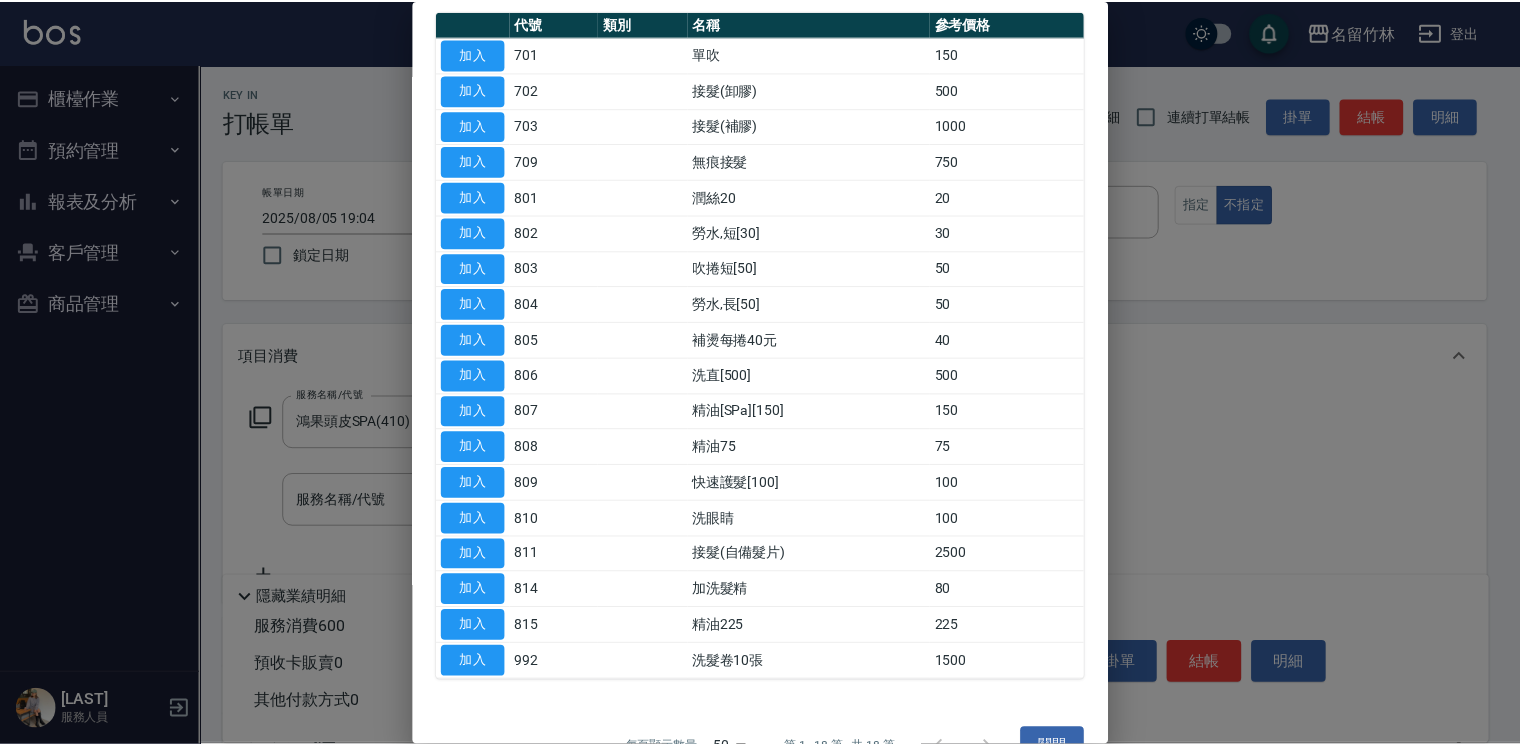 scroll, scrollTop: 209, scrollLeft: 0, axis: vertical 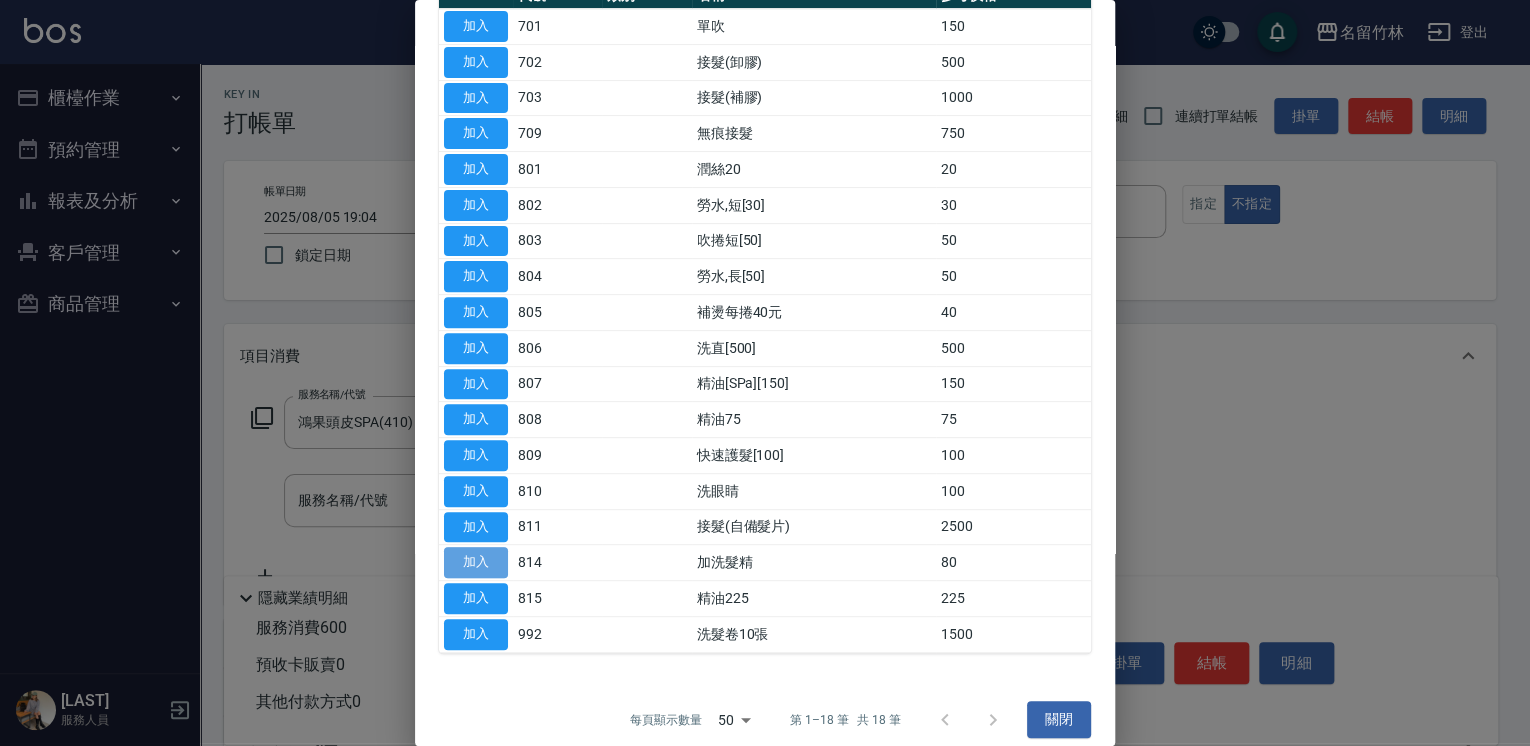 click on "加入" at bounding box center (476, 562) 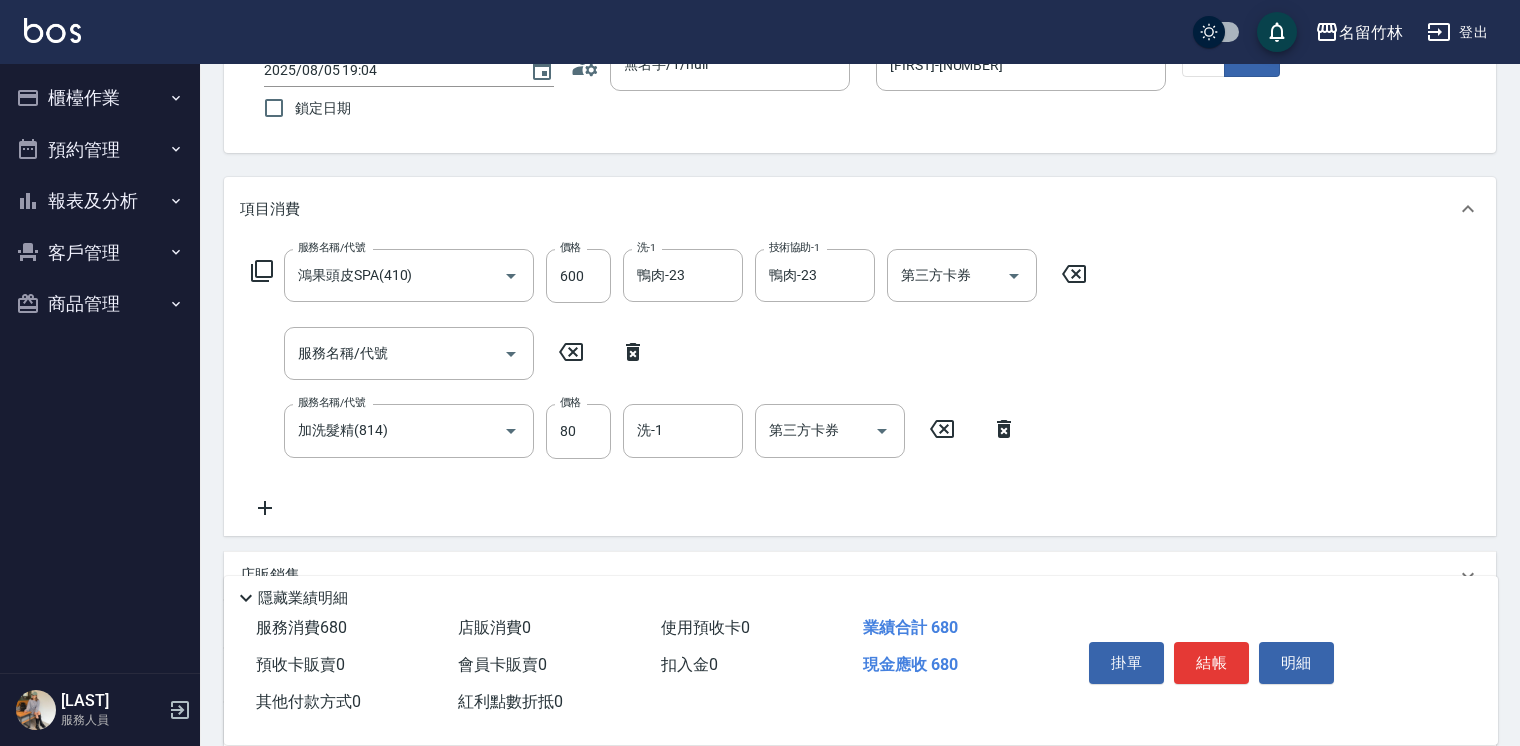 scroll, scrollTop: 160, scrollLeft: 0, axis: vertical 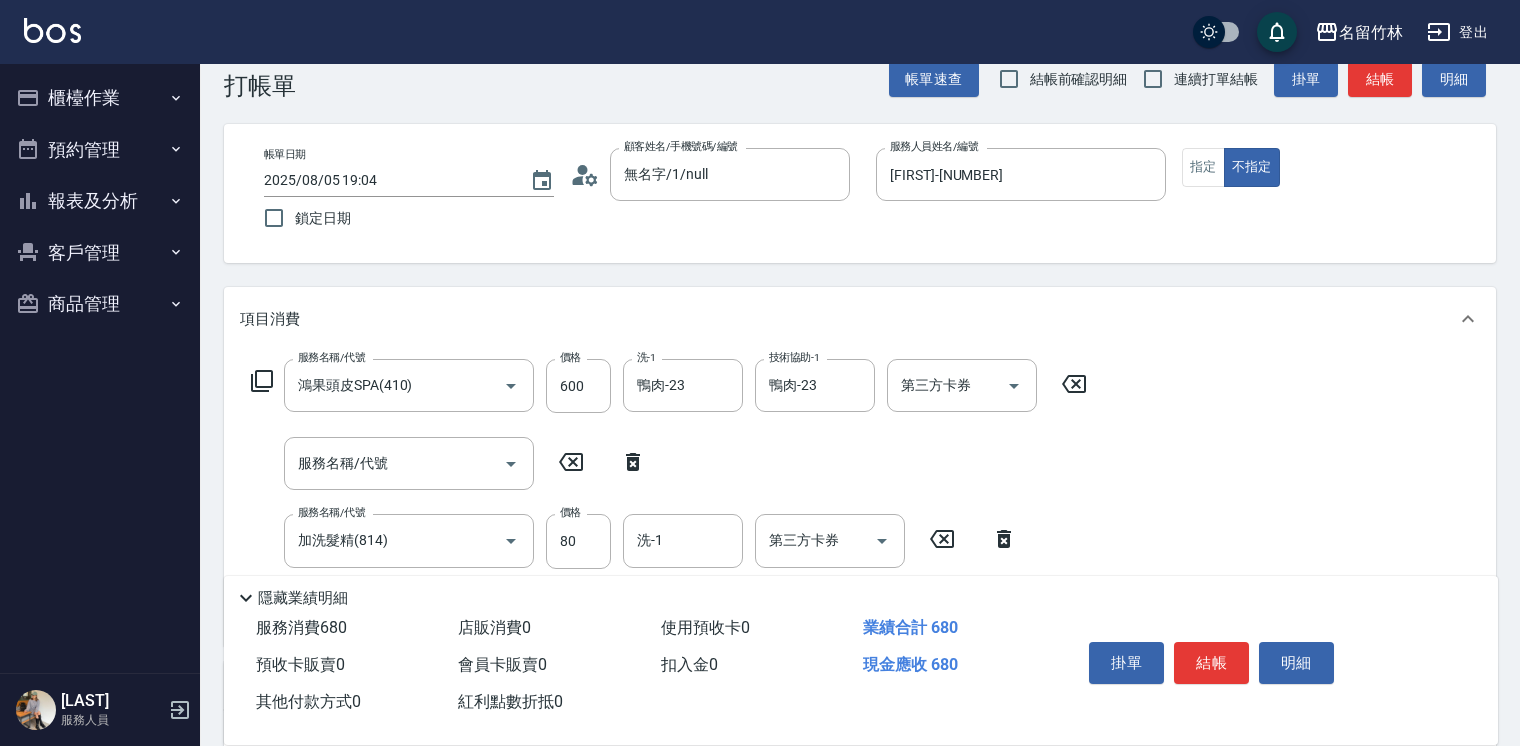 click on "項目消費 服務名稱/代號 鴻果頭皮SPA(410) 服務名稱/代號 價格 600 價格 洗-1 鴨肉-23 洗-1 技術協助-1 鴨肉-23 技術協助-1 第三方卡券 第三方卡券 服務名稱/代號 服務名稱/代號 服務名稱/代號 加洗髮精(814) 服務名稱/代號 價格 80 價格 洗-1 洗-1 第三方卡券 第三方卡券" at bounding box center (860, 466) 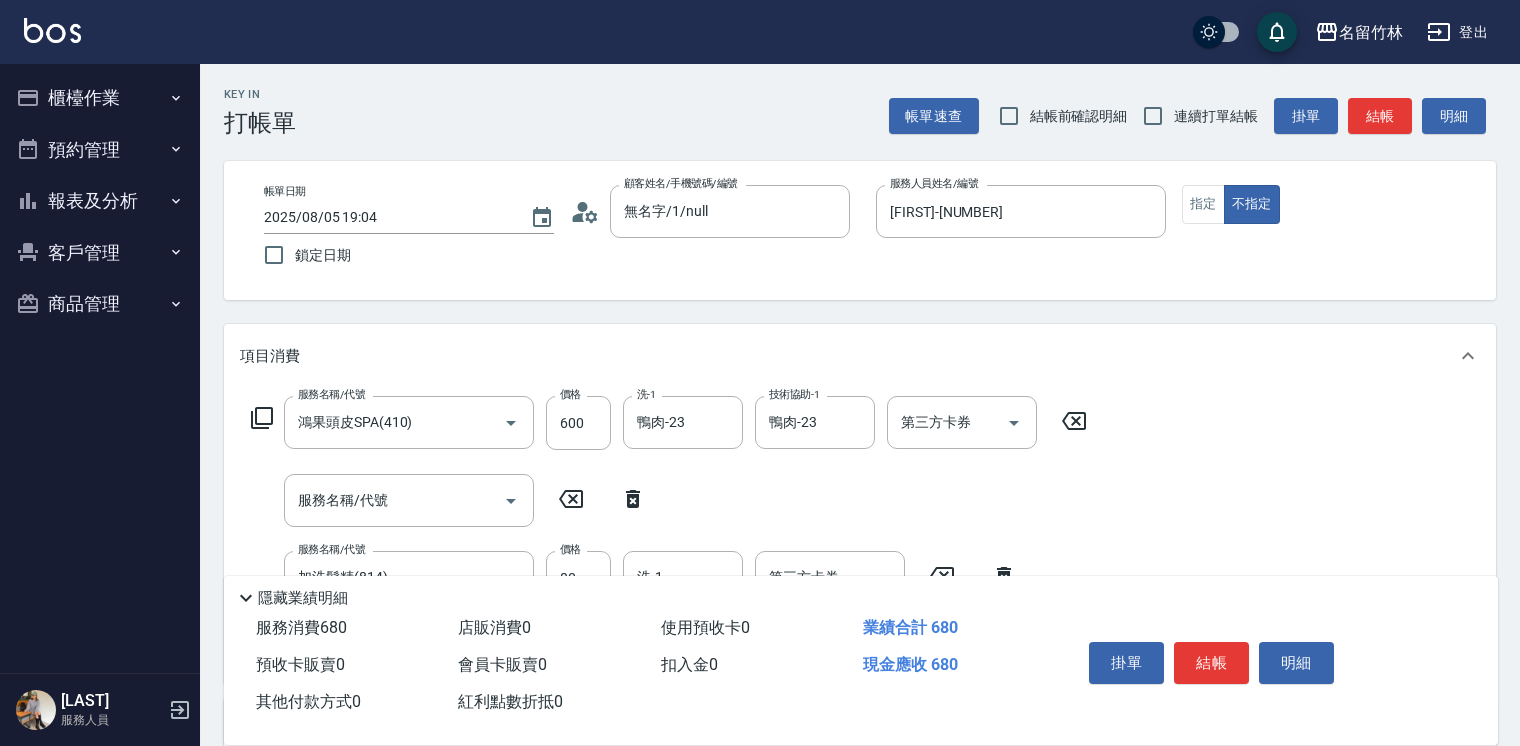 scroll, scrollTop: 0, scrollLeft: 0, axis: both 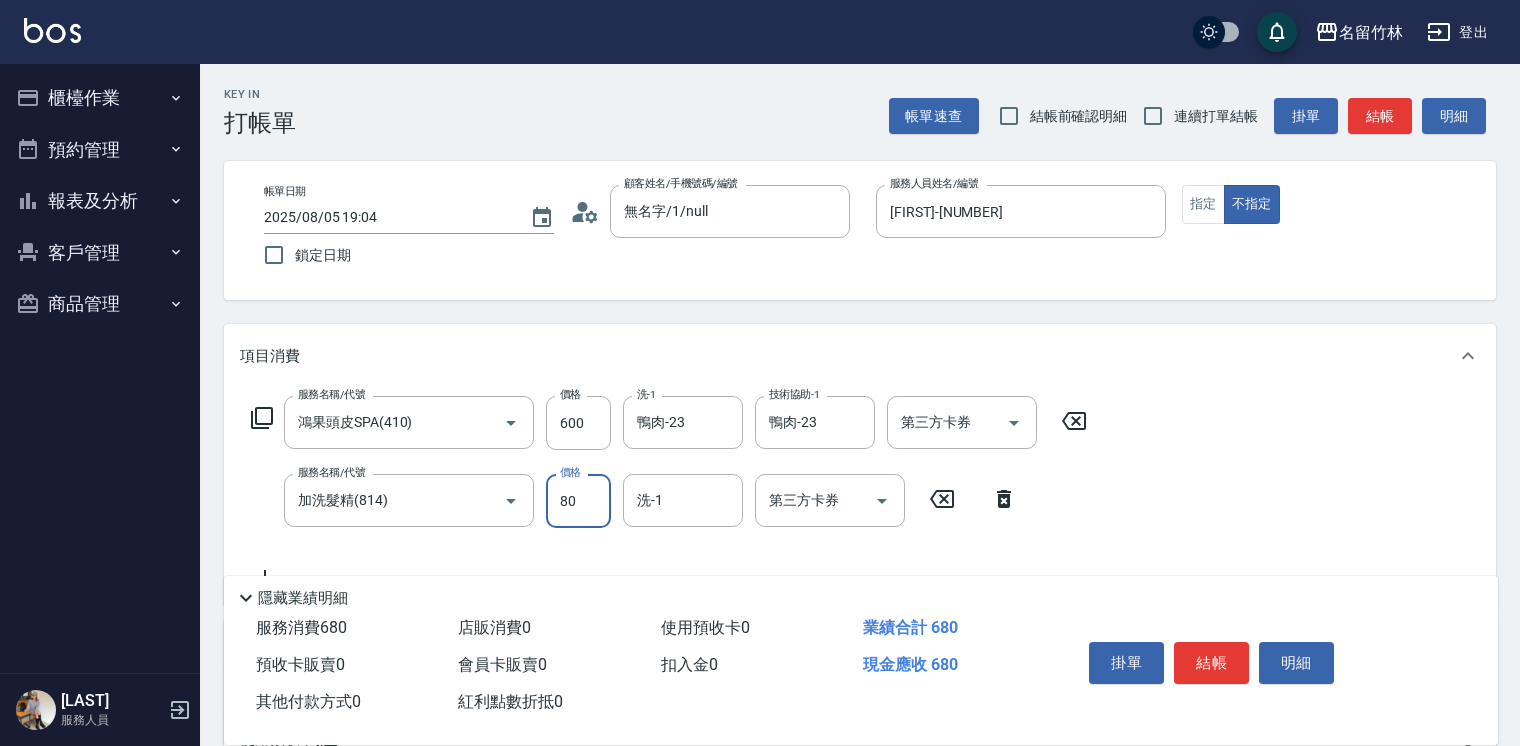 drag, startPoint x: 592, startPoint y: 501, endPoint x: 572, endPoint y: 480, distance: 29 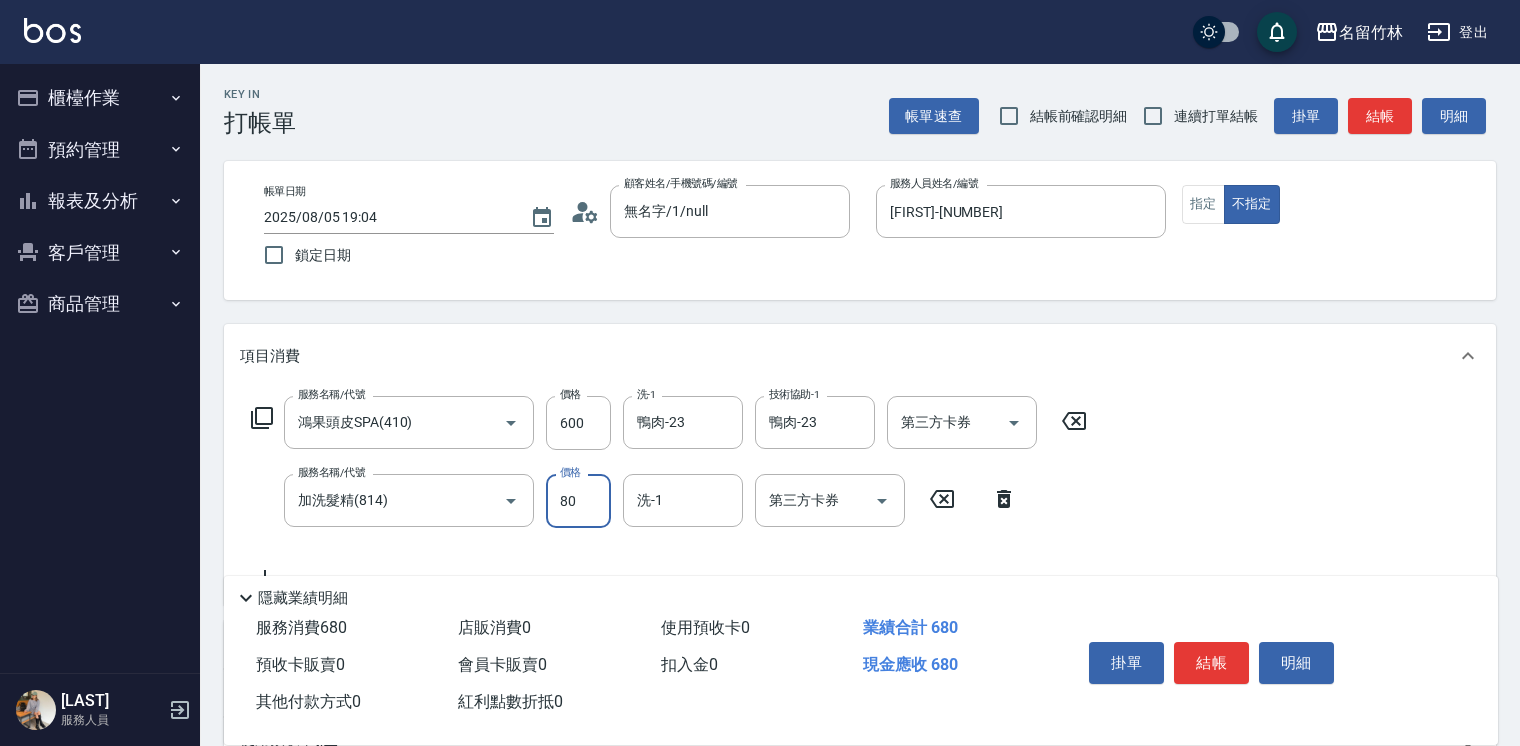 click on "80" at bounding box center [578, 501] 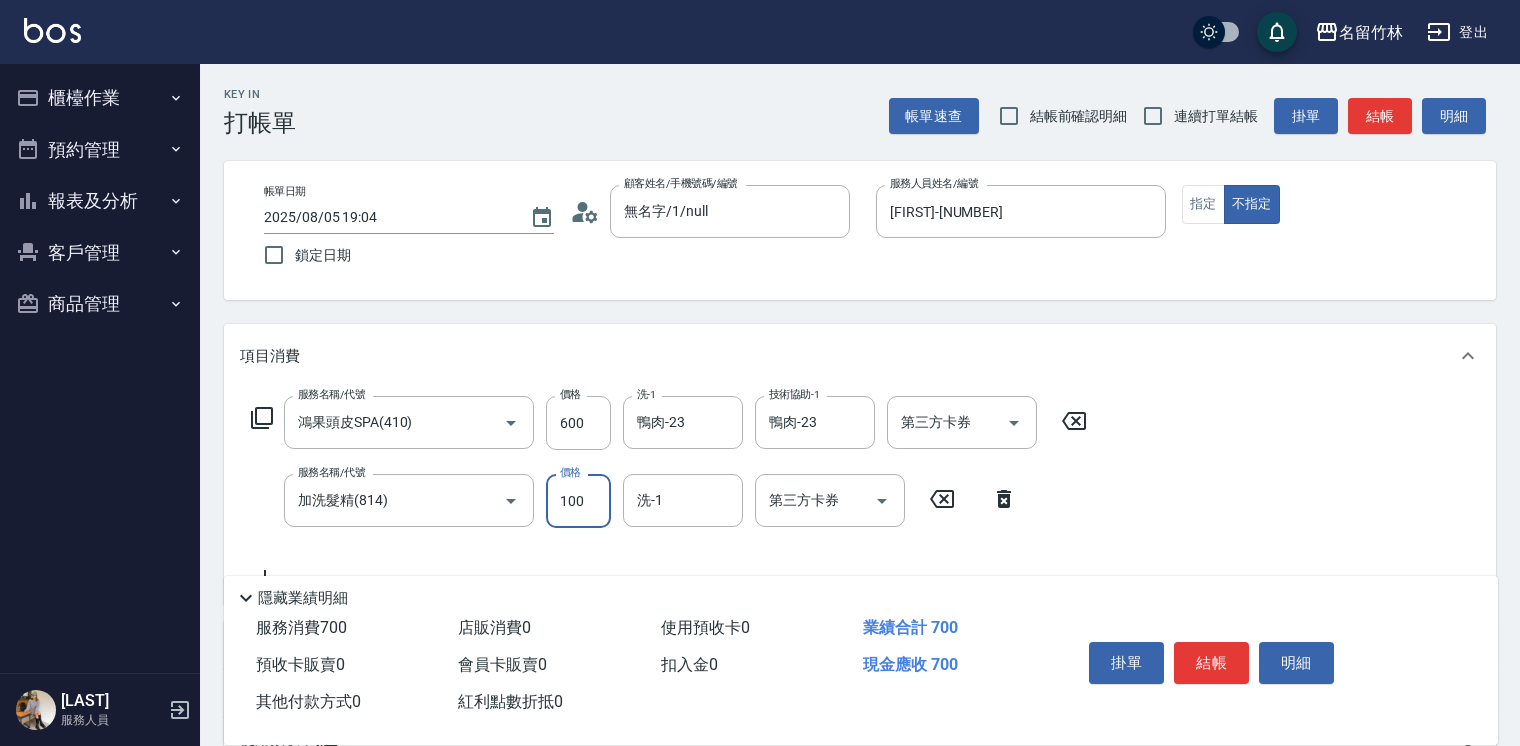 type on "100" 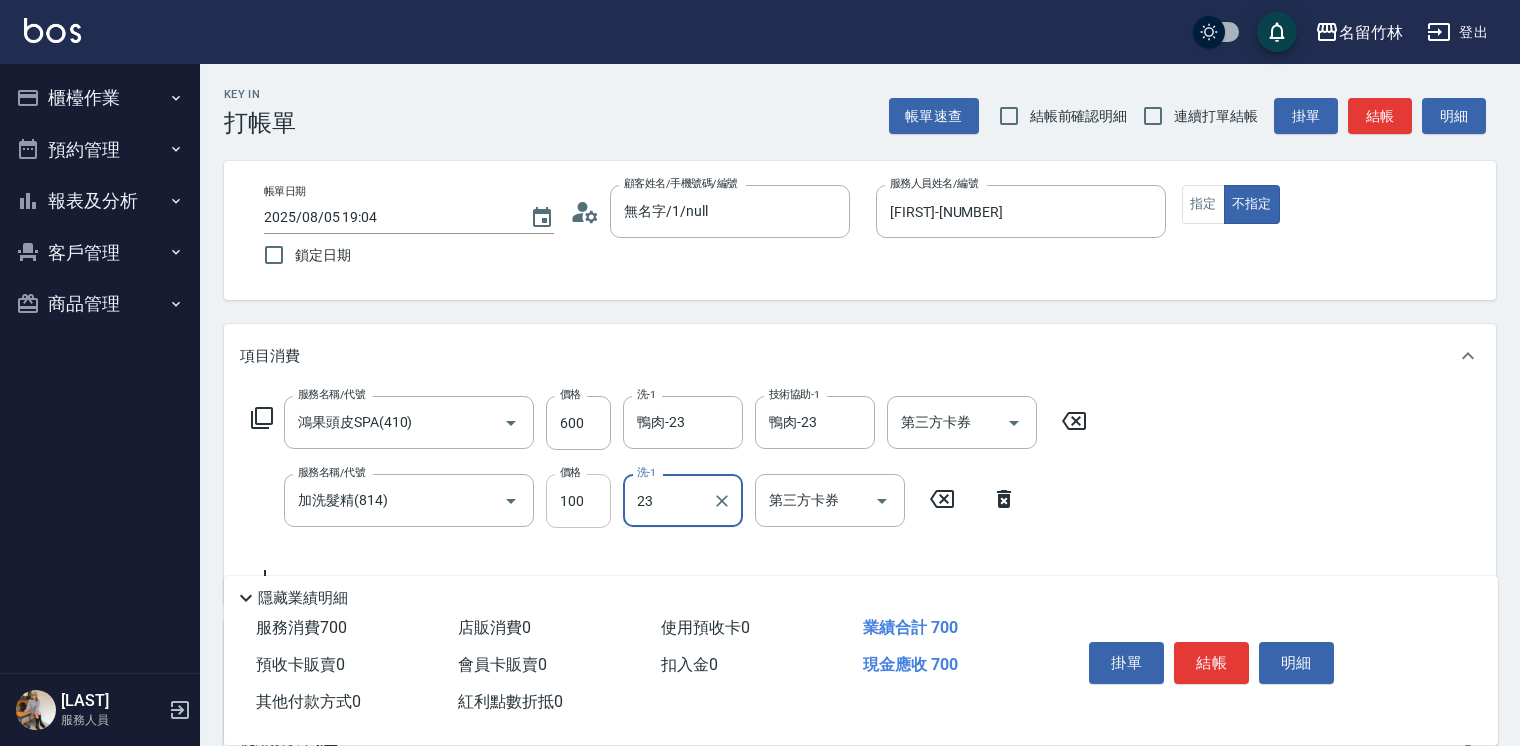 type on "鴨肉-23" 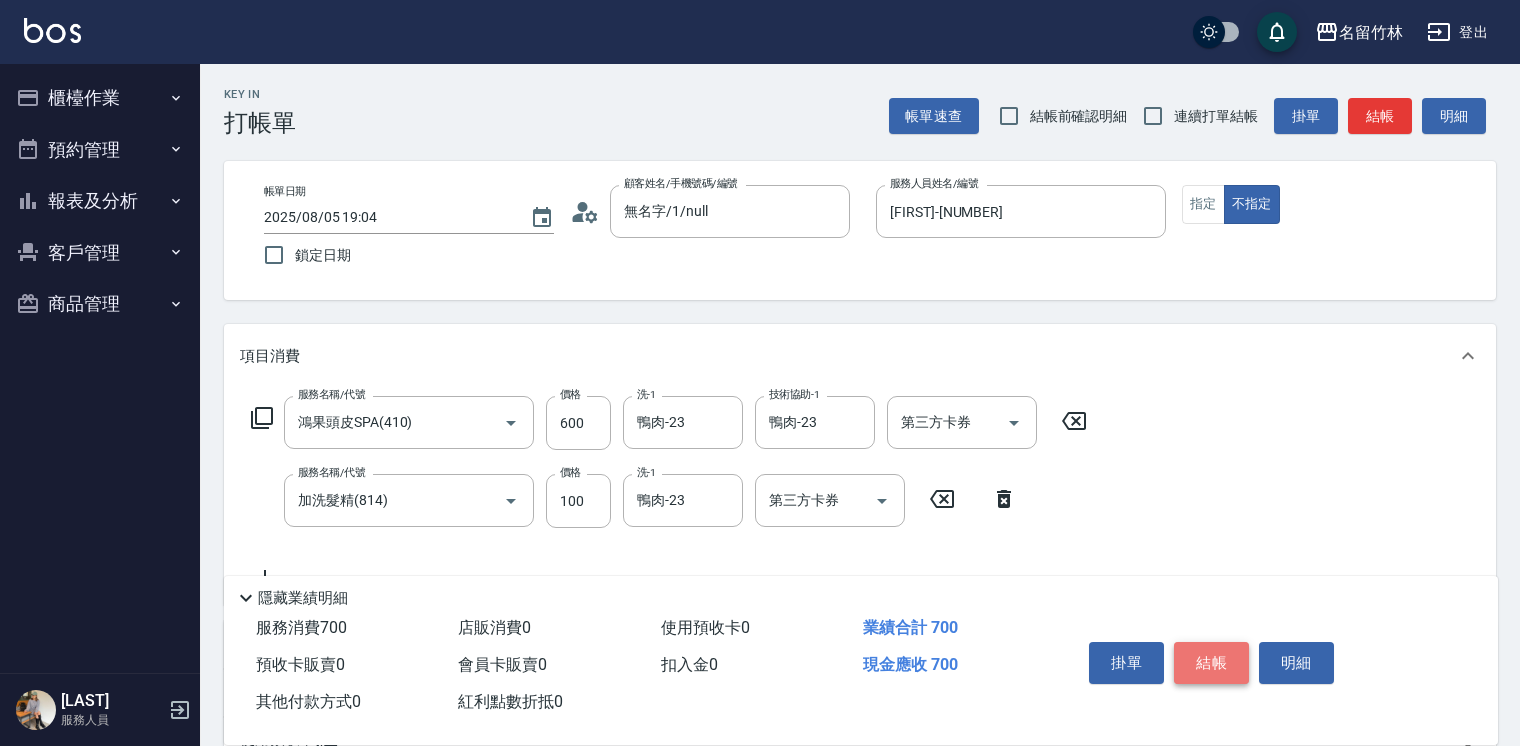 click on "結帳" at bounding box center [1211, 663] 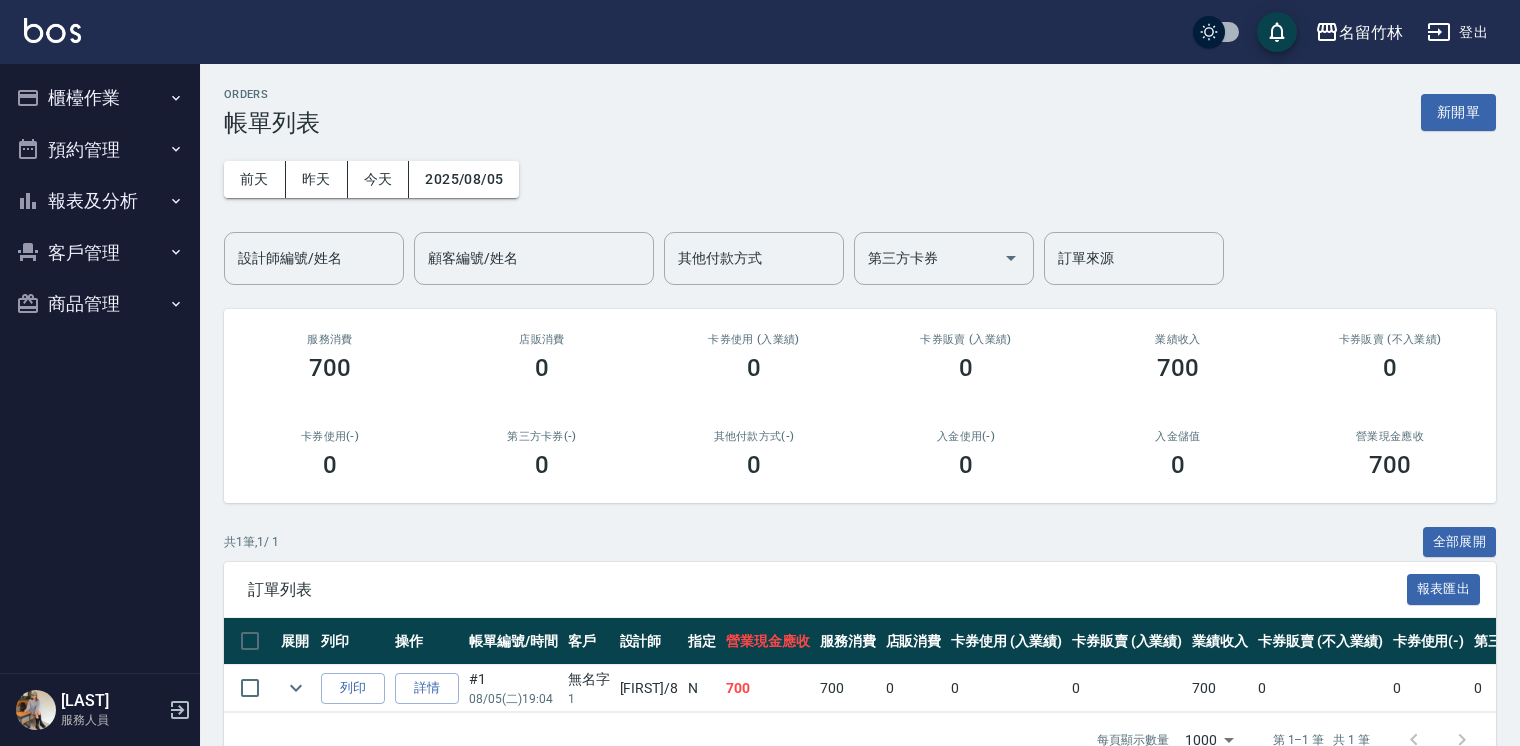 click on "名留竹林 登出" at bounding box center (760, 32) 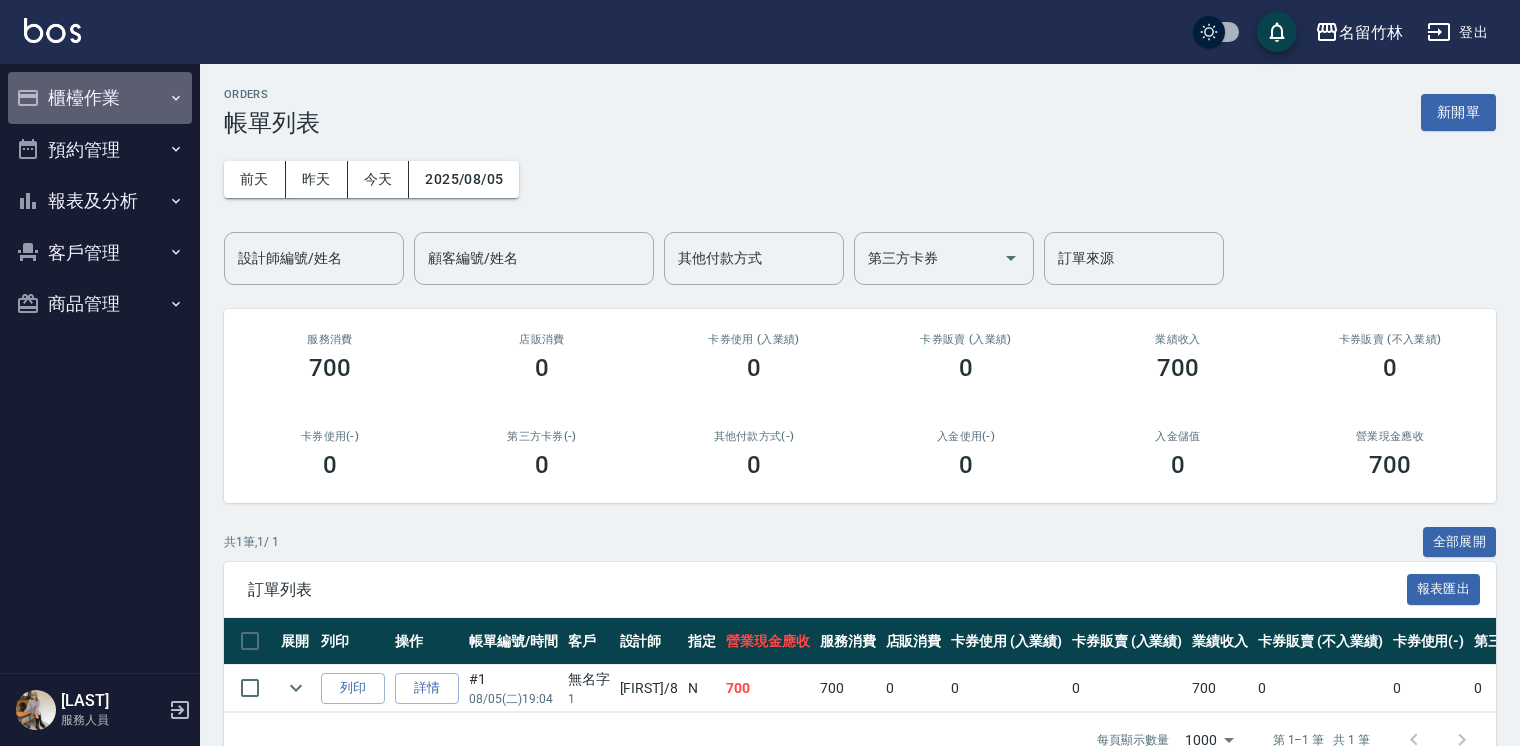 drag, startPoint x: 138, startPoint y: 91, endPoint x: 141, endPoint y: 119, distance: 28.160255 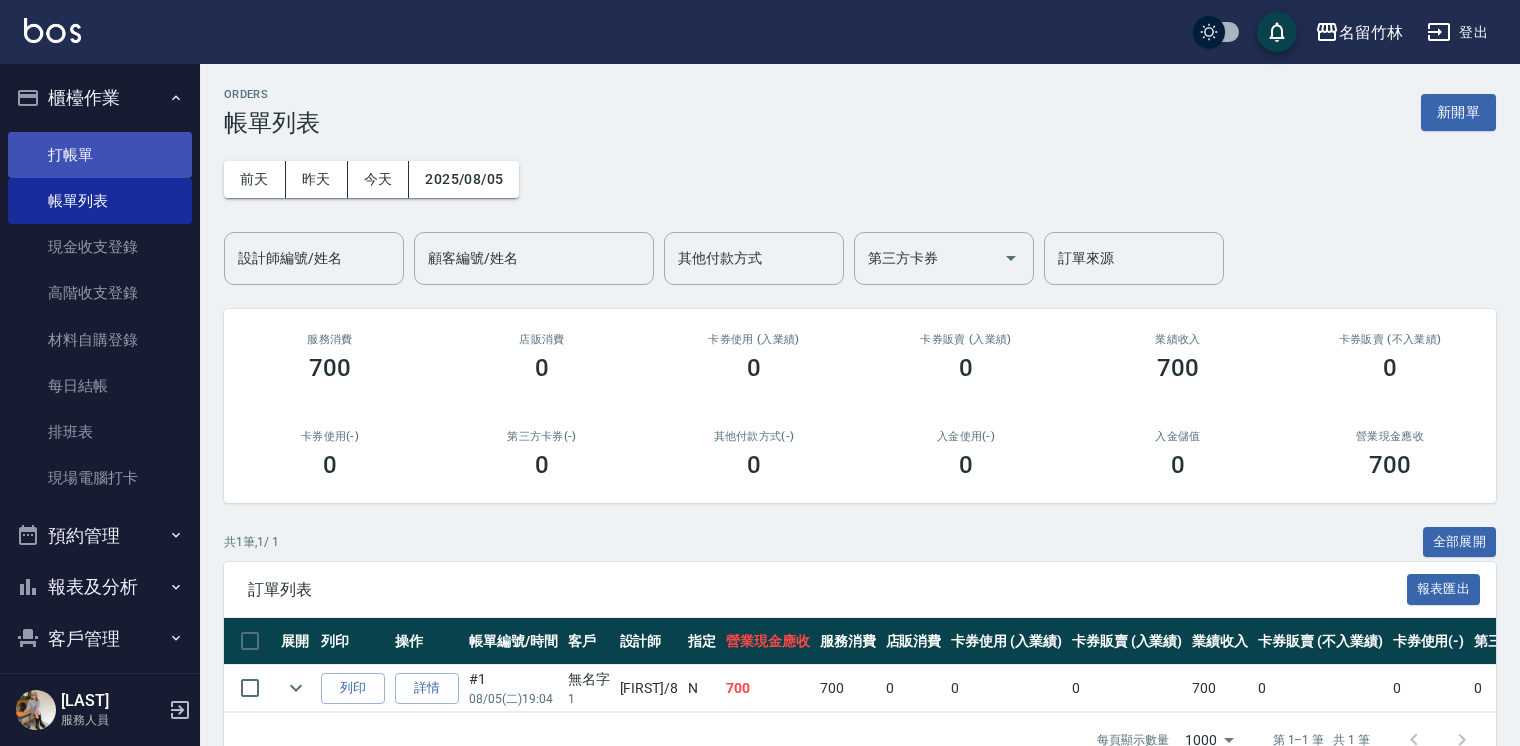 click on "打帳單" at bounding box center [100, 155] 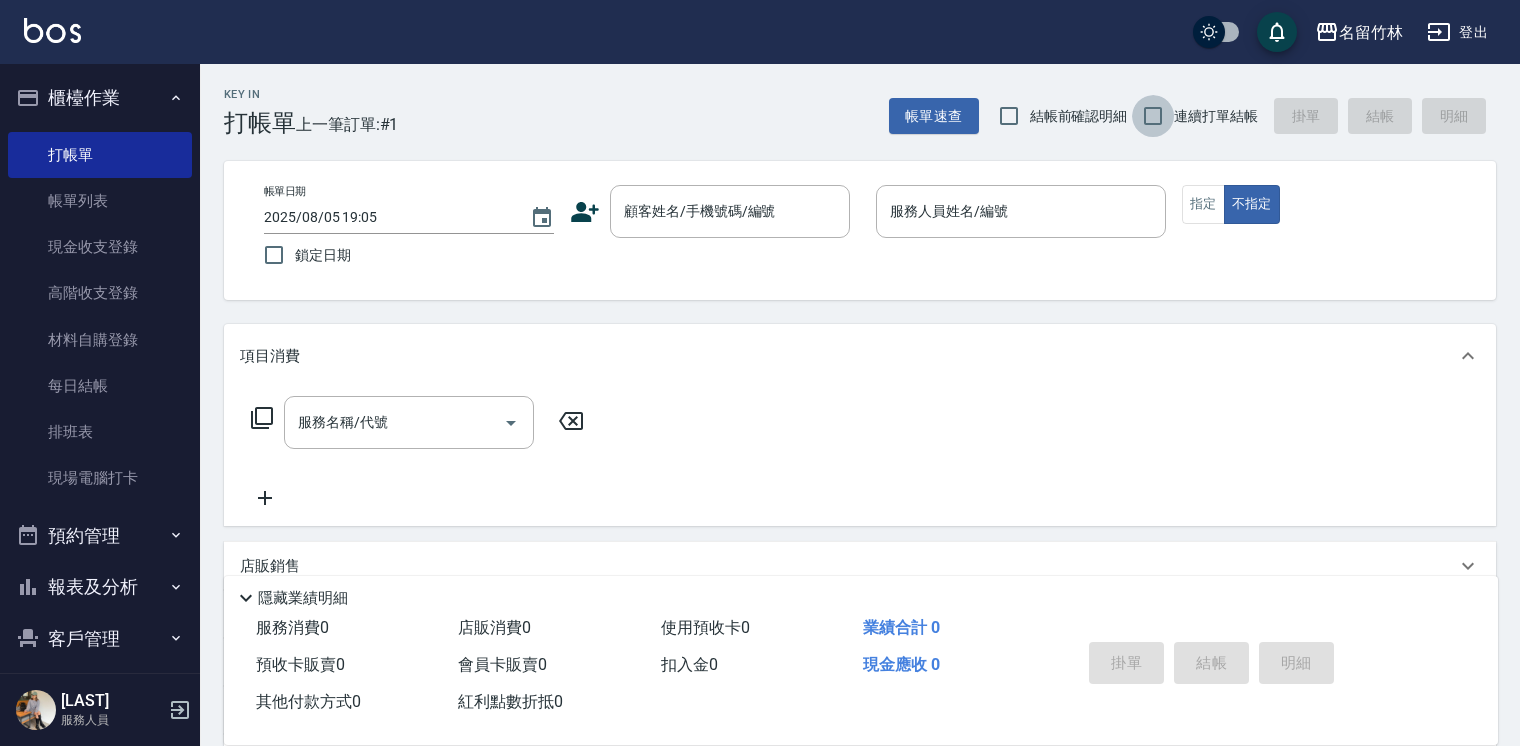 click on "連續打單結帳" at bounding box center (1153, 116) 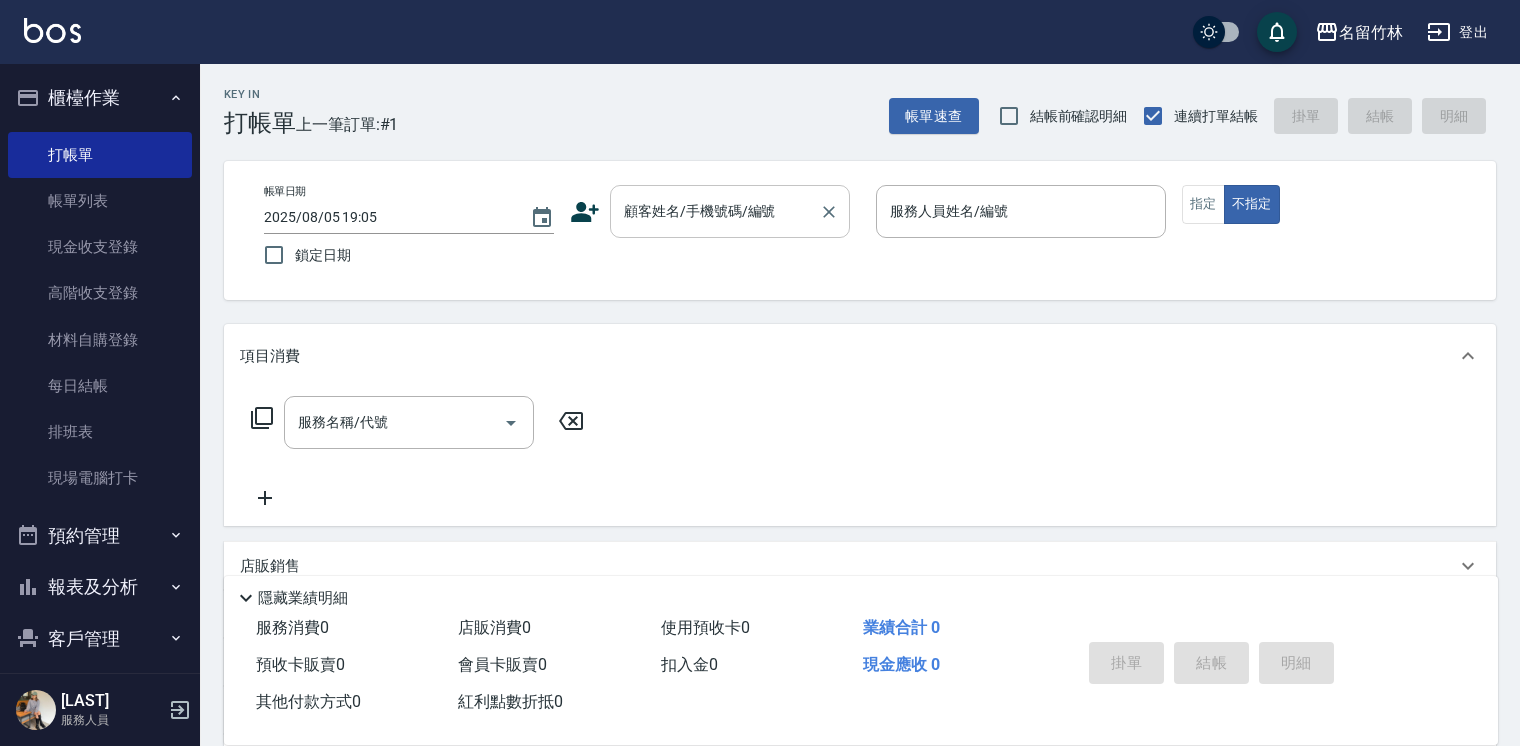 click on "顧客姓名/手機號碼/編號" at bounding box center [715, 211] 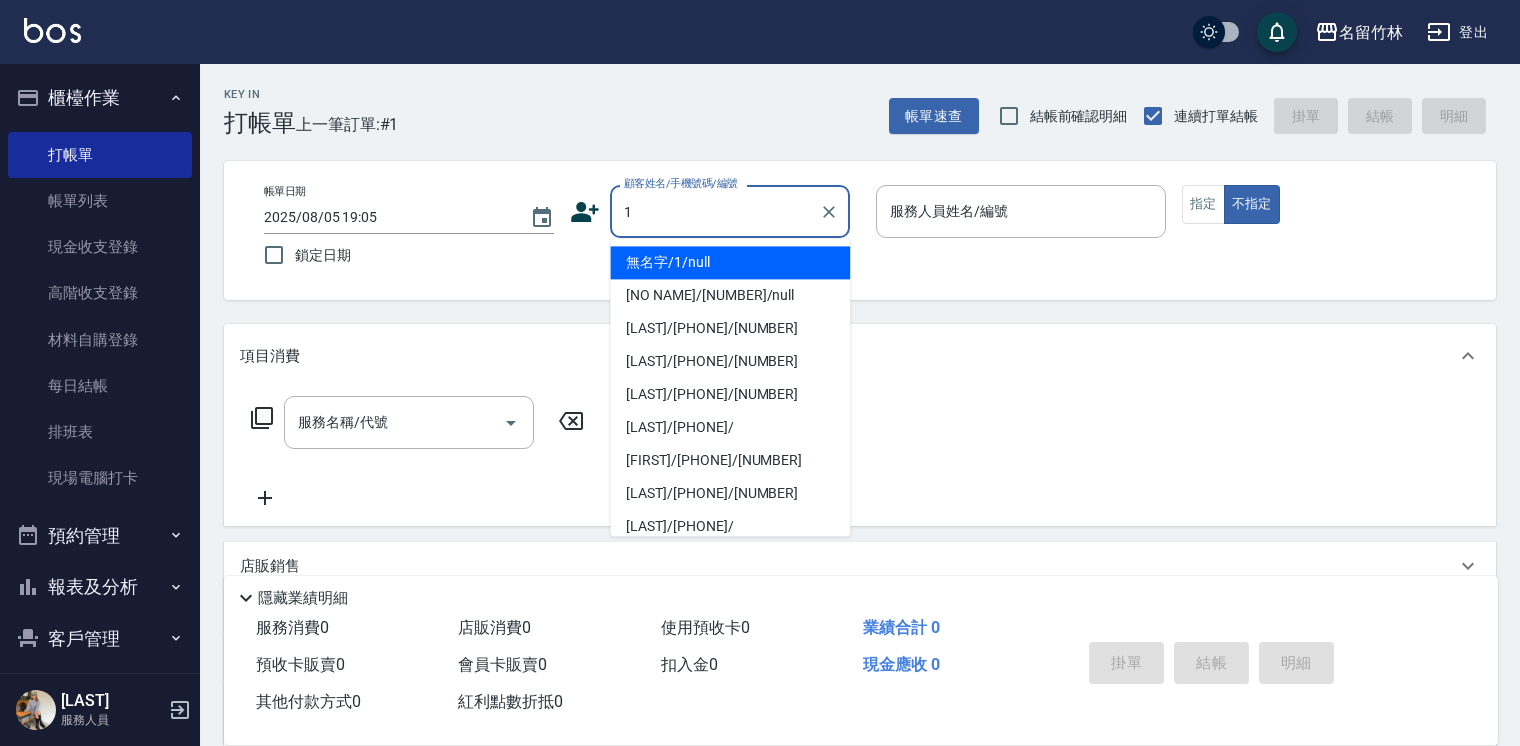 type on "無名字/1/null" 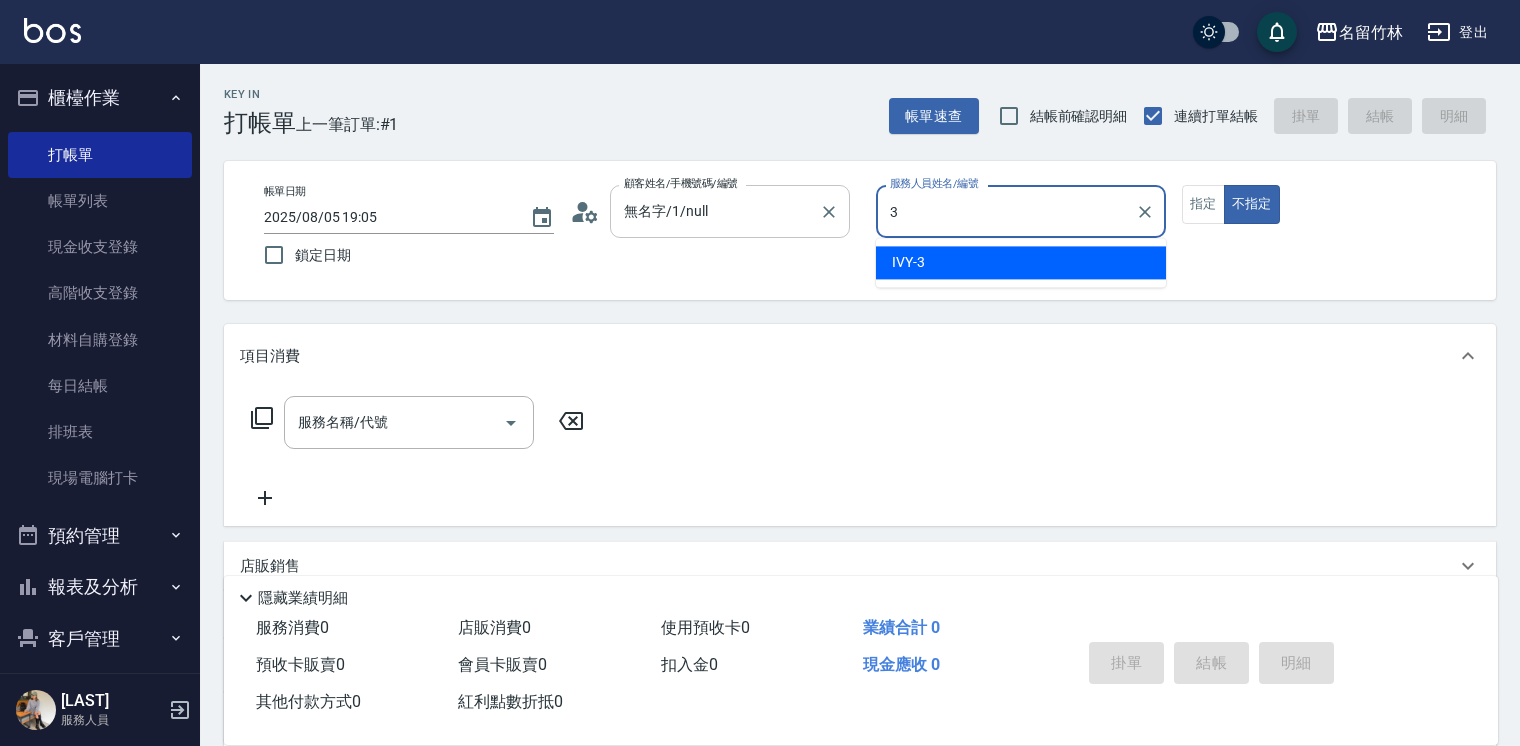 type on "IVY-3" 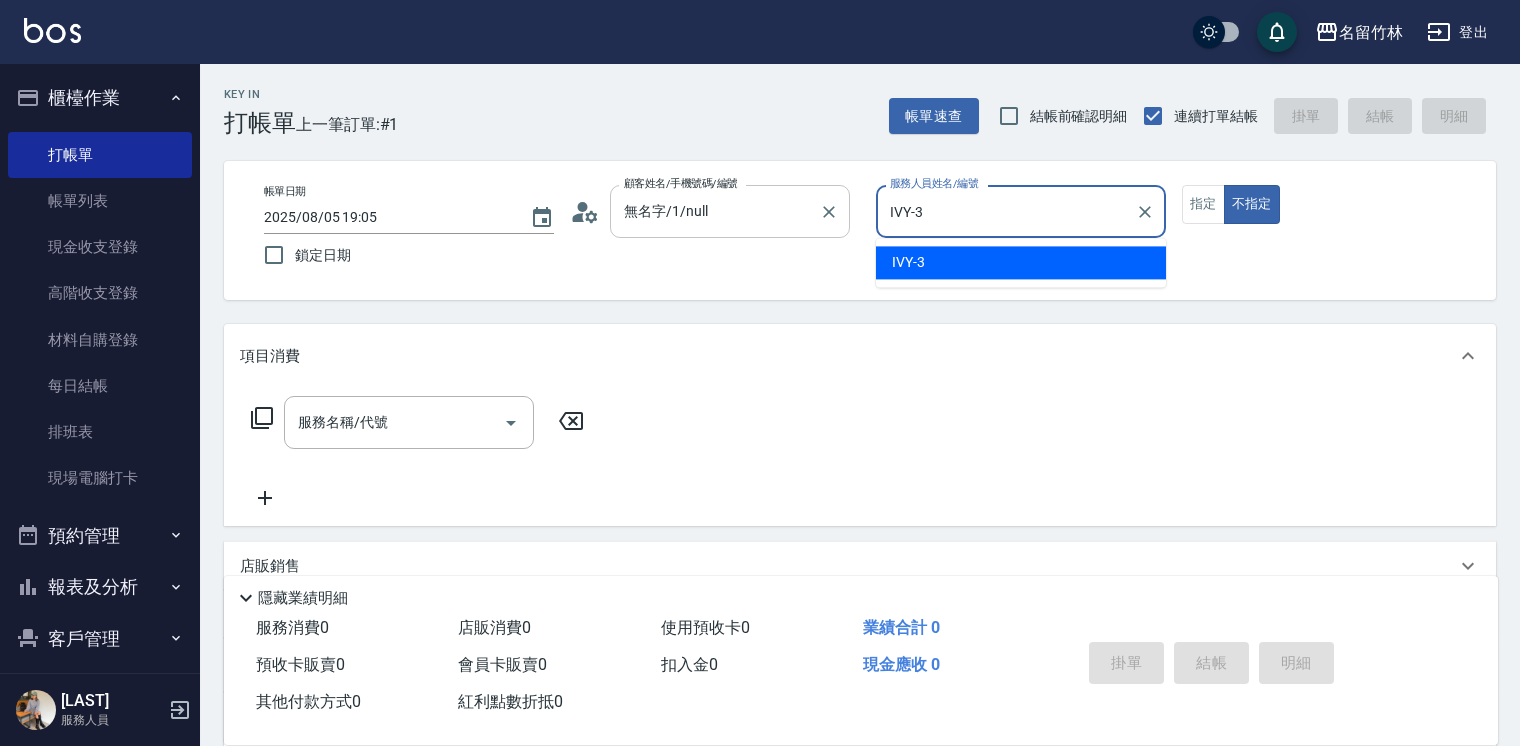 type on "false" 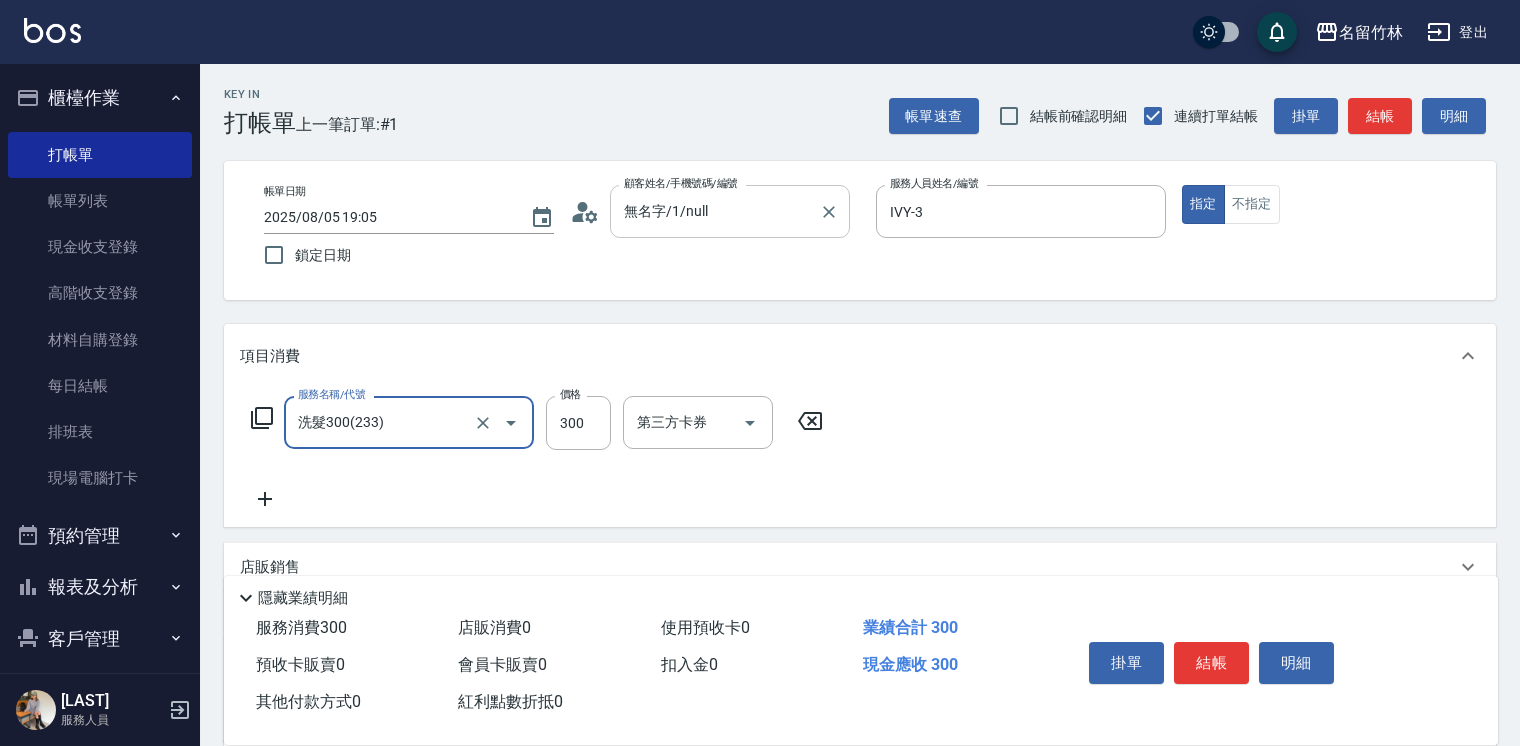 type on "洗髮300(233)" 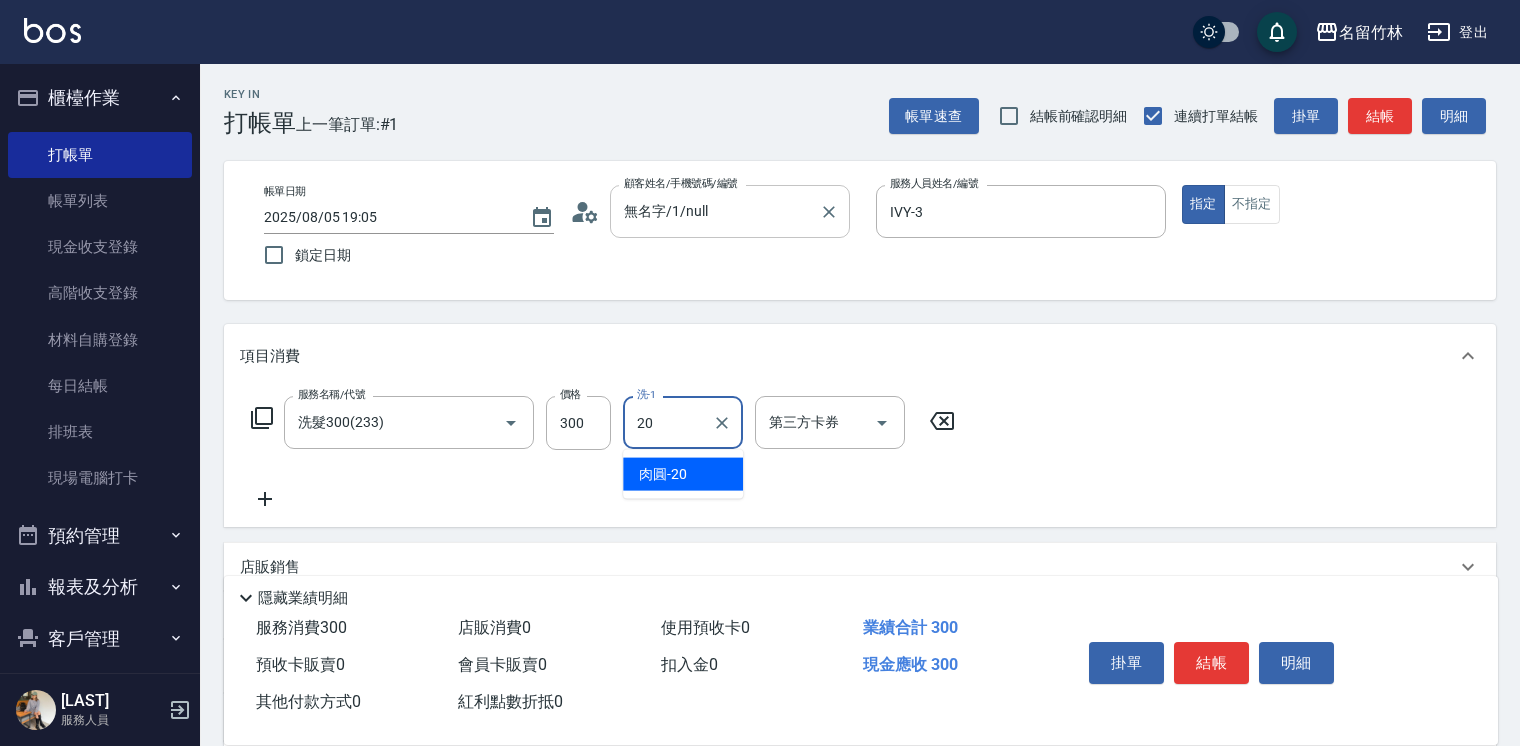 type on "肉圓-20" 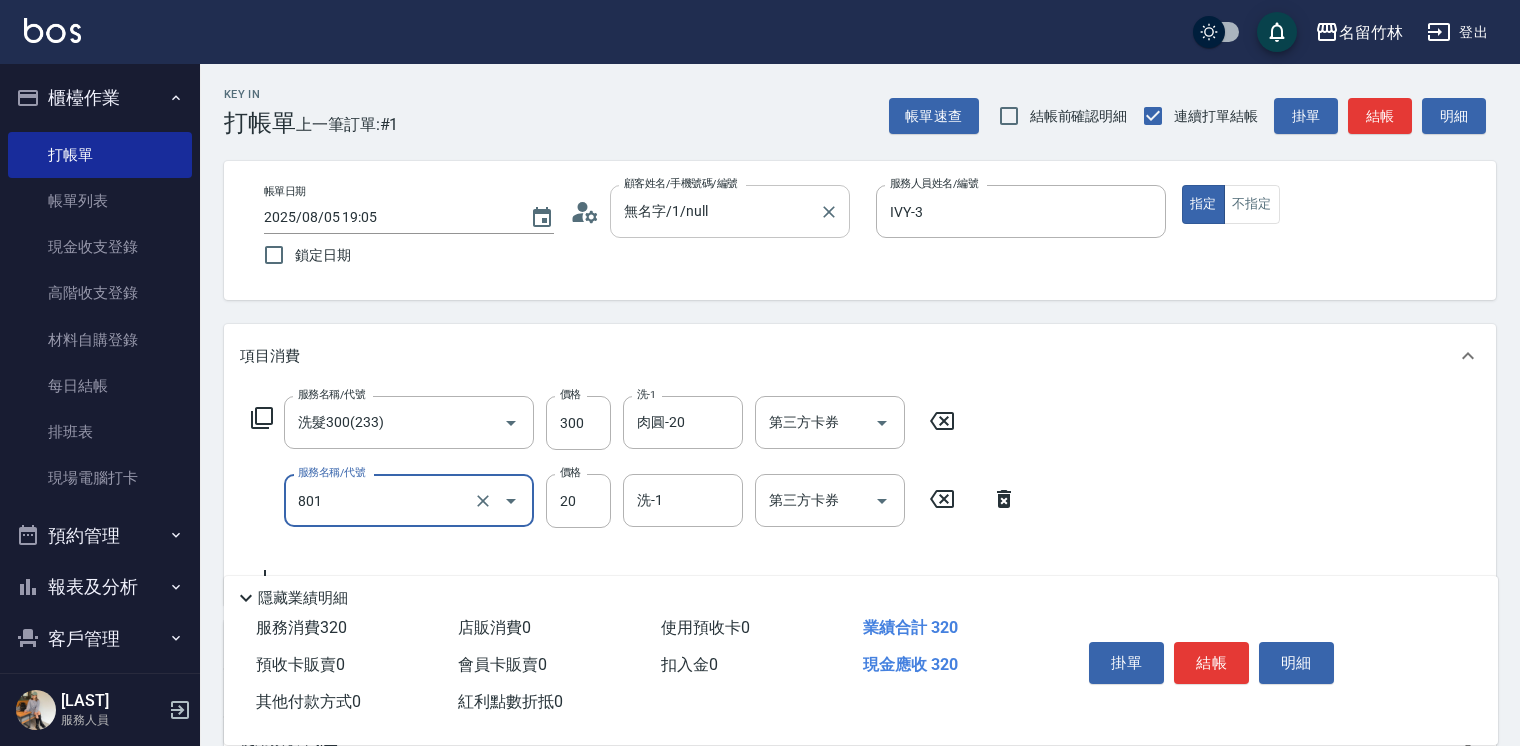 type on "潤絲20(801)" 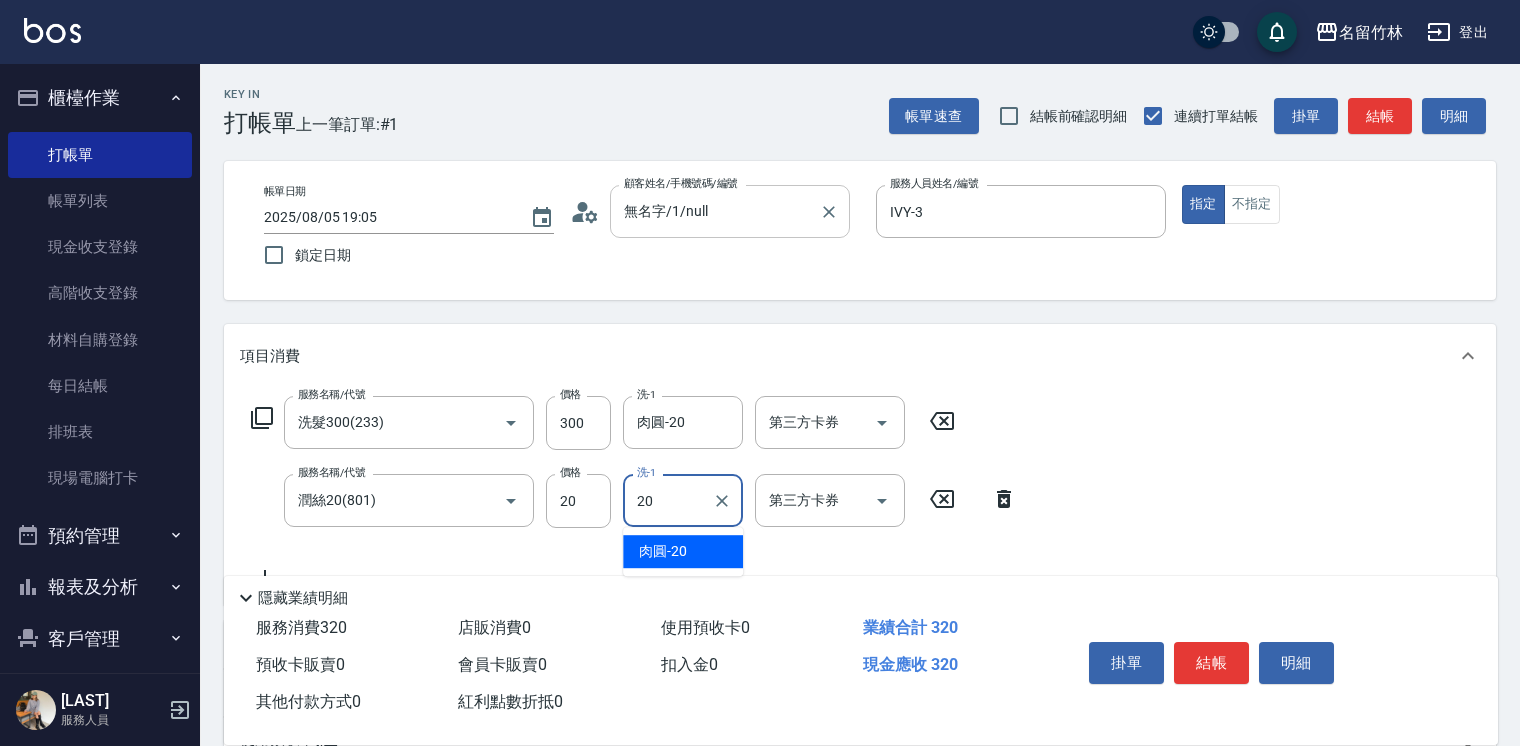 type on "肉圓-20" 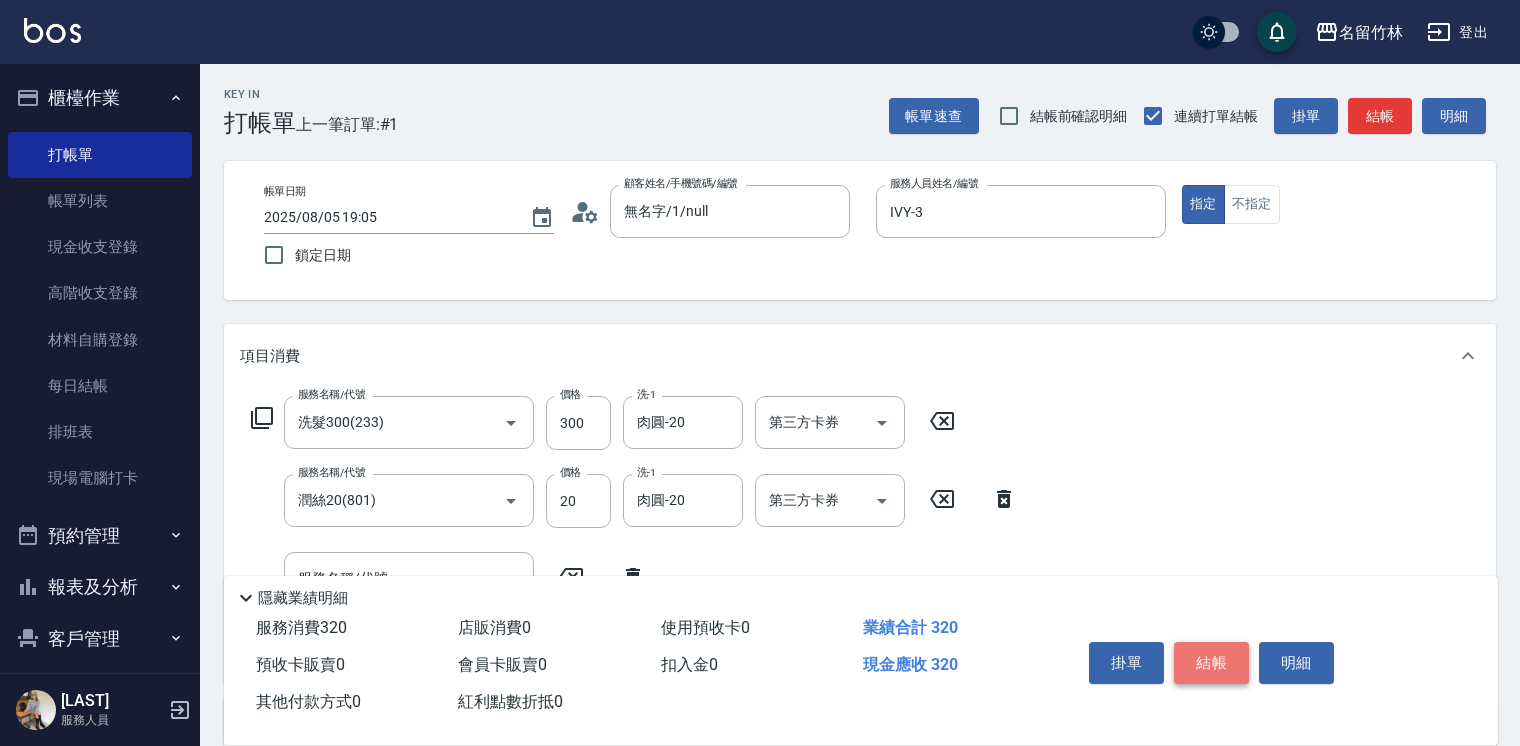 click on "結帳" at bounding box center (1211, 663) 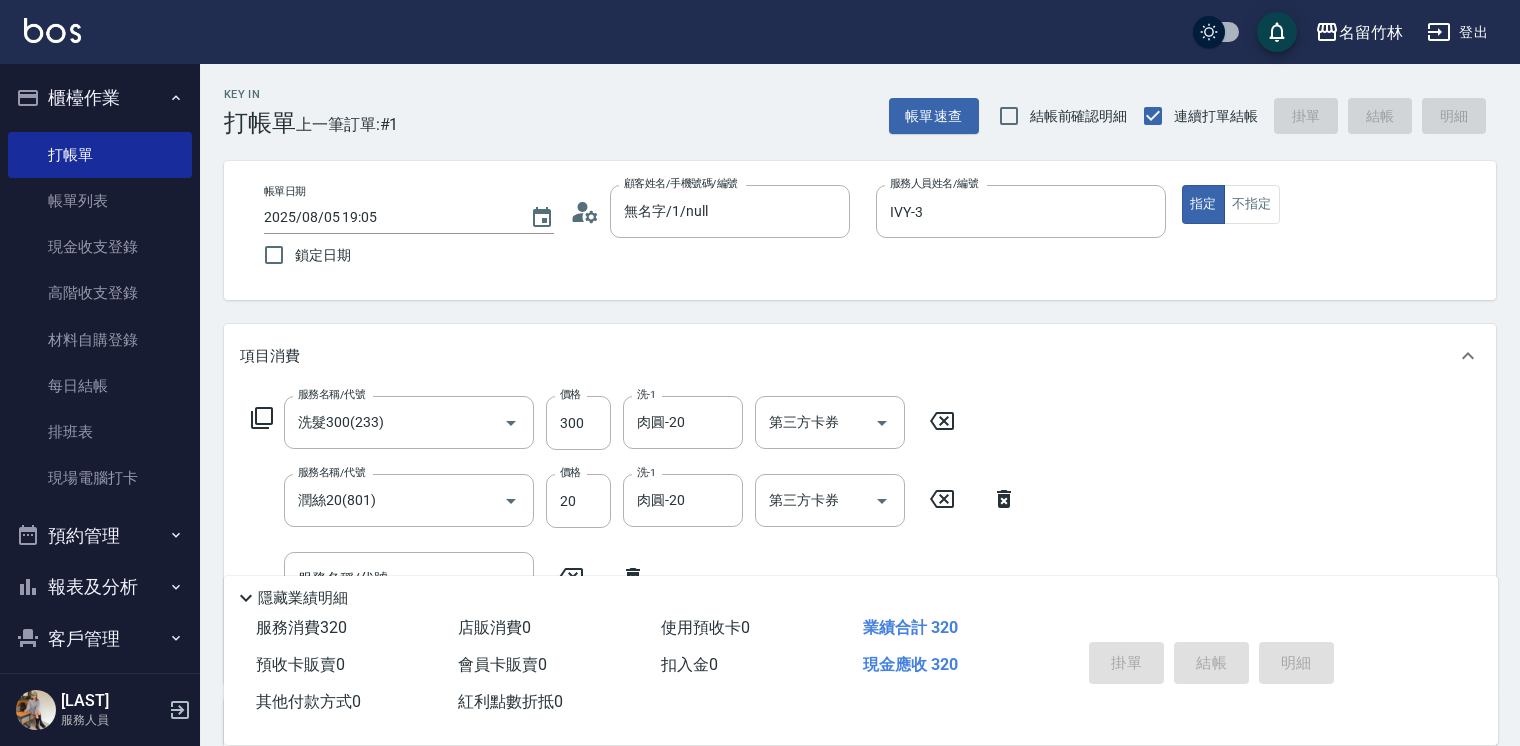 type on "2025/08/05 19:06" 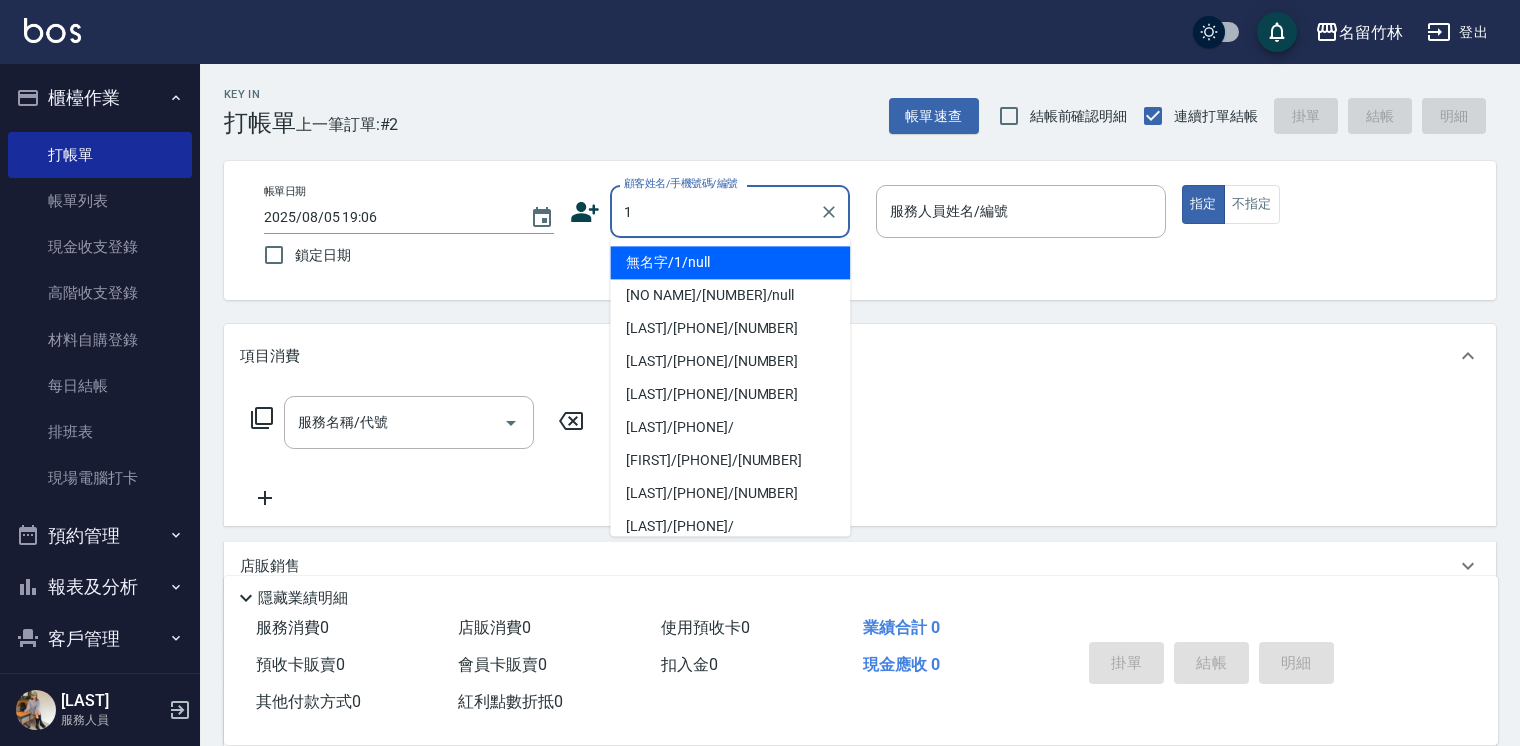 type on "無名字/1/null" 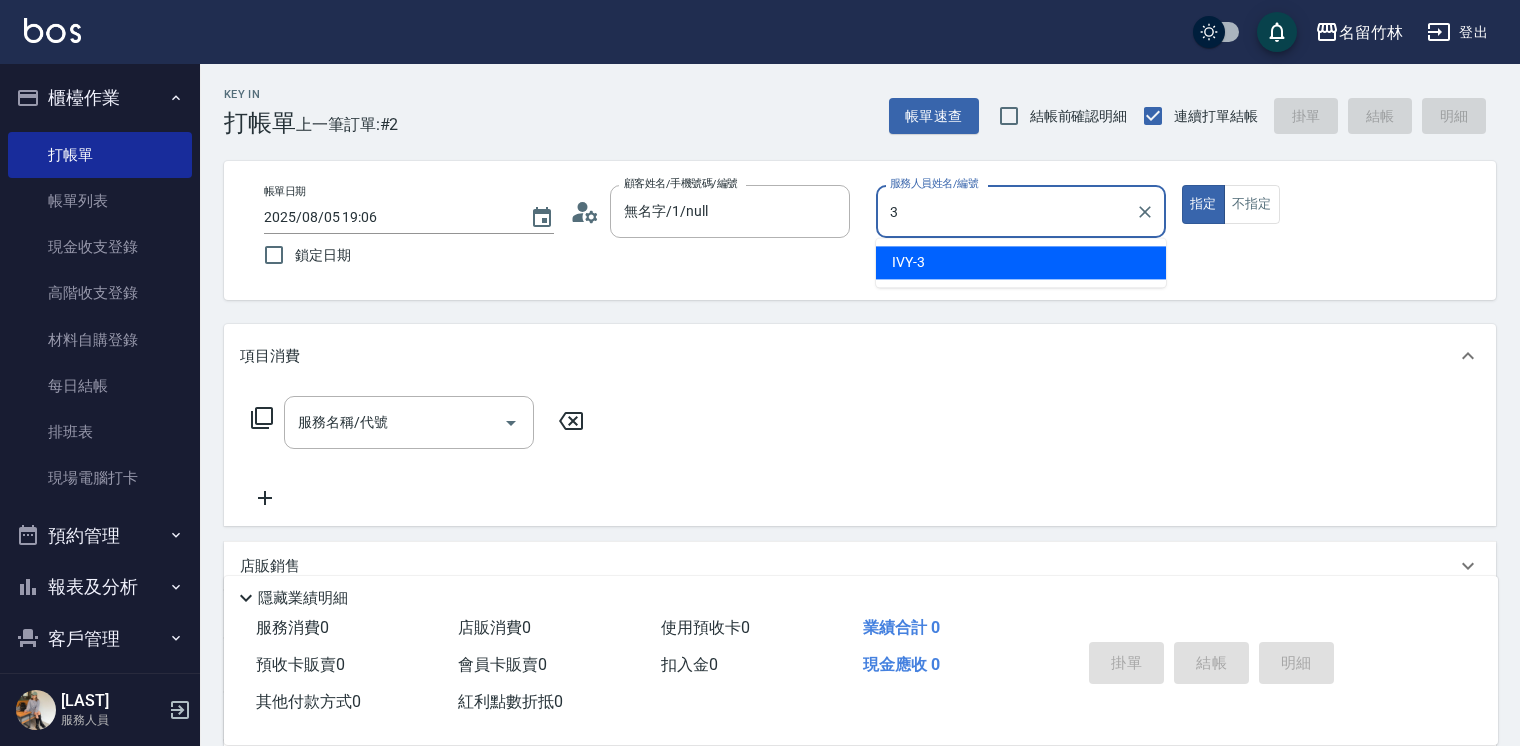 type on "IVY-3" 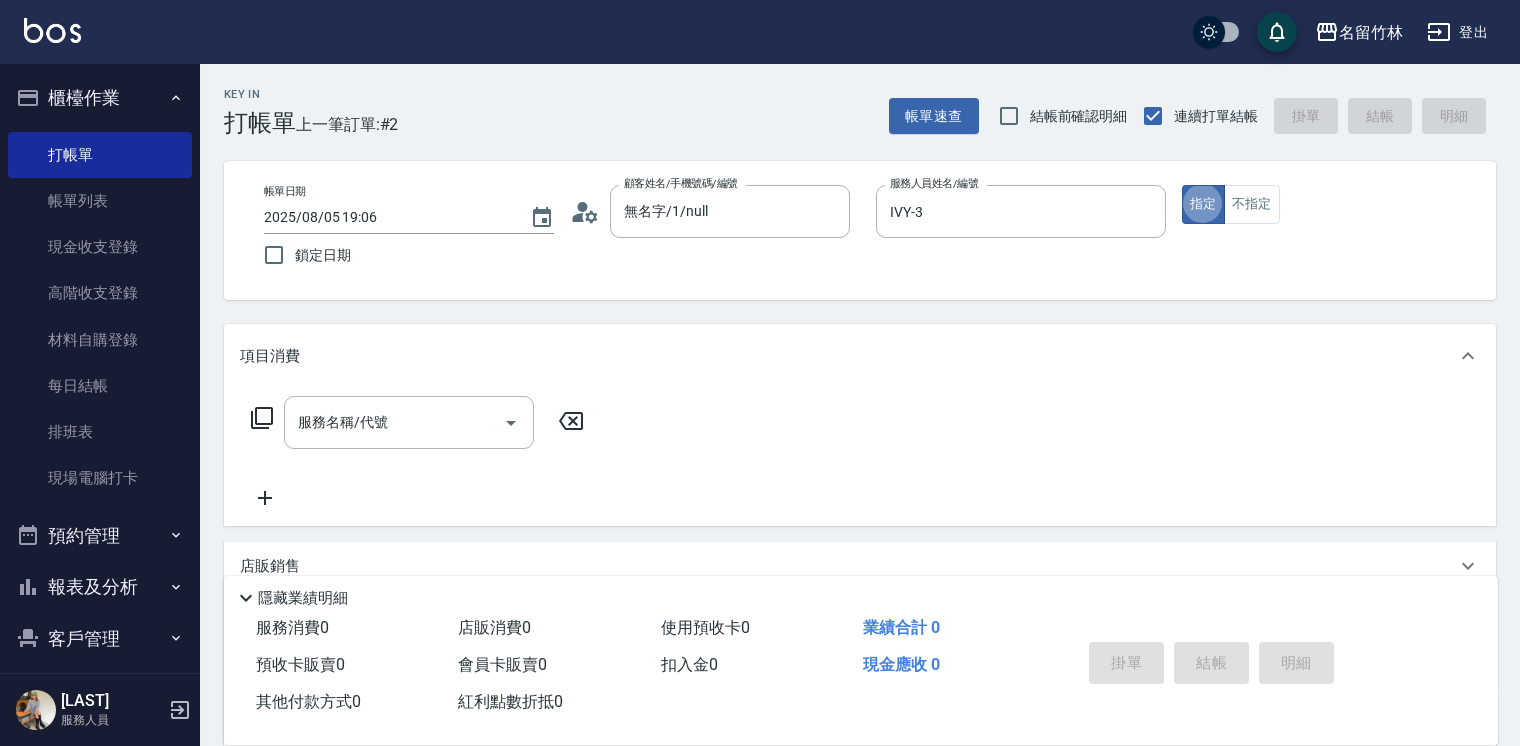type on "true" 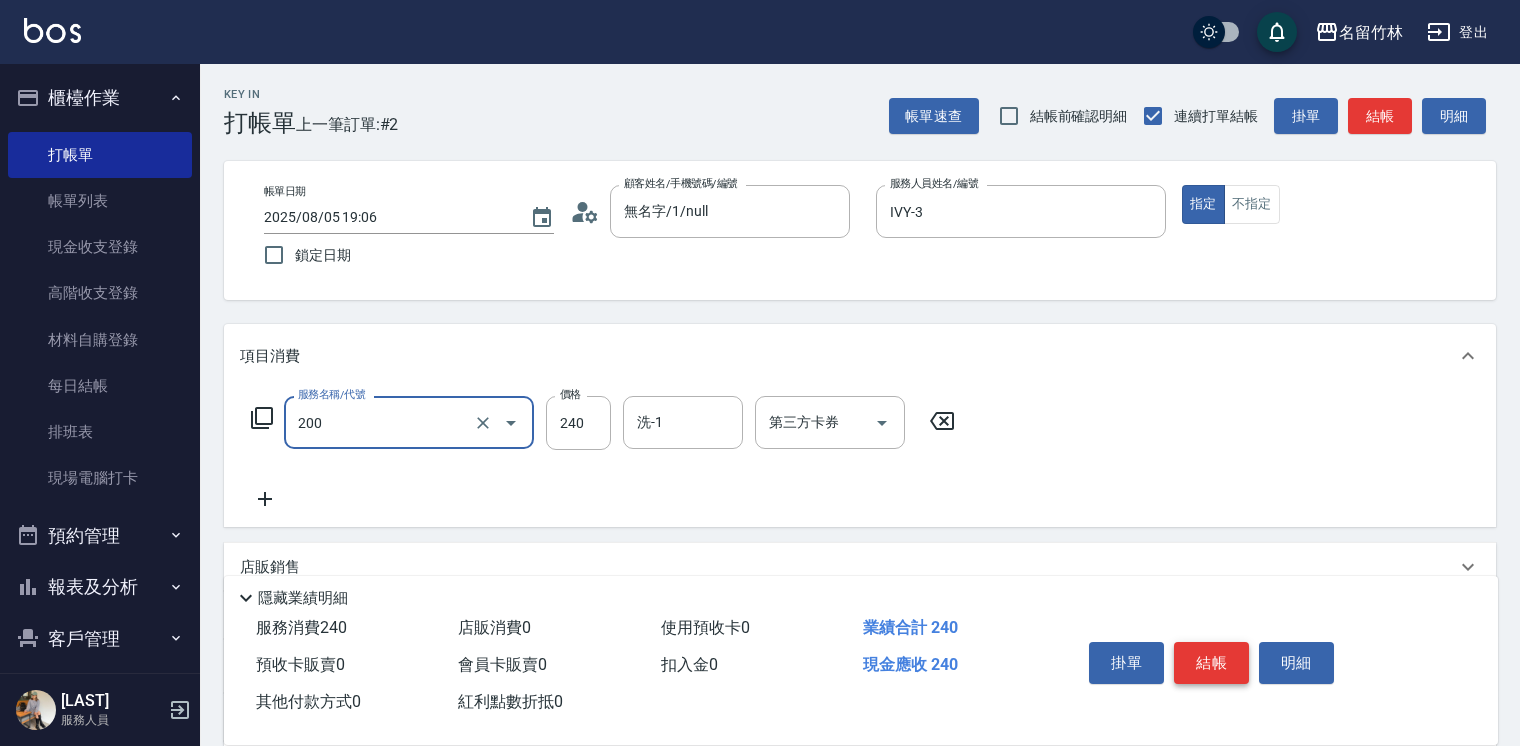 type on "洗髮[240](200)" 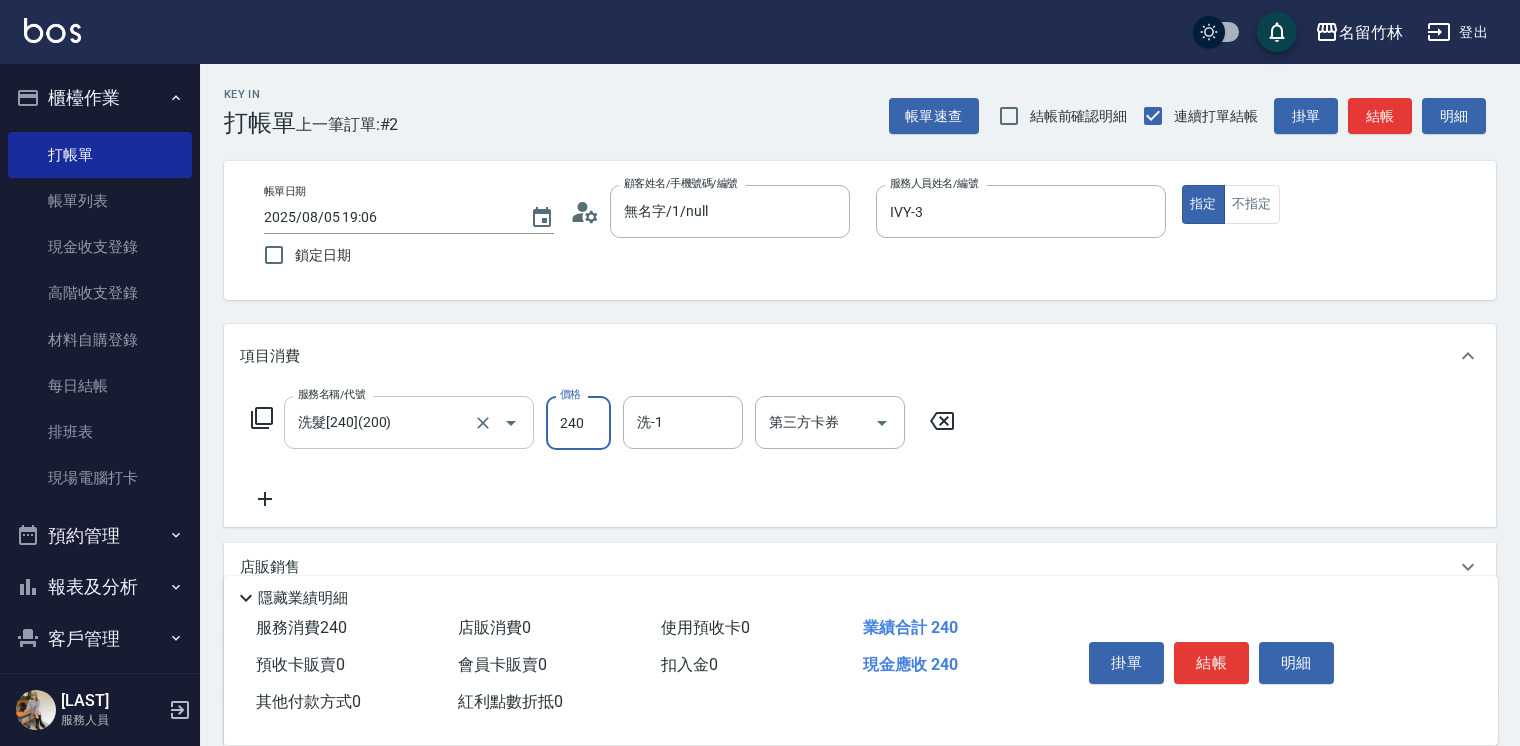 click on "洗髮[240](200)" at bounding box center (381, 422) 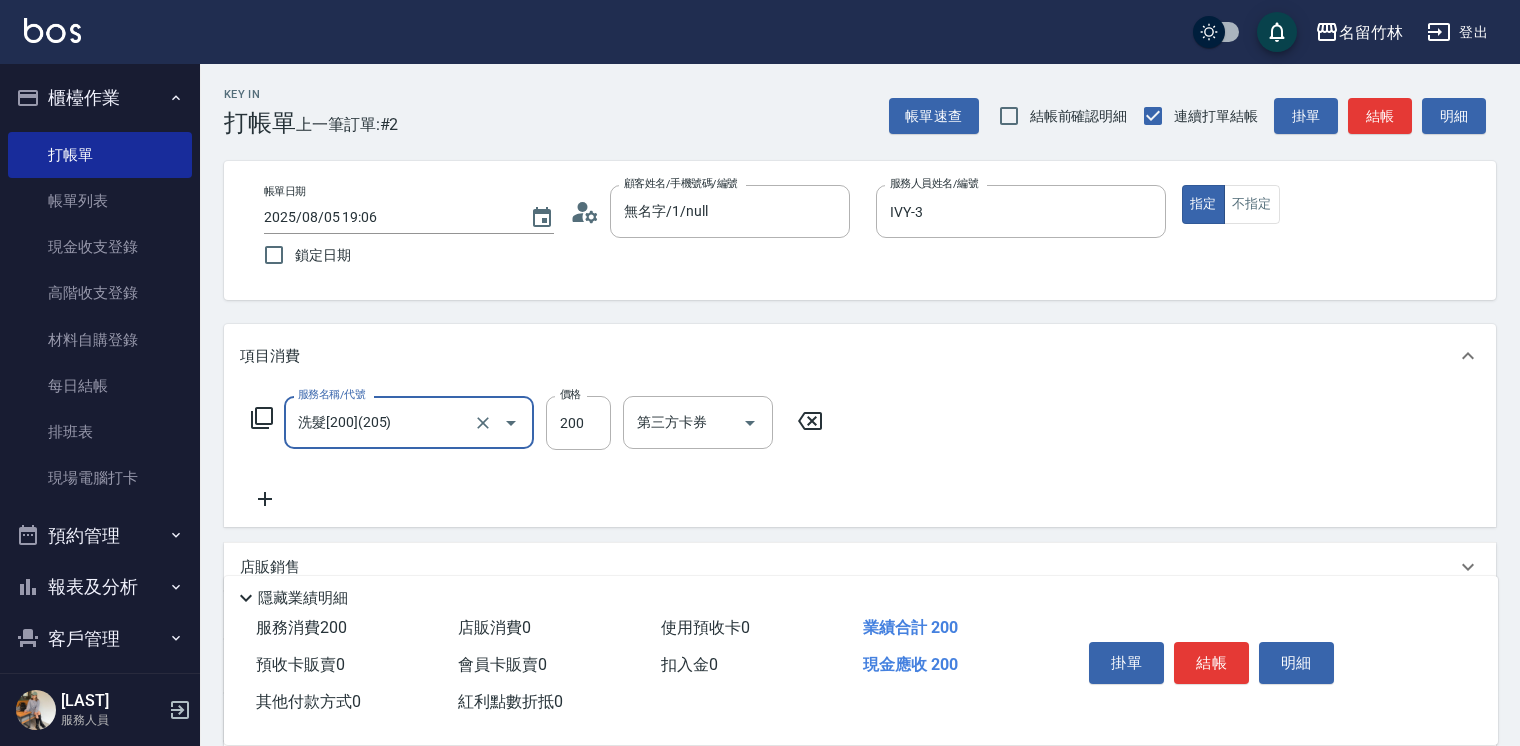 type on "洗髮[200](205)" 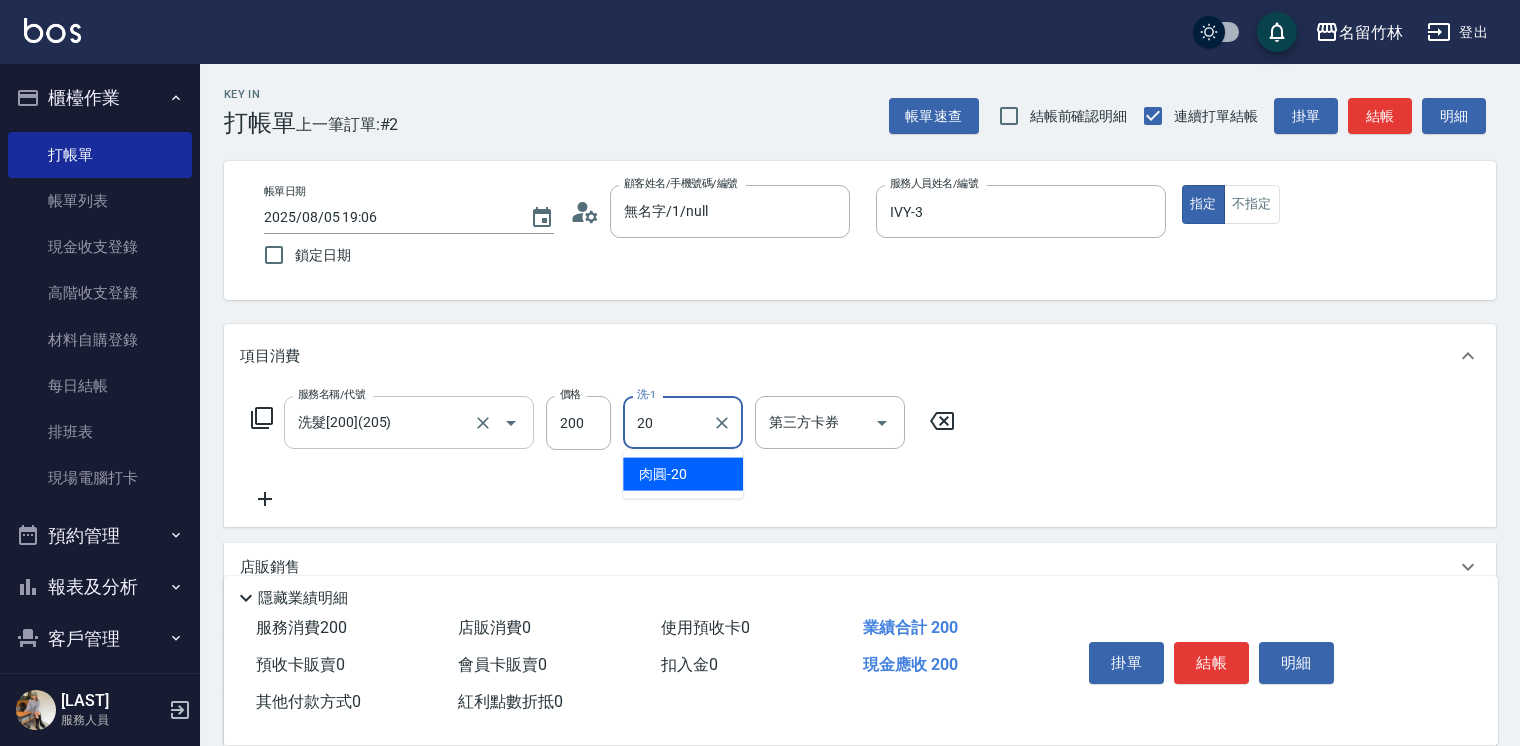 type on "肉圓-20" 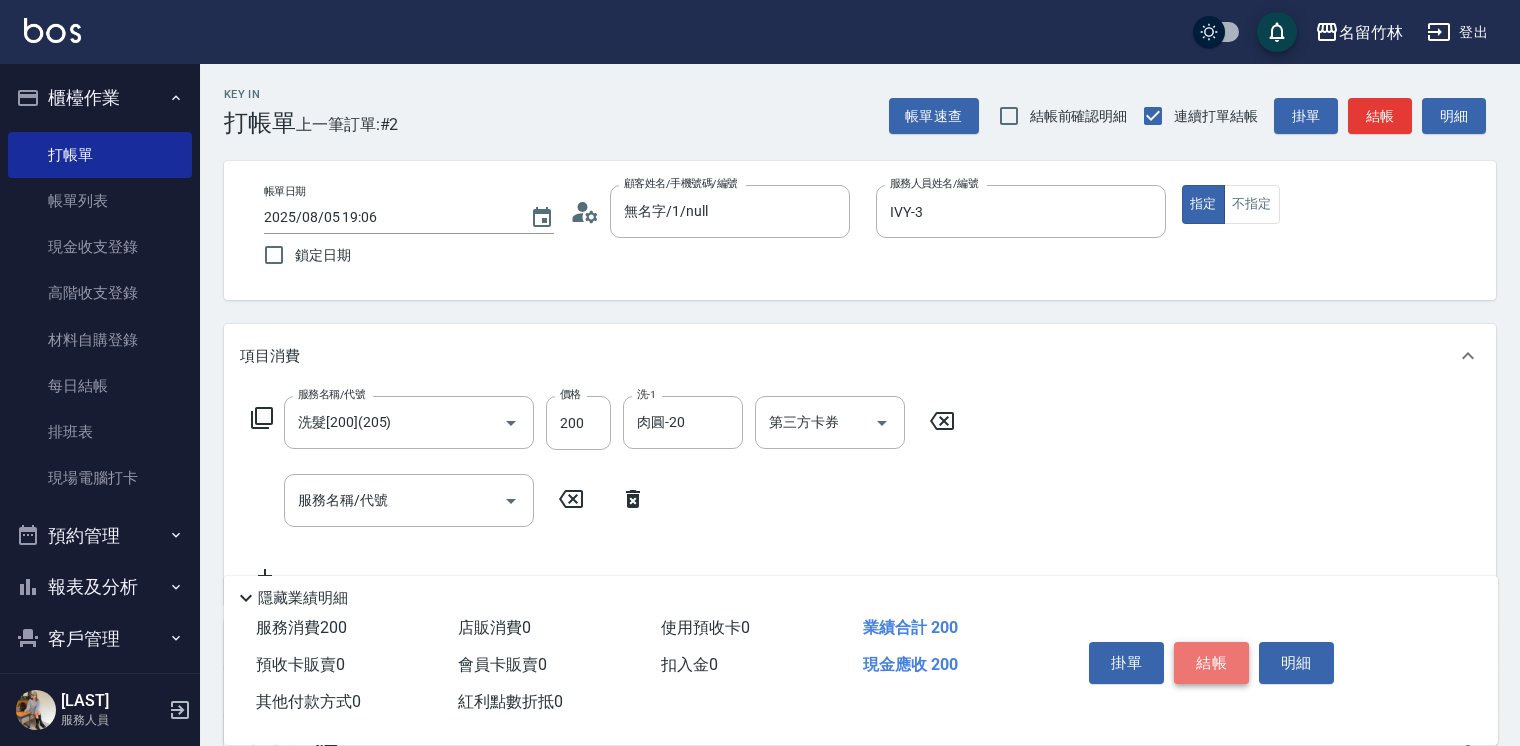 click on "結帳" at bounding box center [1211, 663] 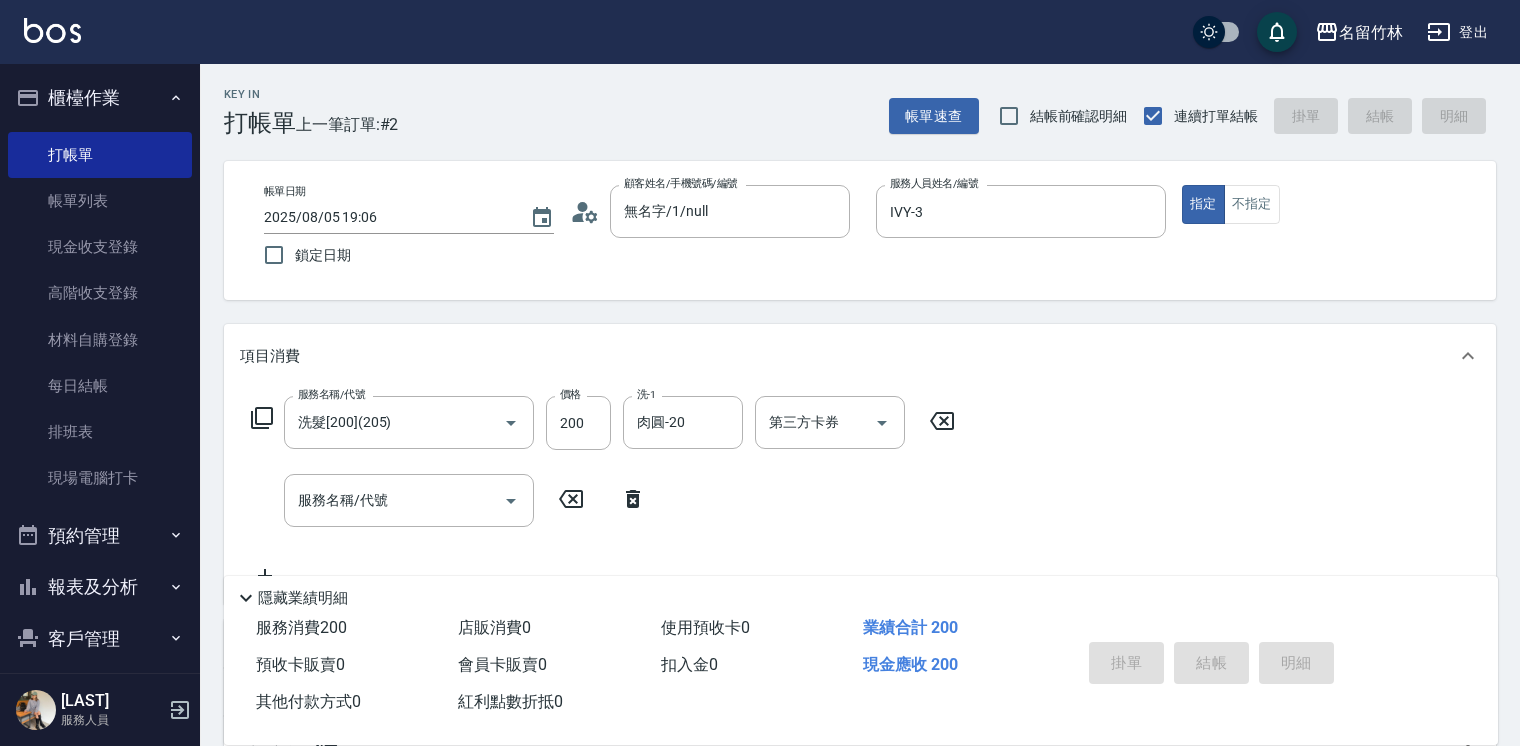 type 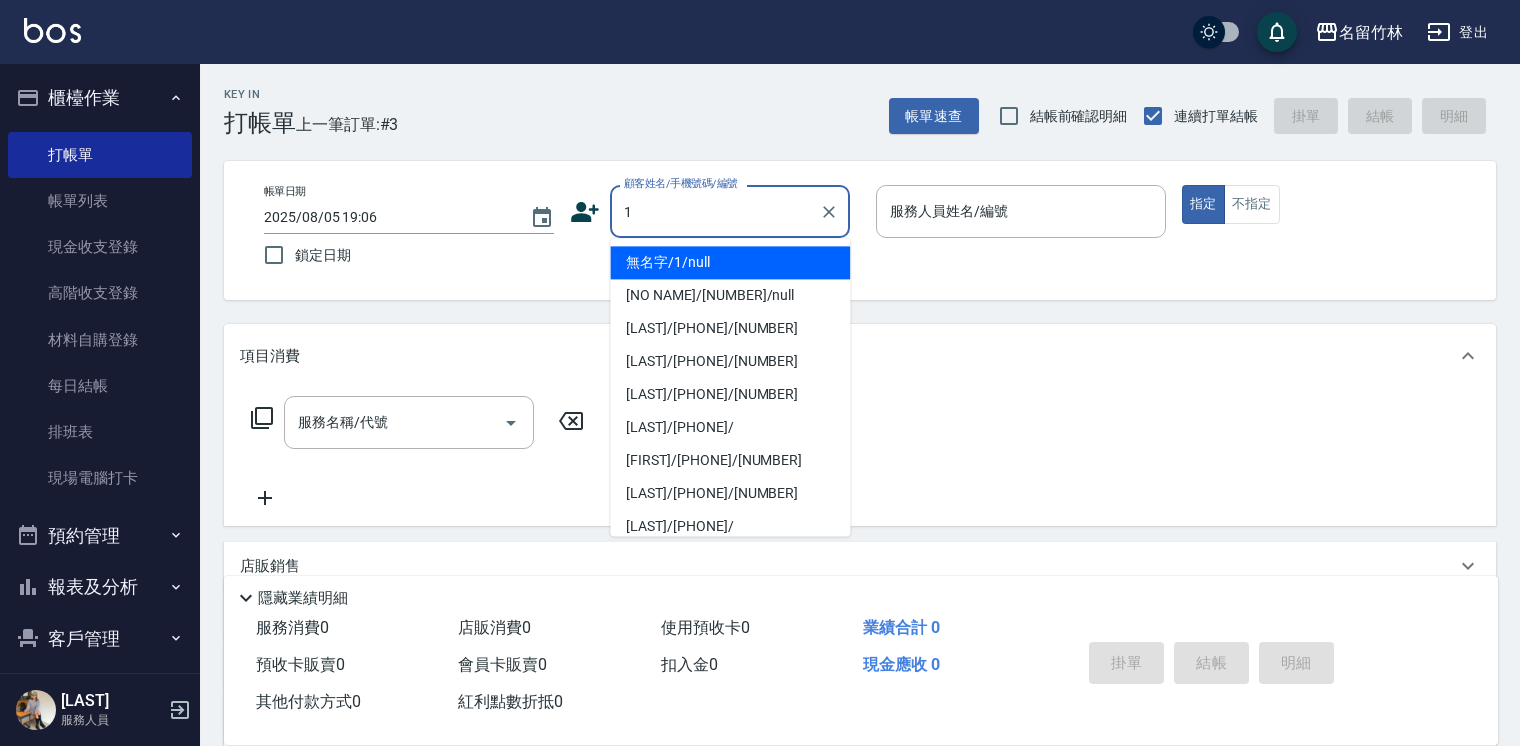 type on "無名字/1/null" 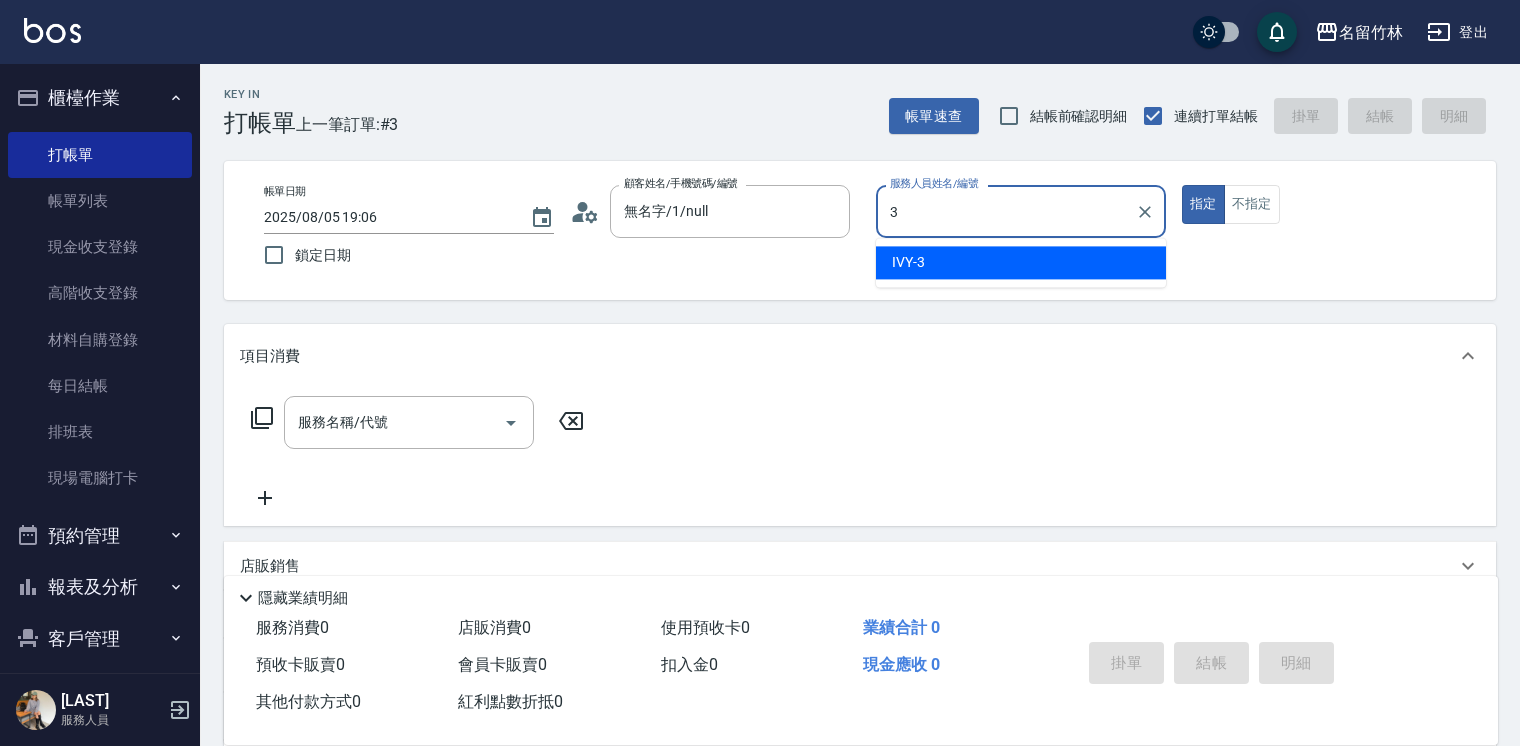 type on "IVY-3" 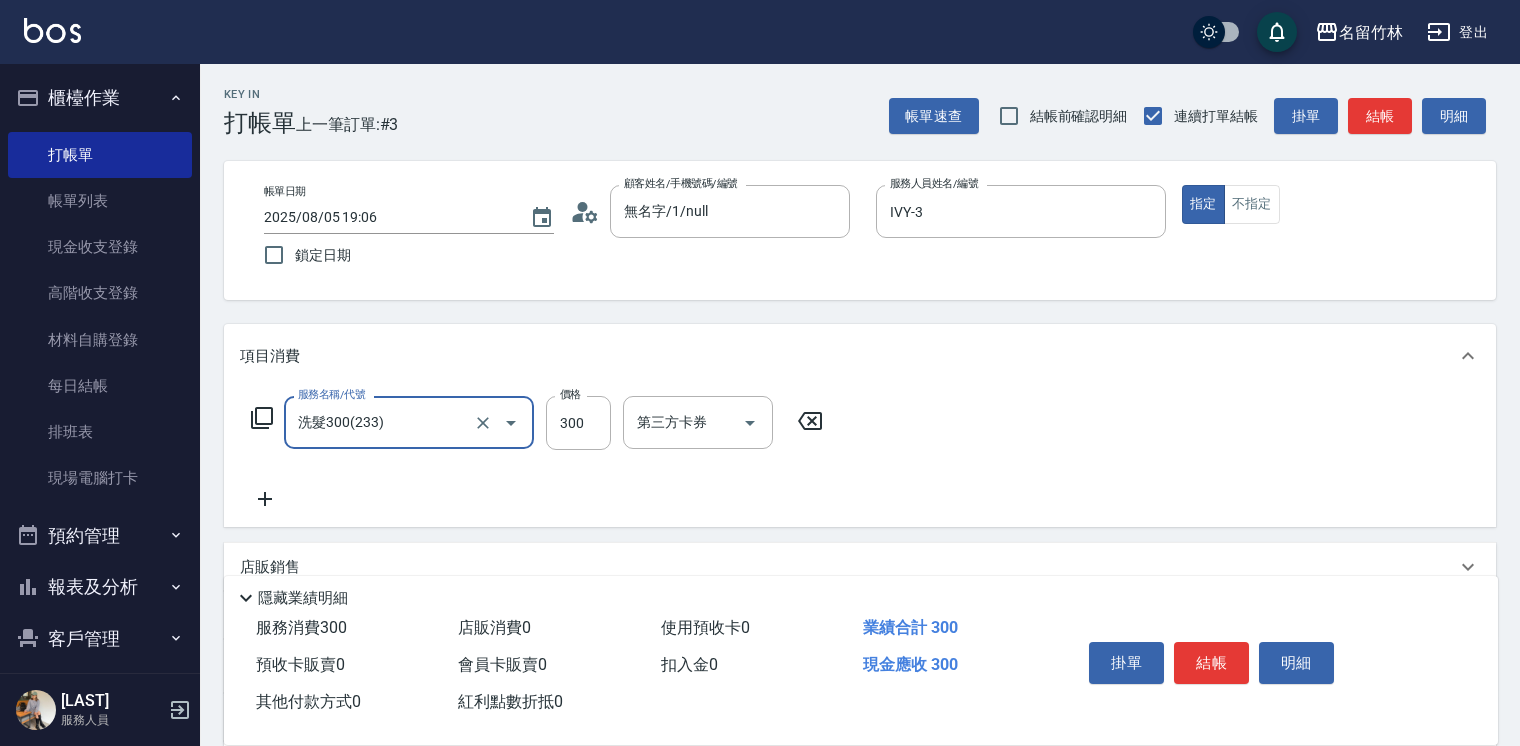 type on "洗髮300(233)" 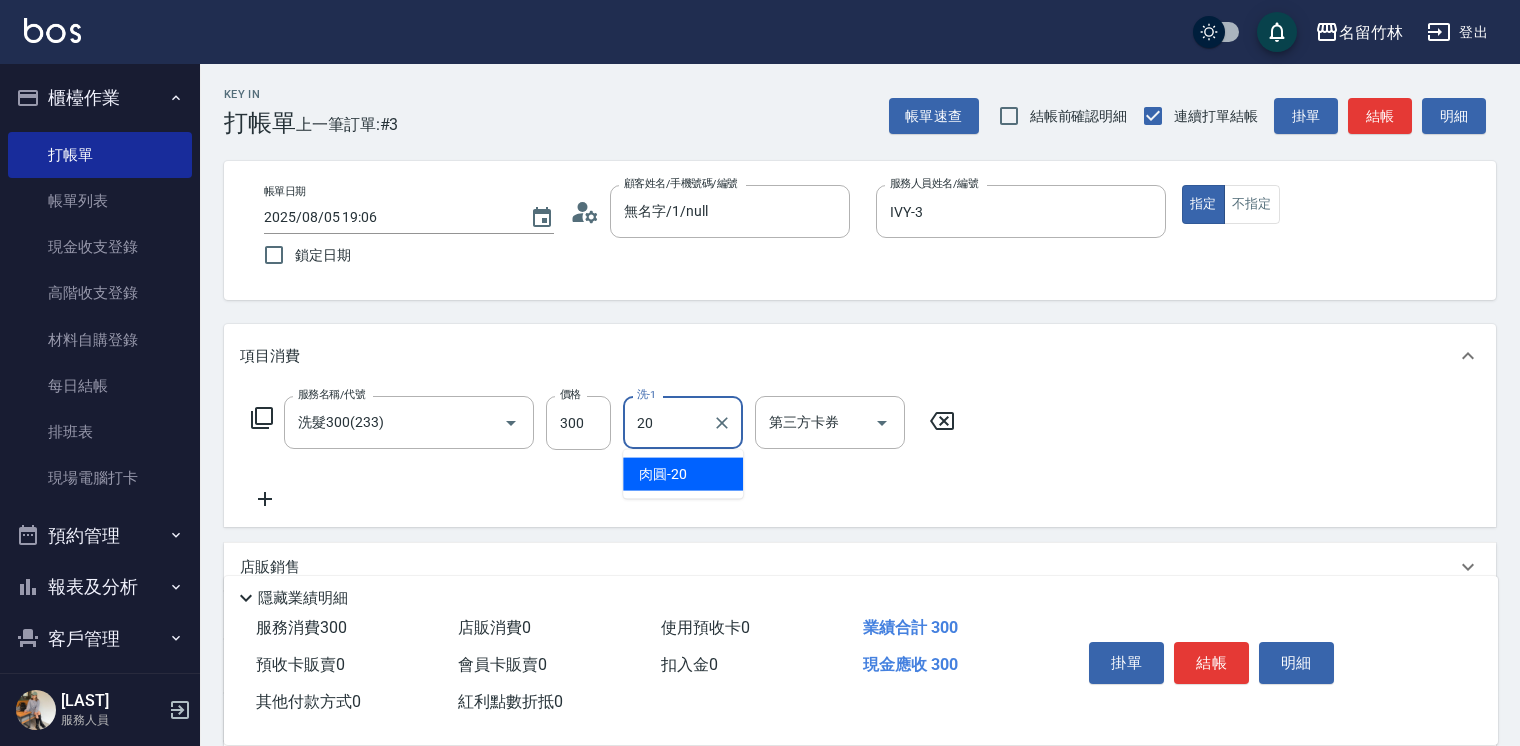 type on "肉圓-20" 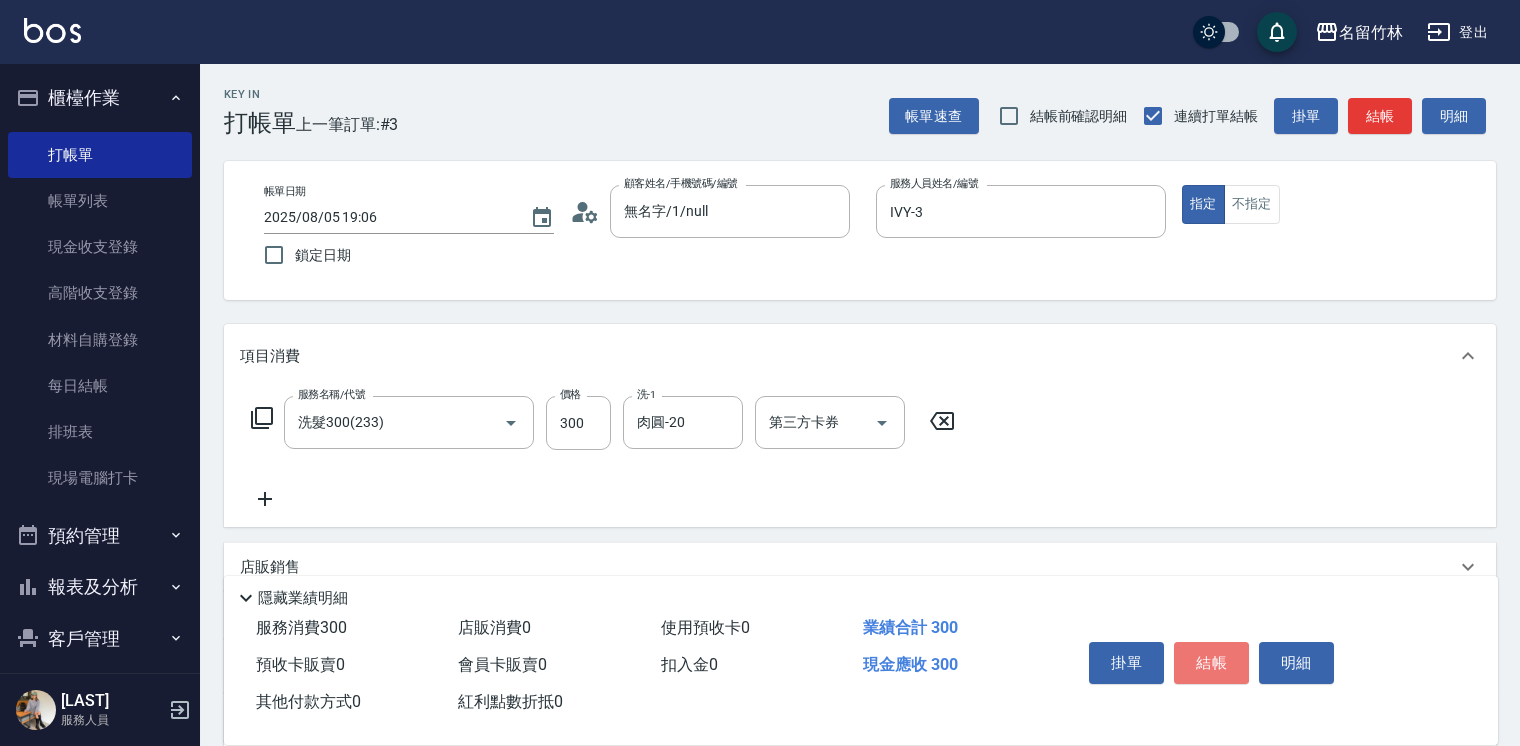 click on "結帳" at bounding box center (1211, 663) 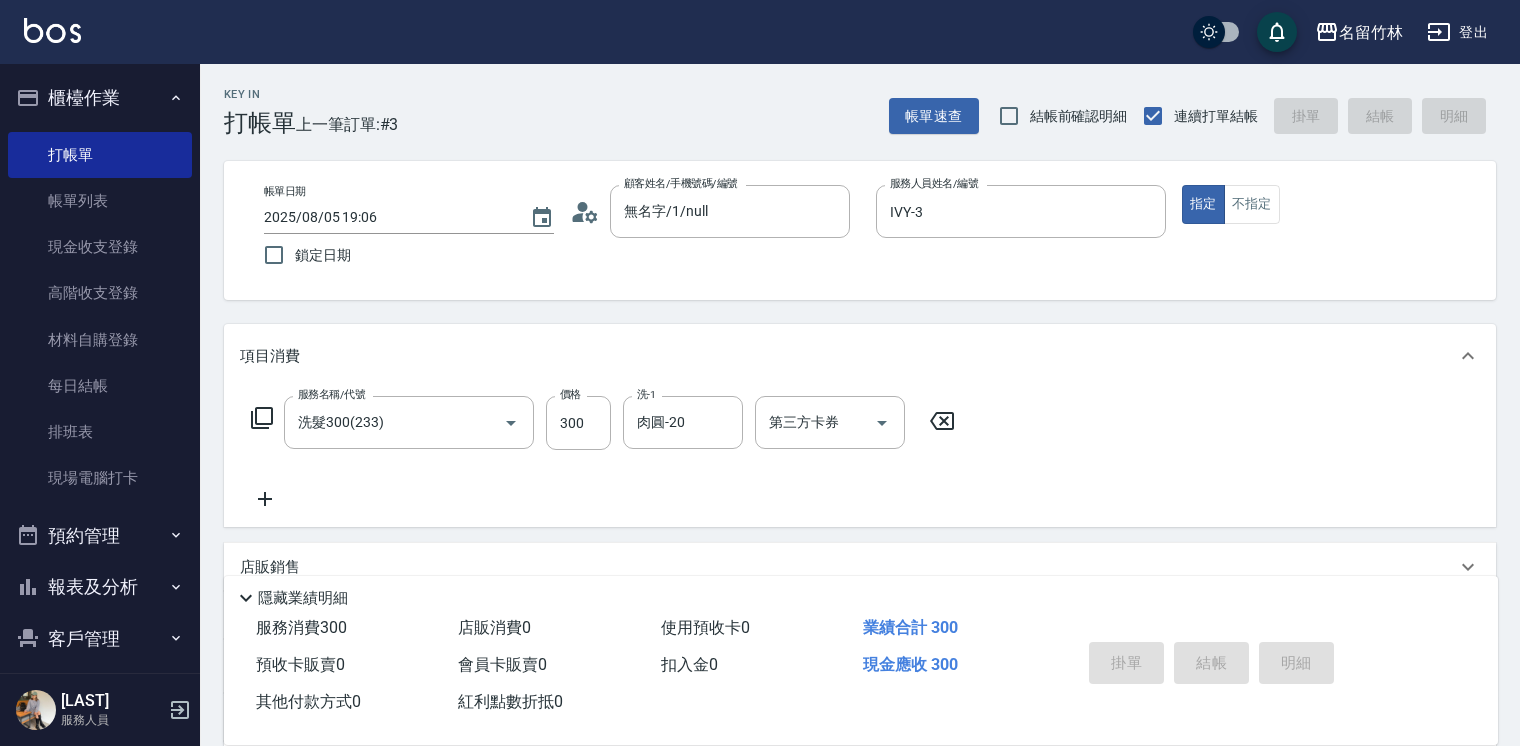 type on "2025/08/05 19:07" 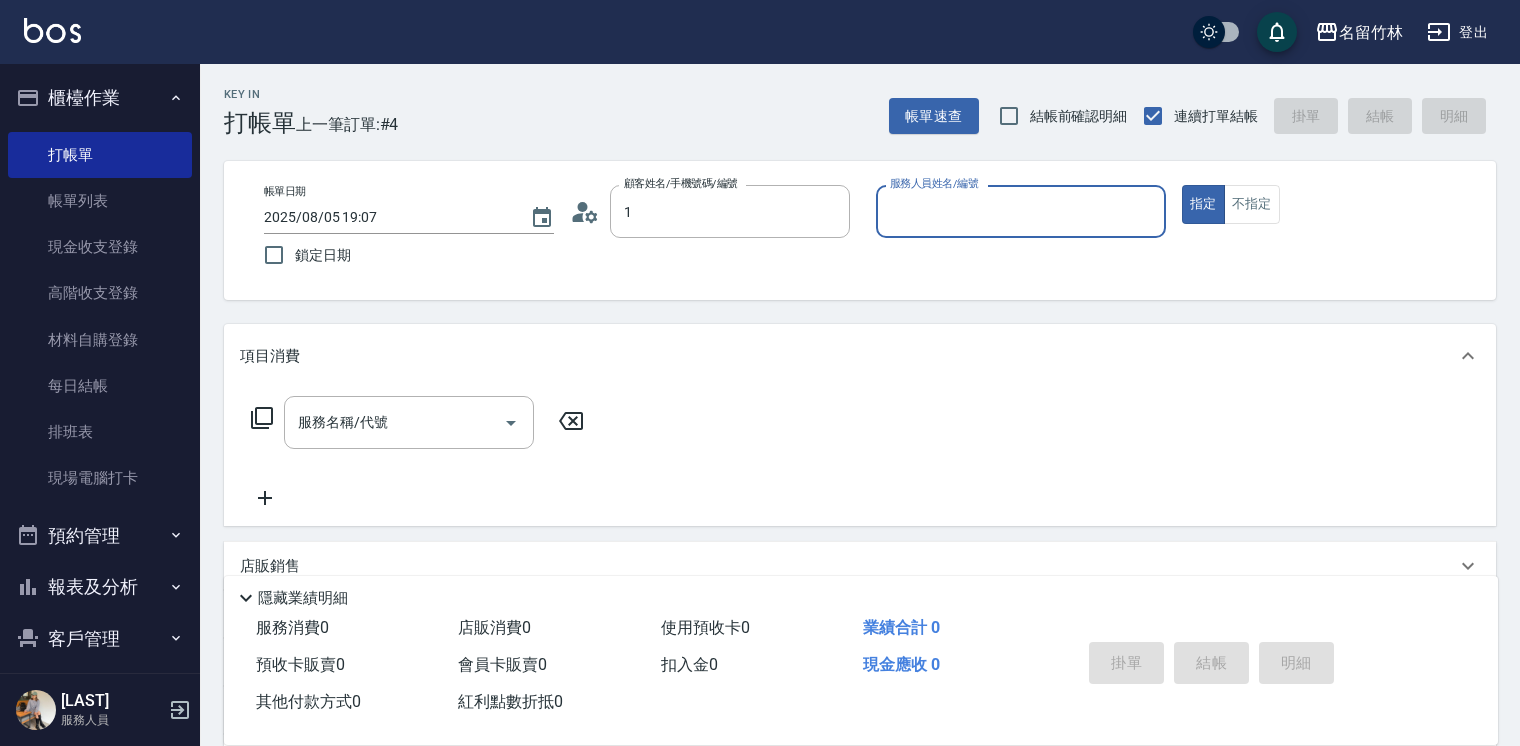 type on "[LAST]/[PHONE]/[NUMBER]" 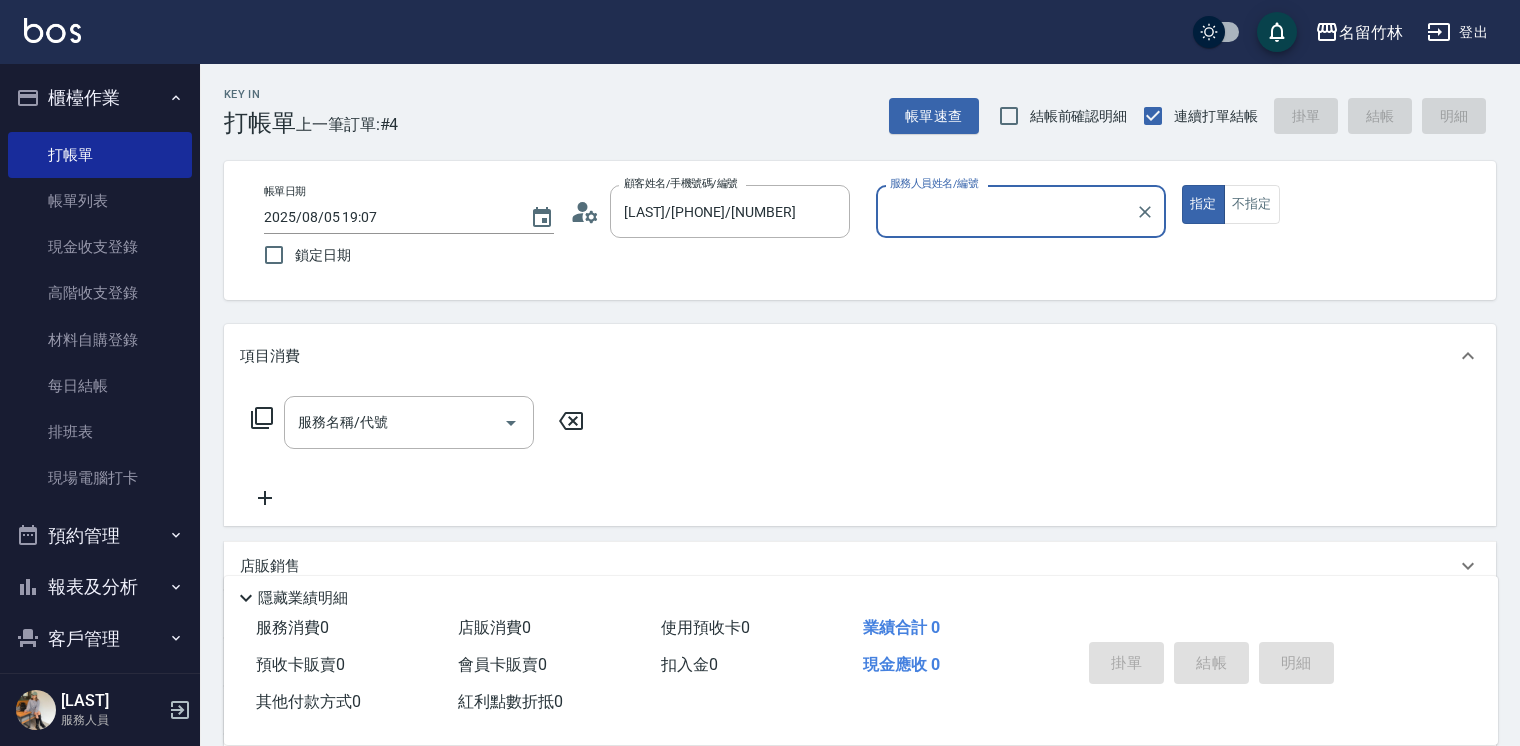 type on "IVY-3" 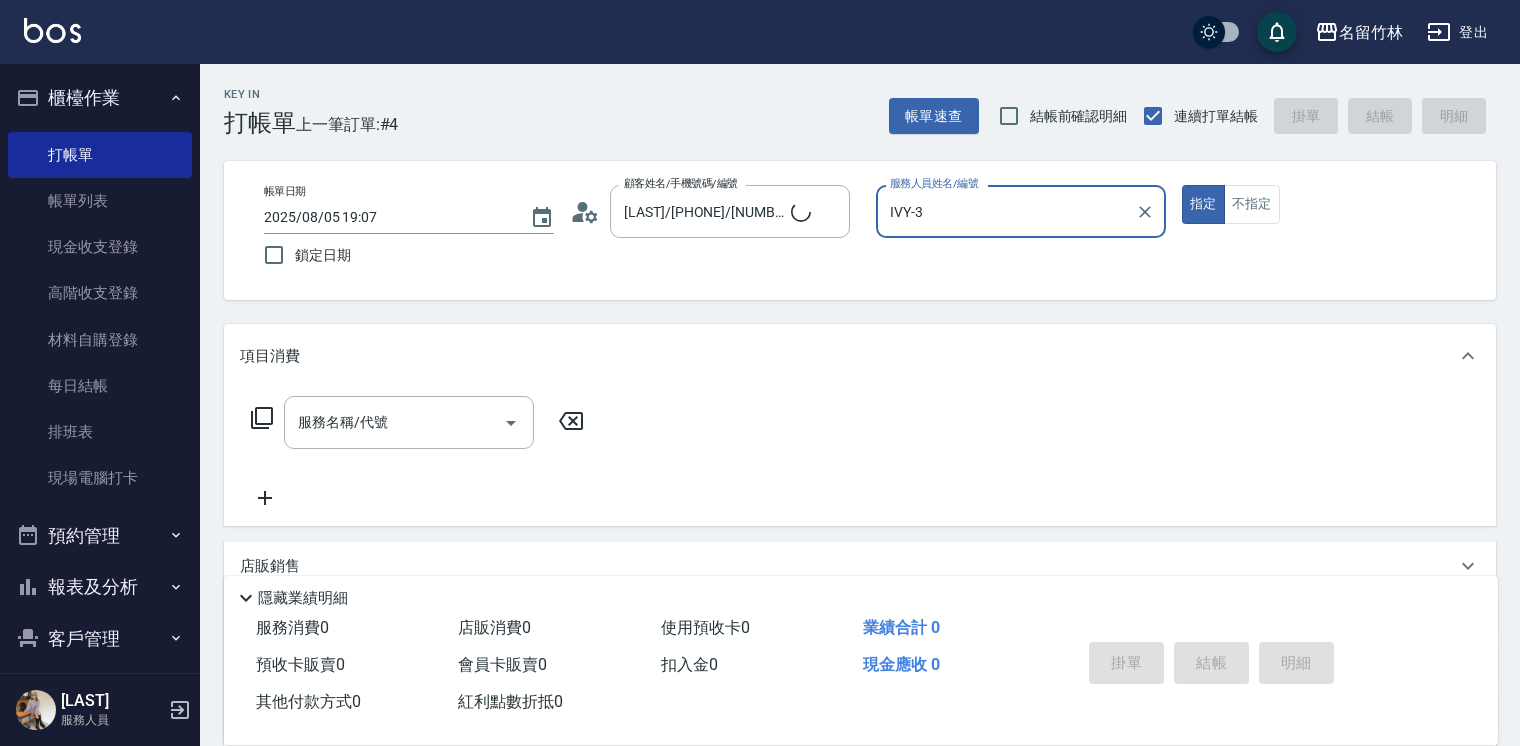 type on "無名字/1/null" 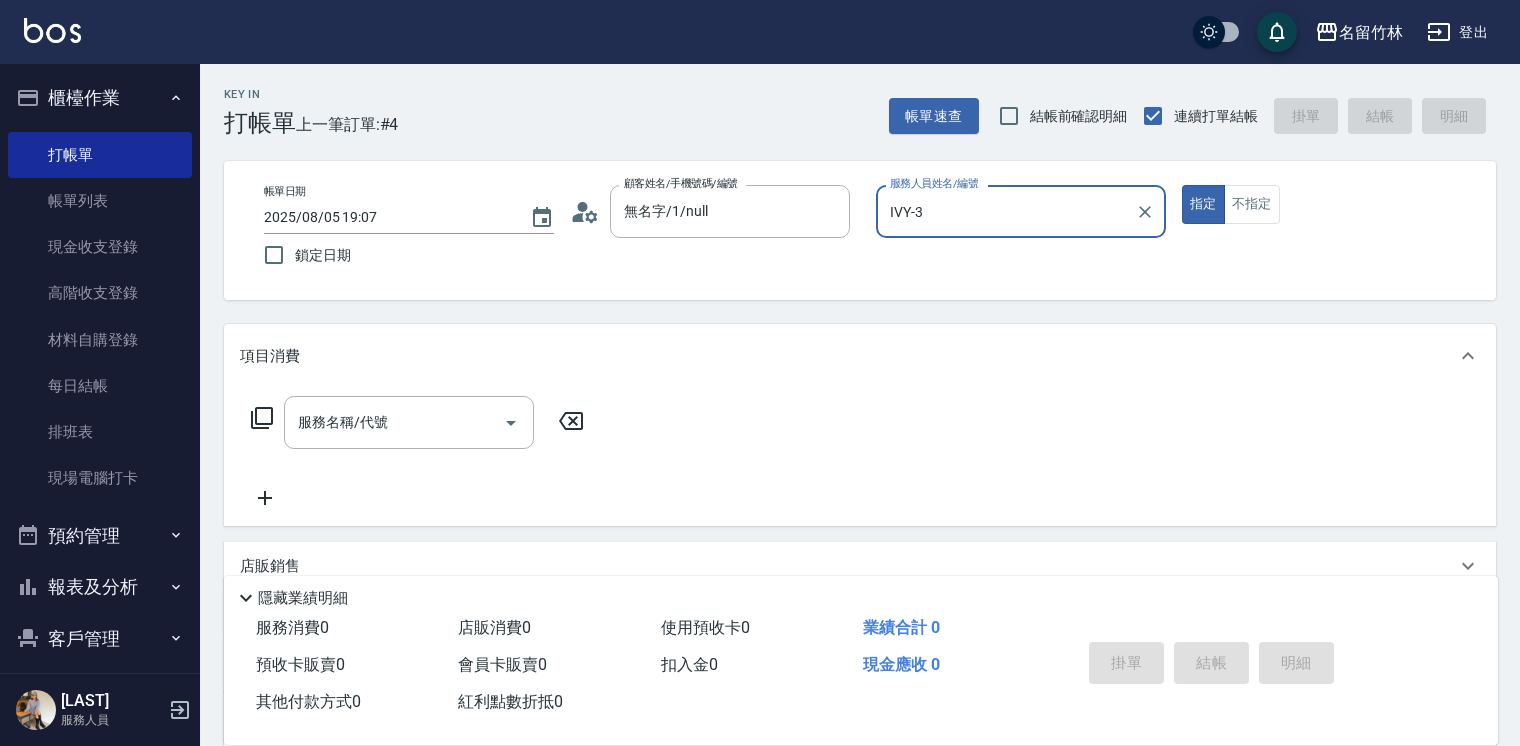 click on "指定" at bounding box center (1203, 204) 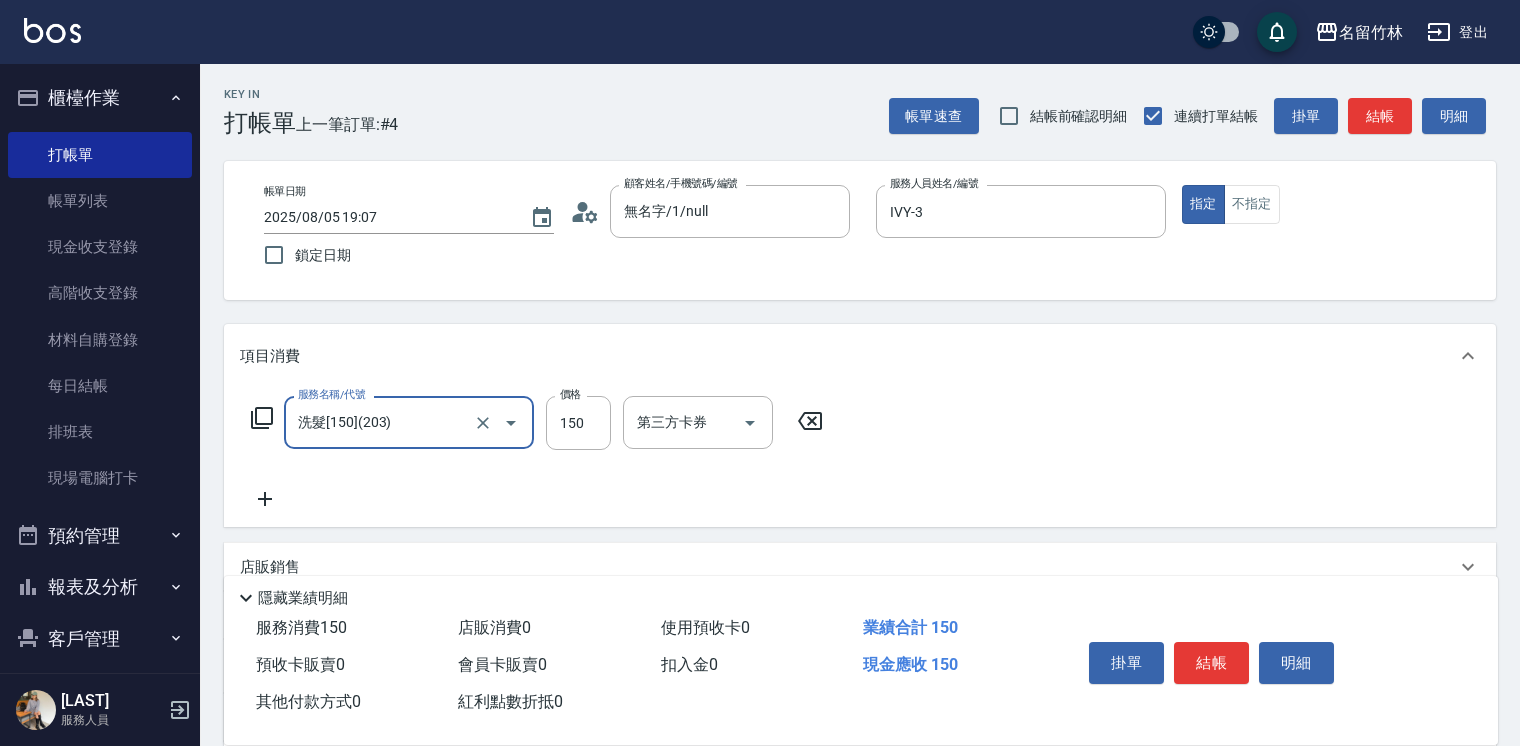 type on "洗髮[150](203)" 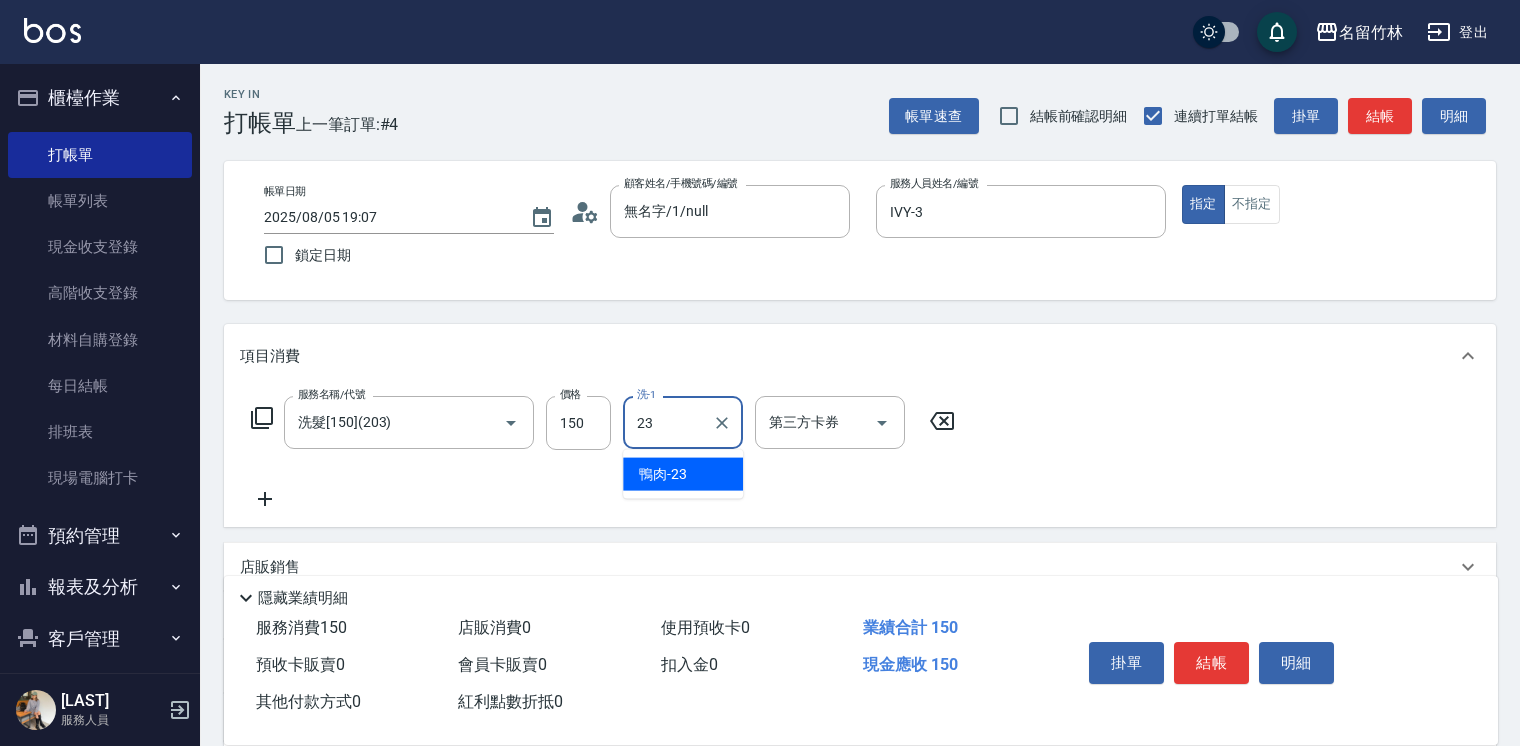 type on "鴨肉-23" 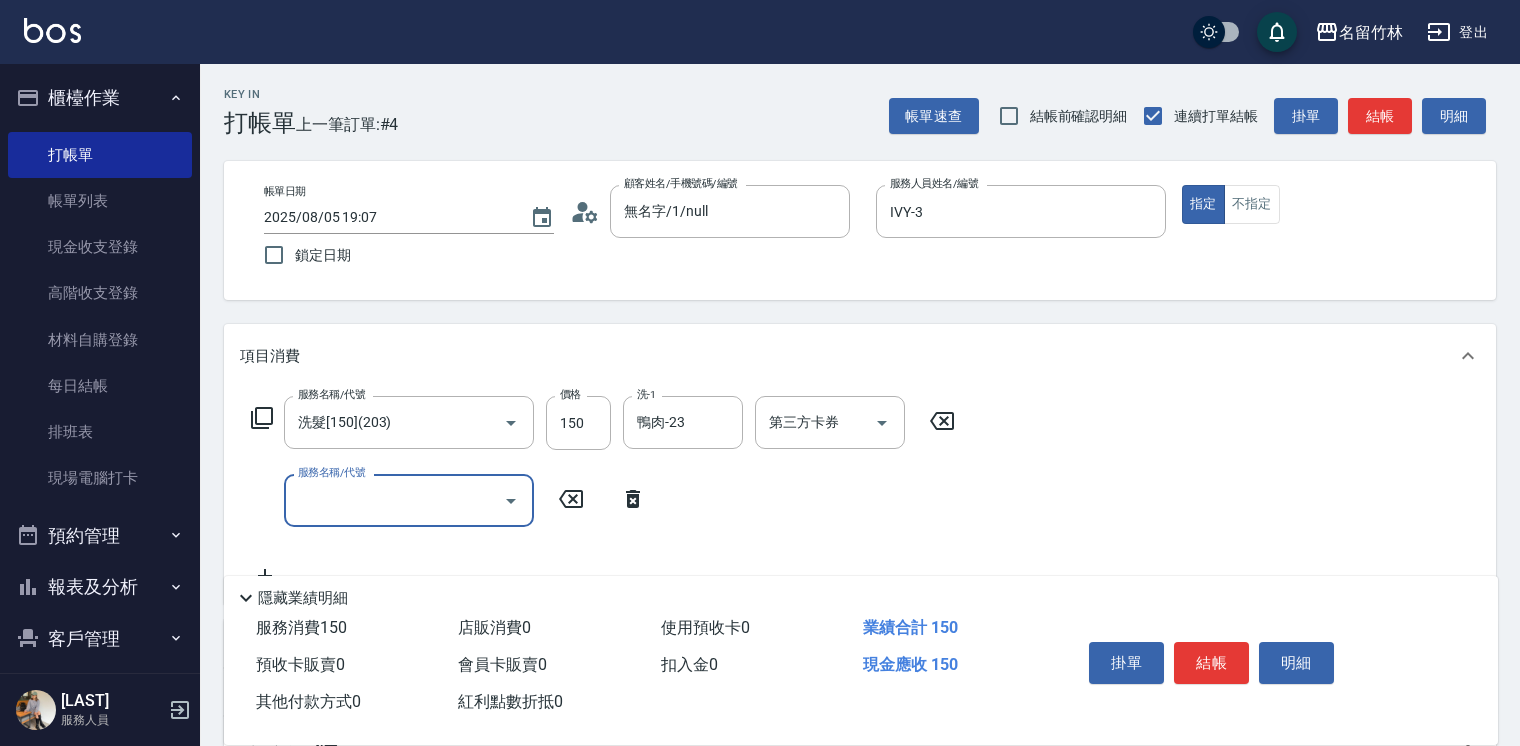 click on "[BILL DATE] [TIME] [LOCK DATE] [CUSTOMER NAME]/[PHONE NUMBER]/[NUMBER] [CUSTOMER NAME]/[PHONE NUMBER]/[NUMBER] [STAFF NAME]/[NUMBER] [STAFF NAME]/[NUMBER] [DESIGNATED] [NOT DESIGNATED]" at bounding box center [860, 230] 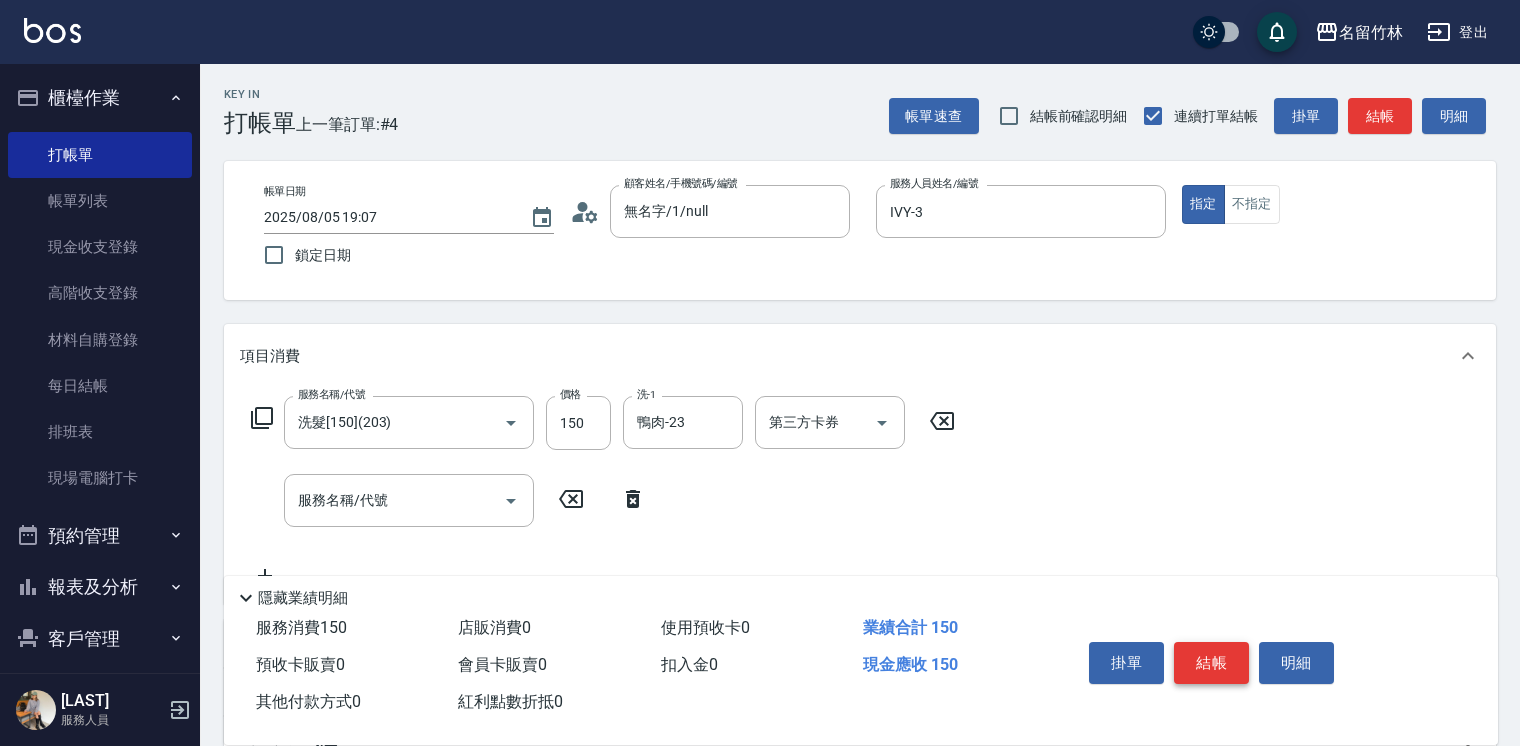 click on "結帳" at bounding box center [1211, 663] 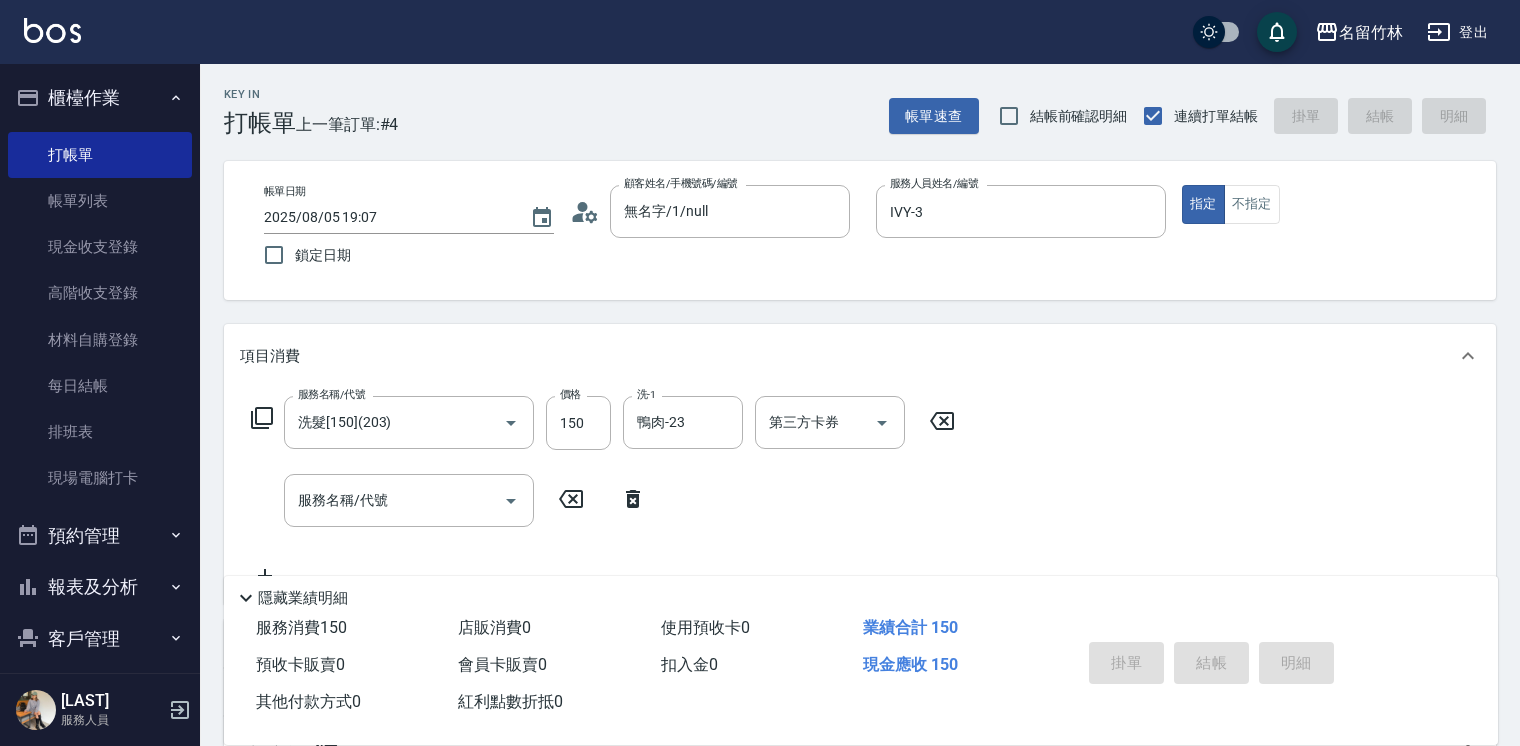type 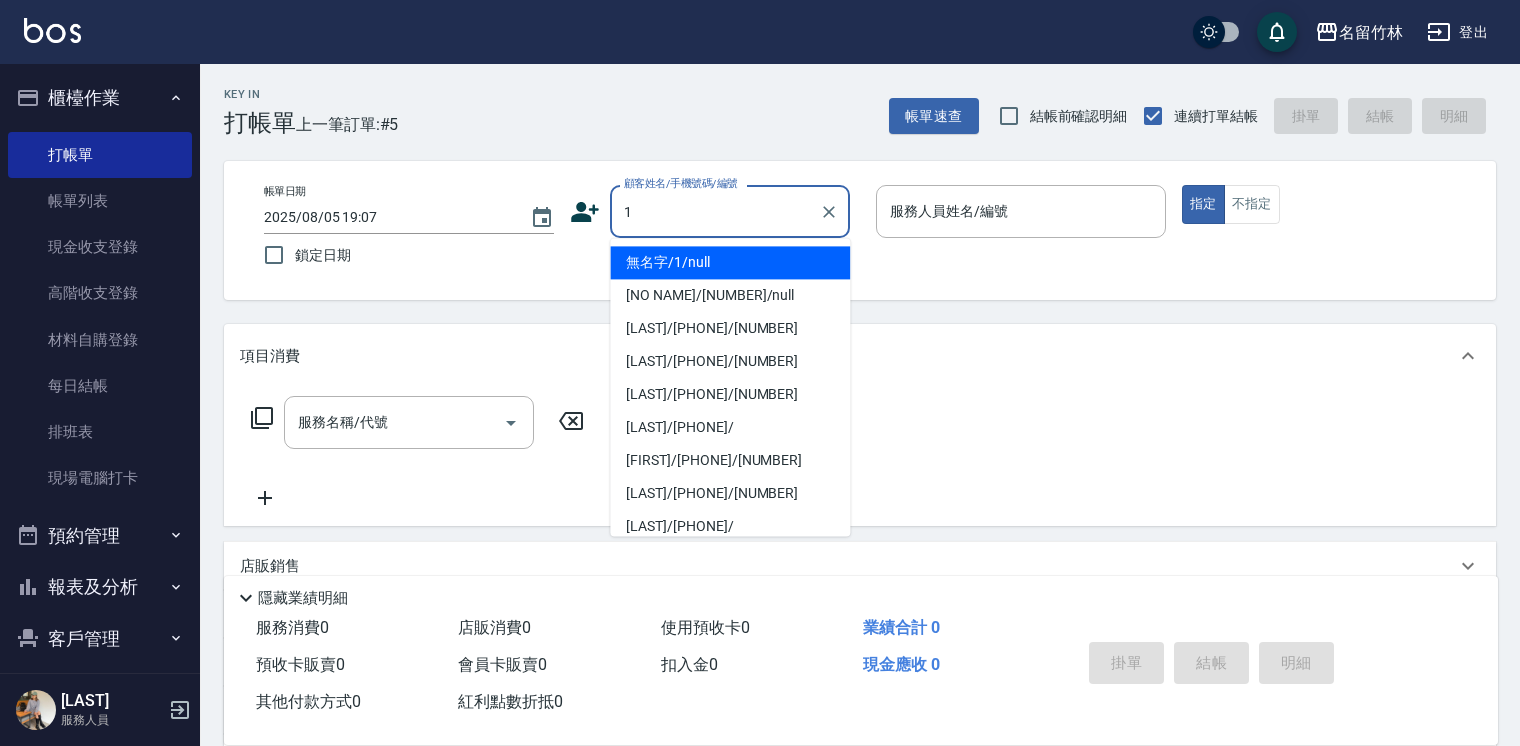 type on "無名字/1/null" 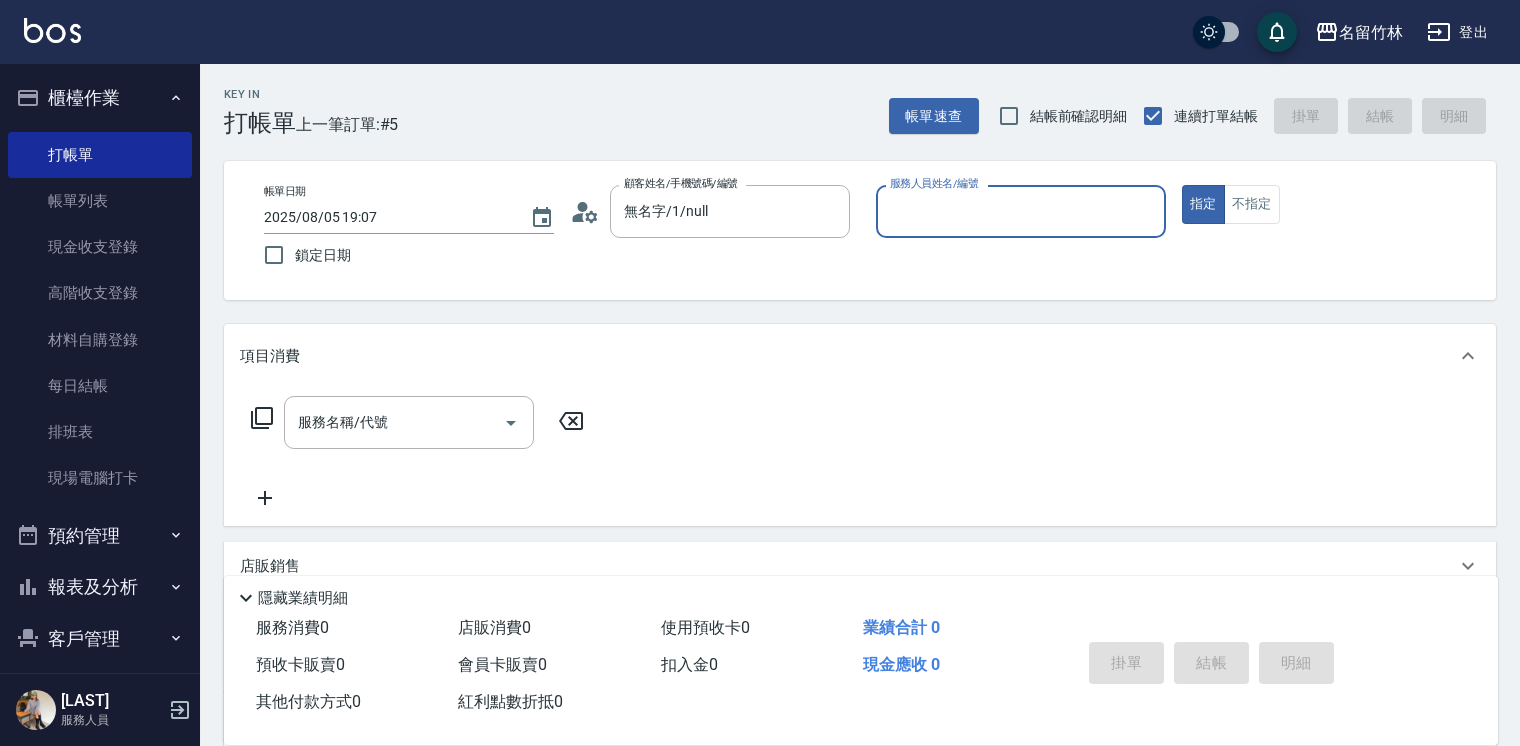 type on "3" 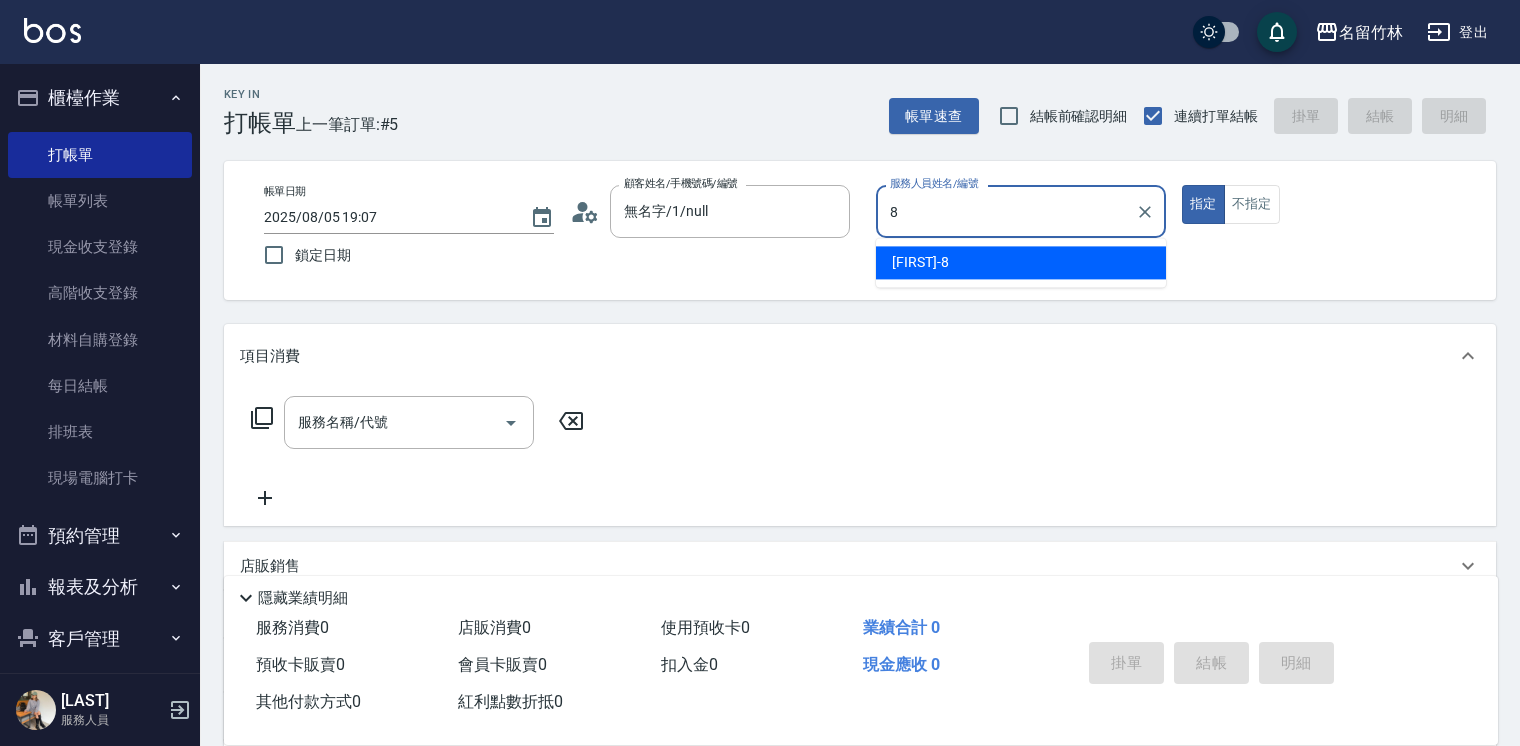 type on "[FIRST]-[NUMBER]" 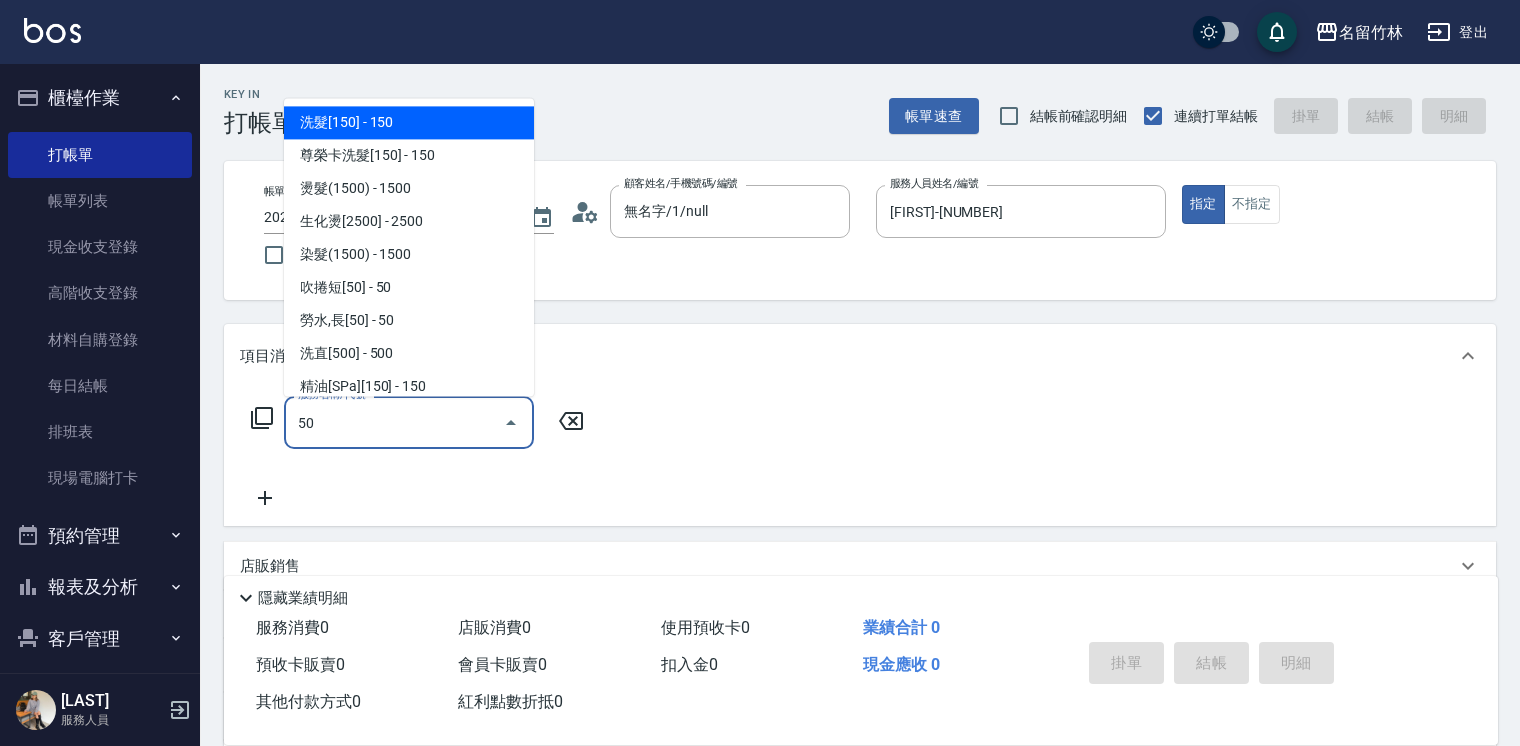 type on "5" 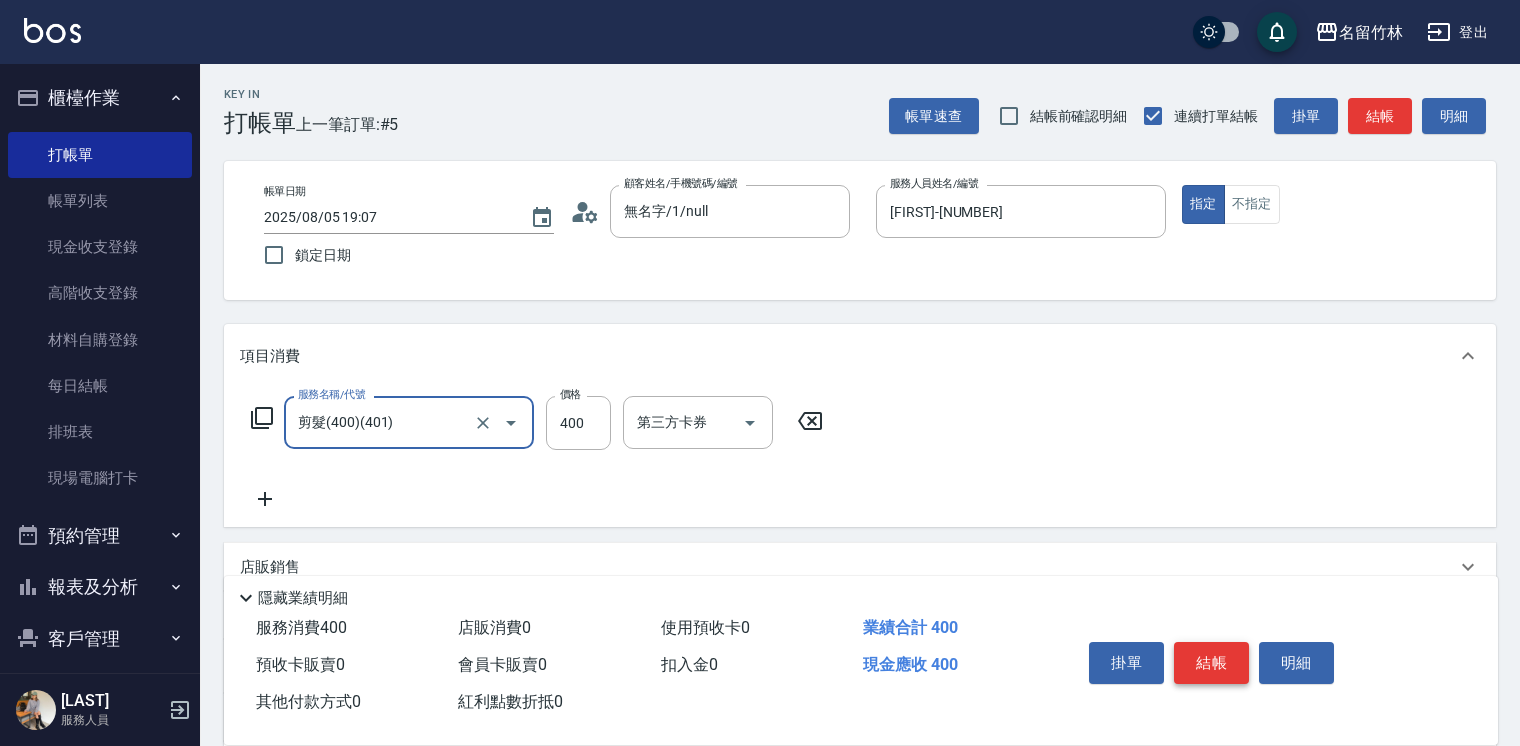 type on "剪髮(400)(401)" 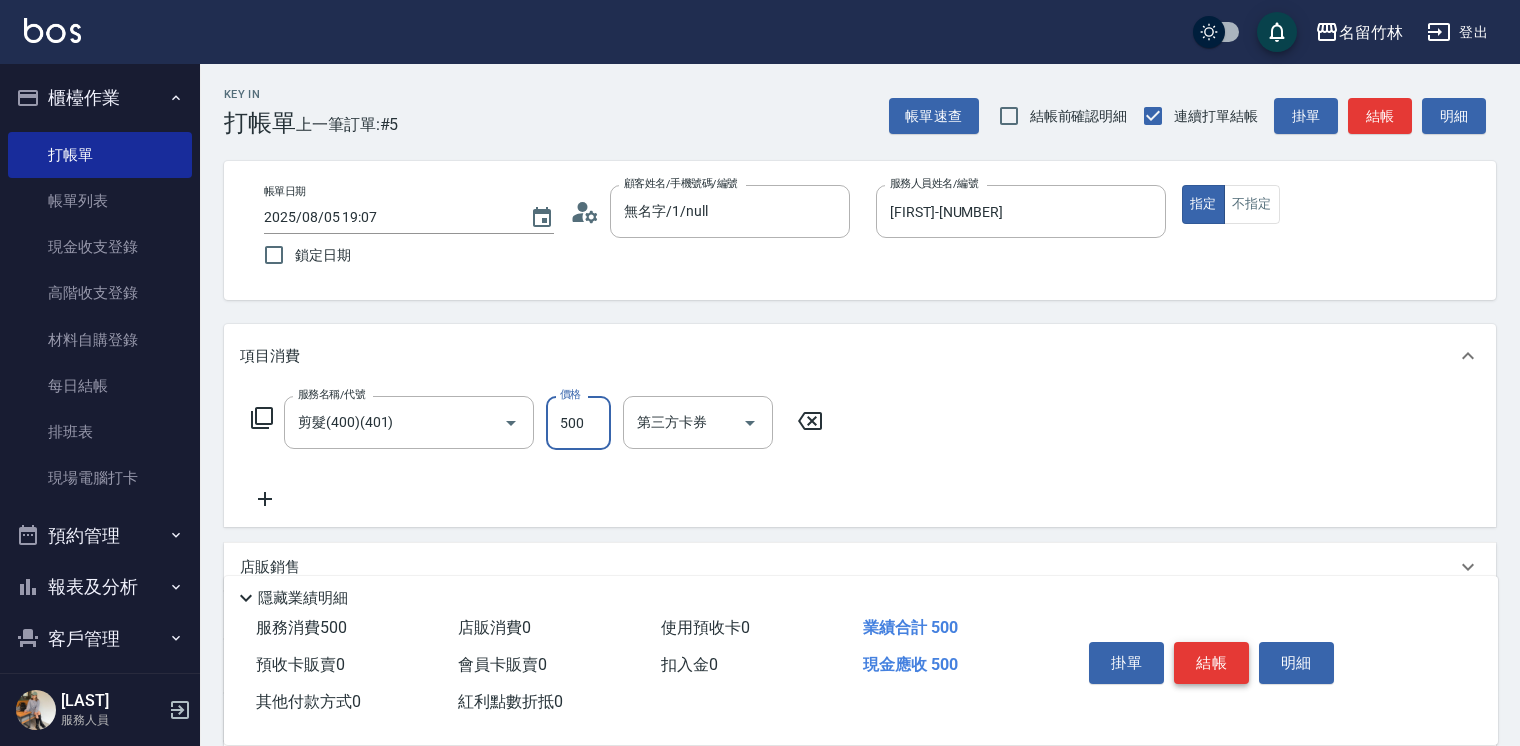 type on "500" 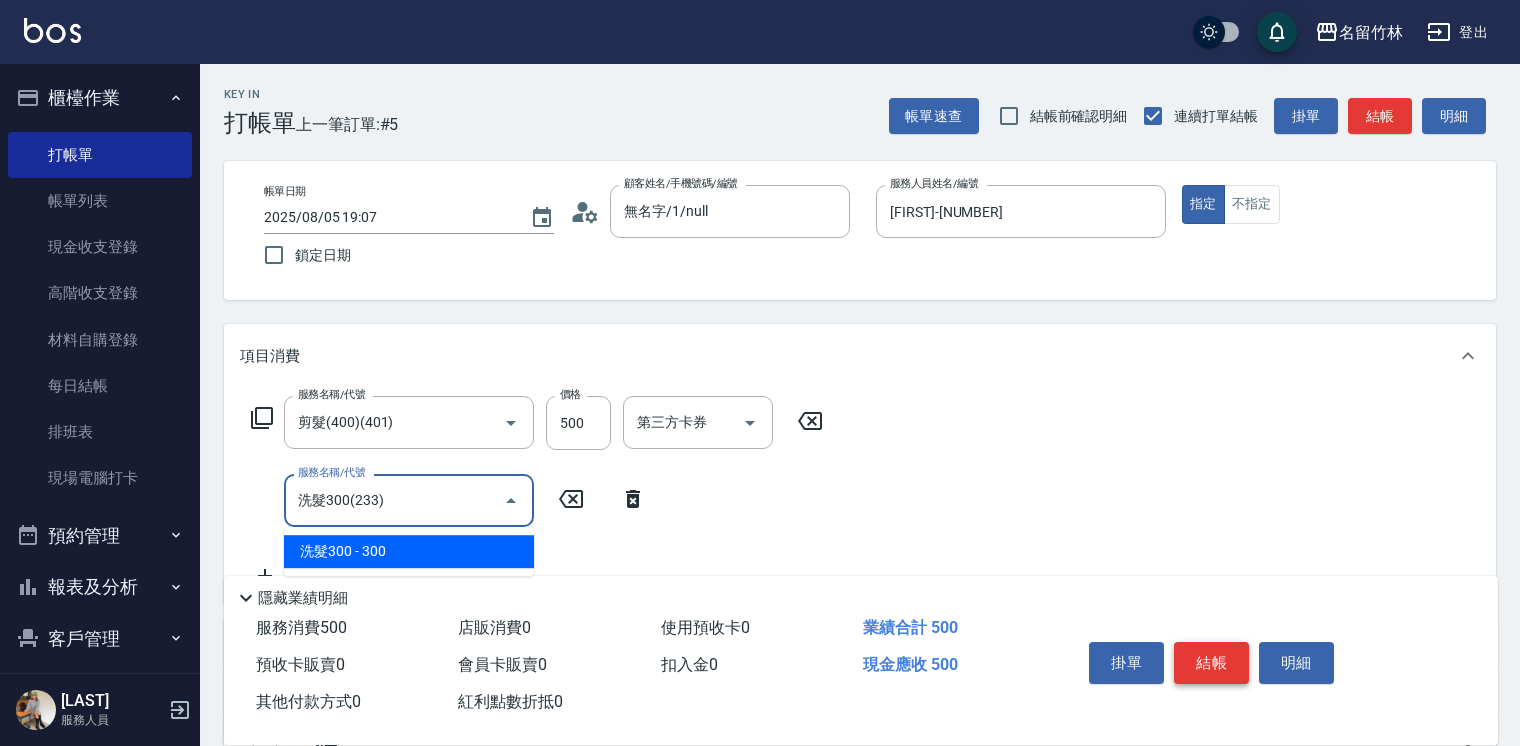 type on "洗髮300(233)" 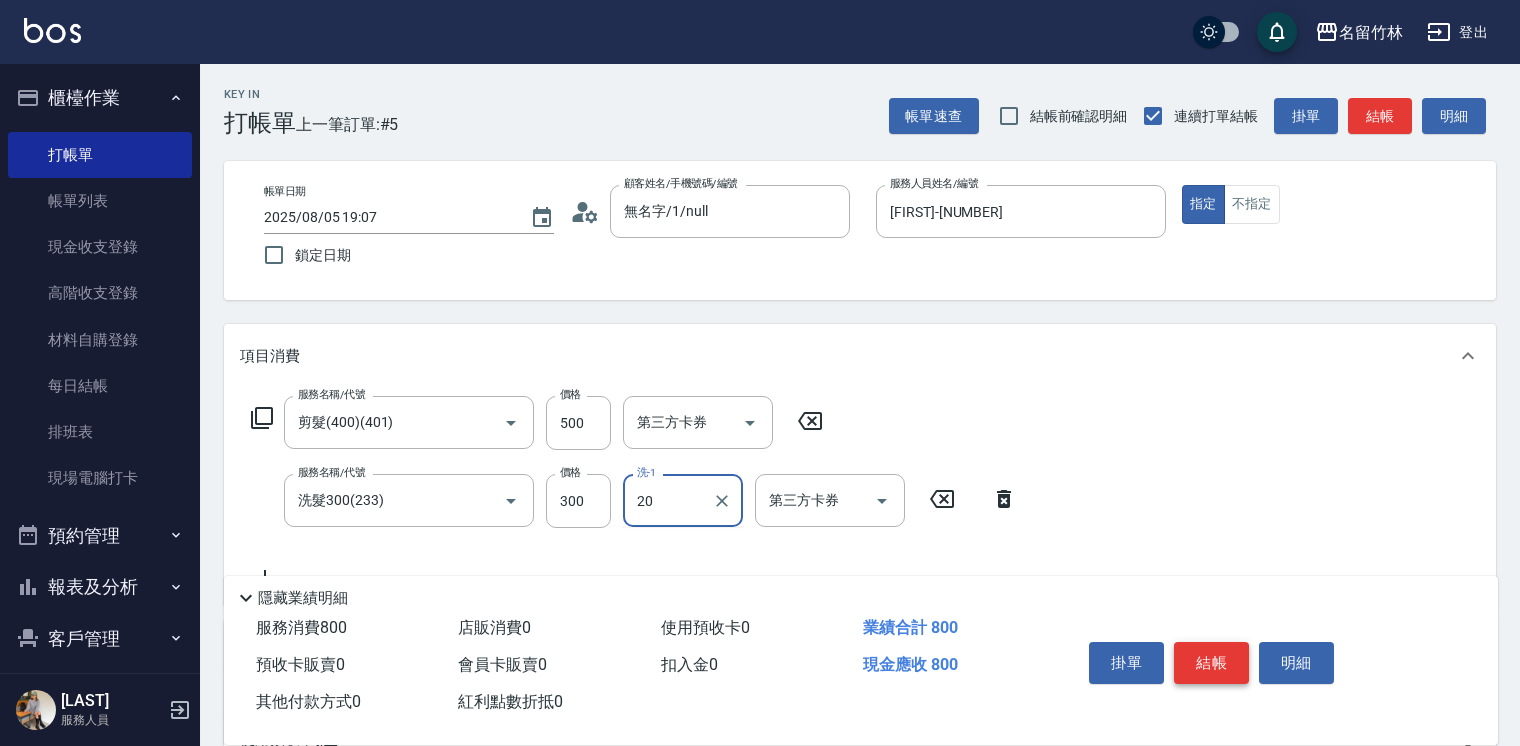 type on "肉圓-20" 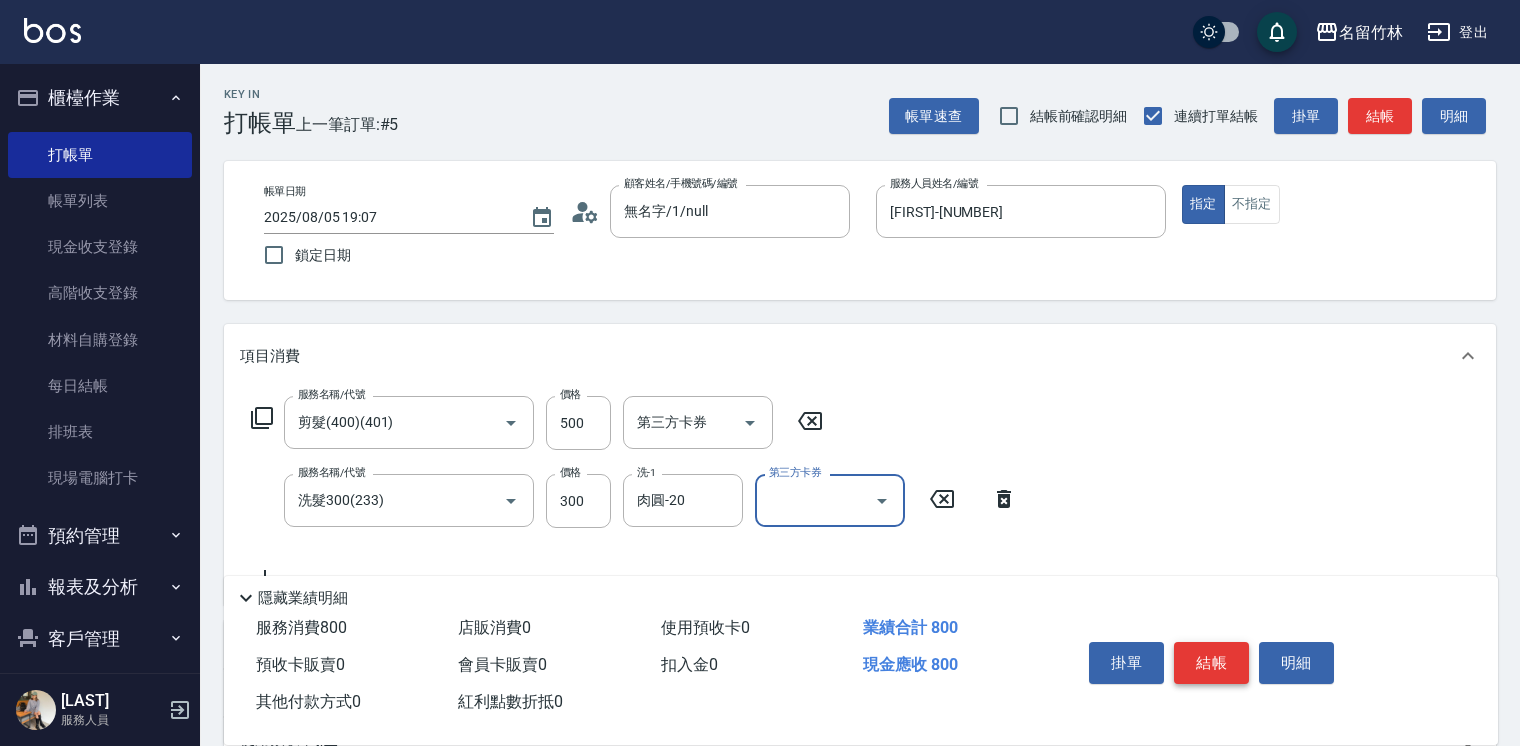 click on "結帳" at bounding box center (1211, 663) 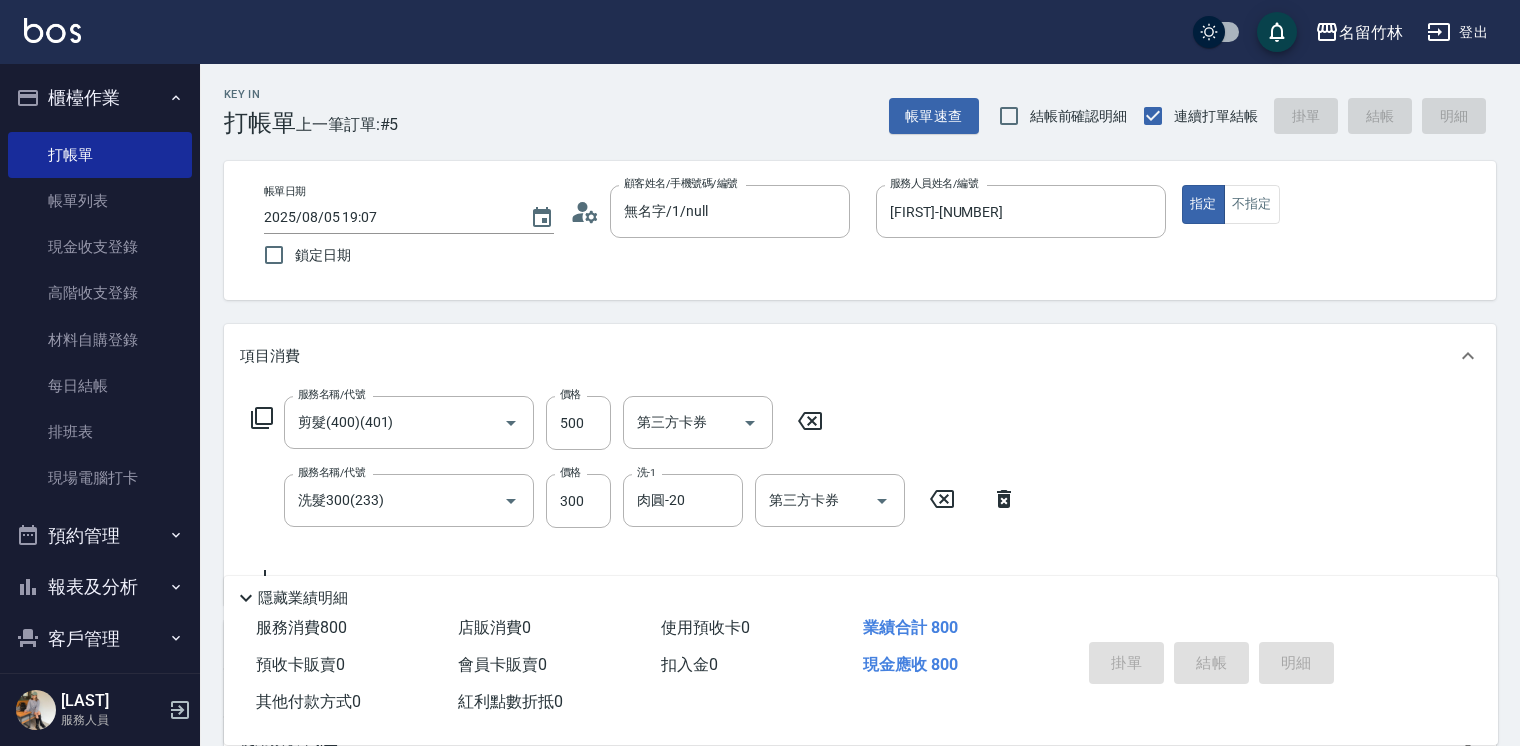 type 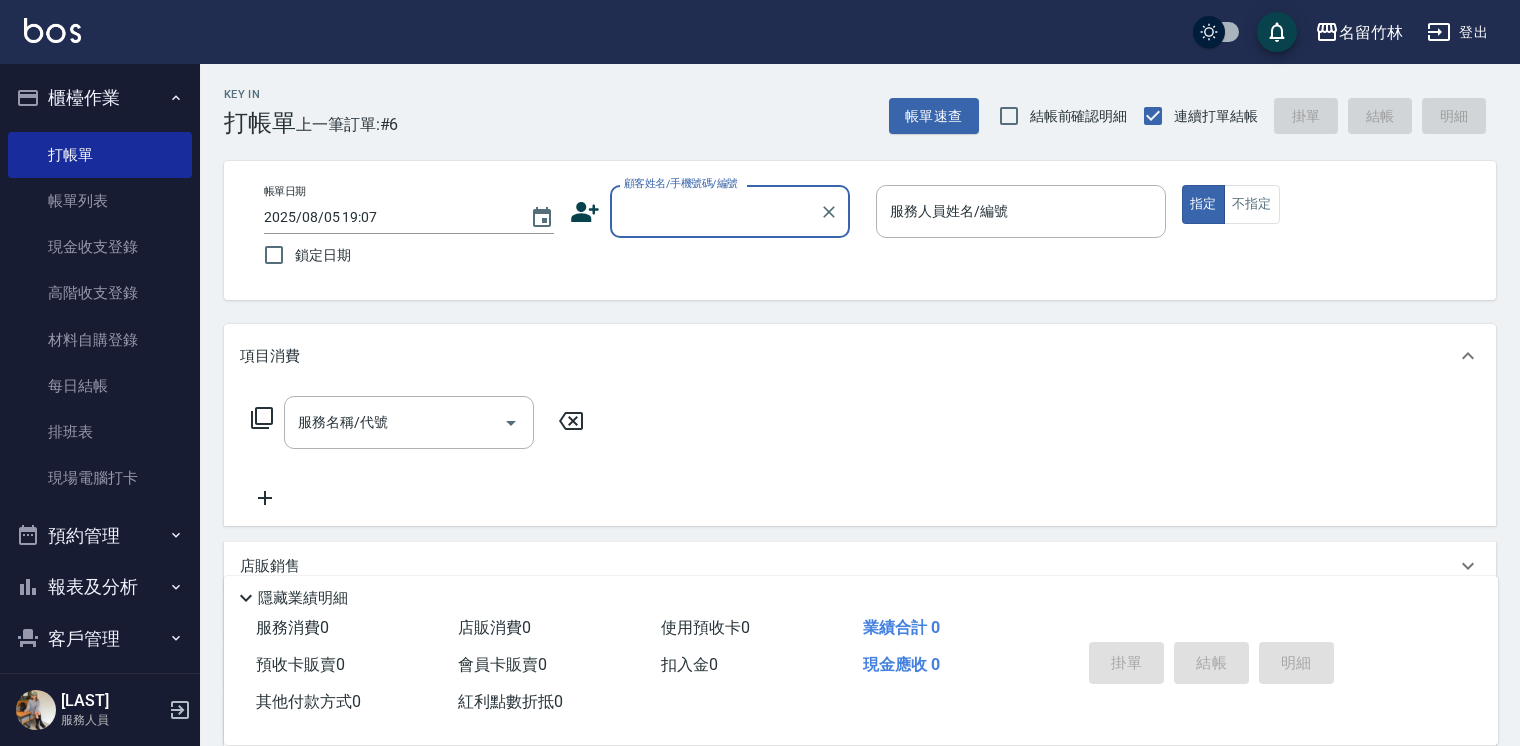 type on "4" 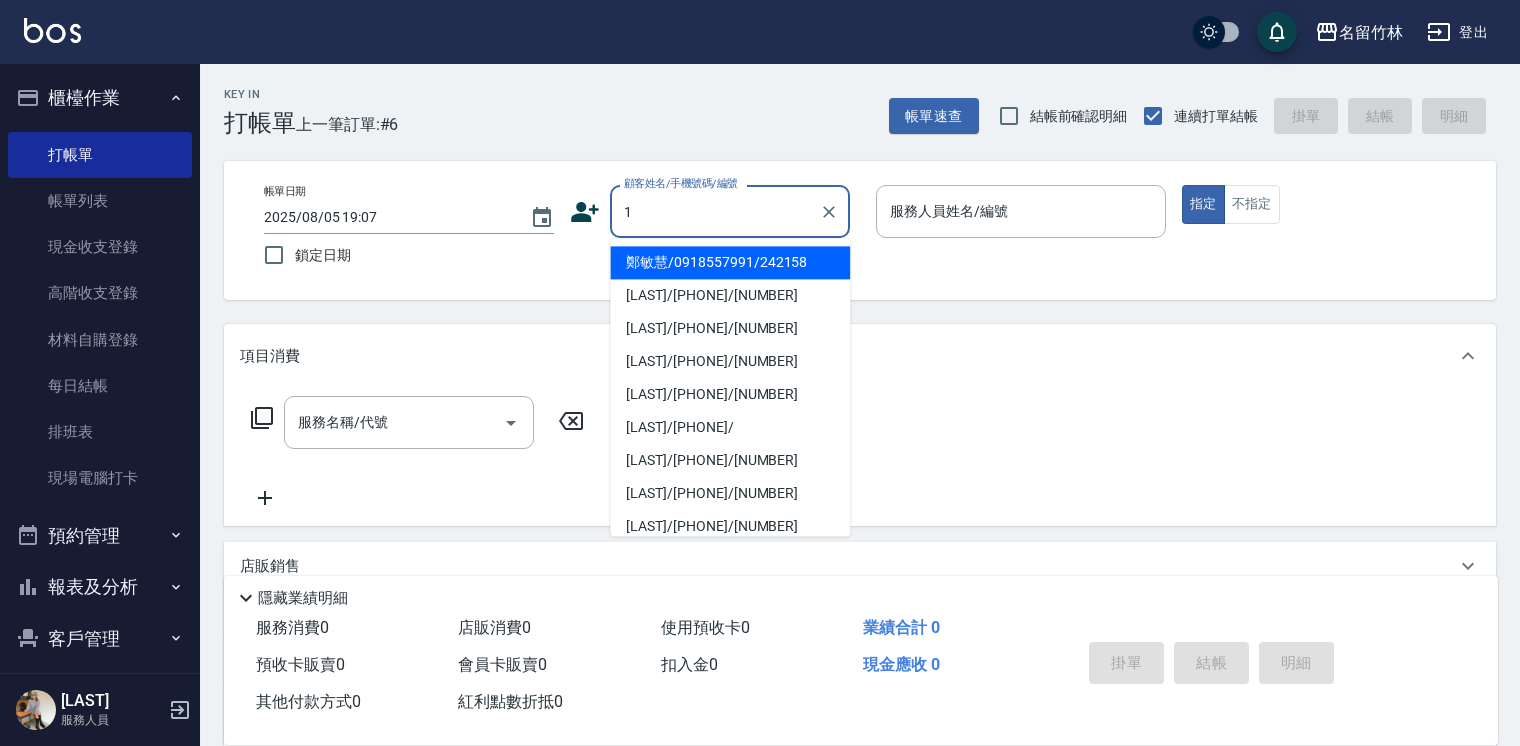 type on "鄭敏慧/0918557991/242158" 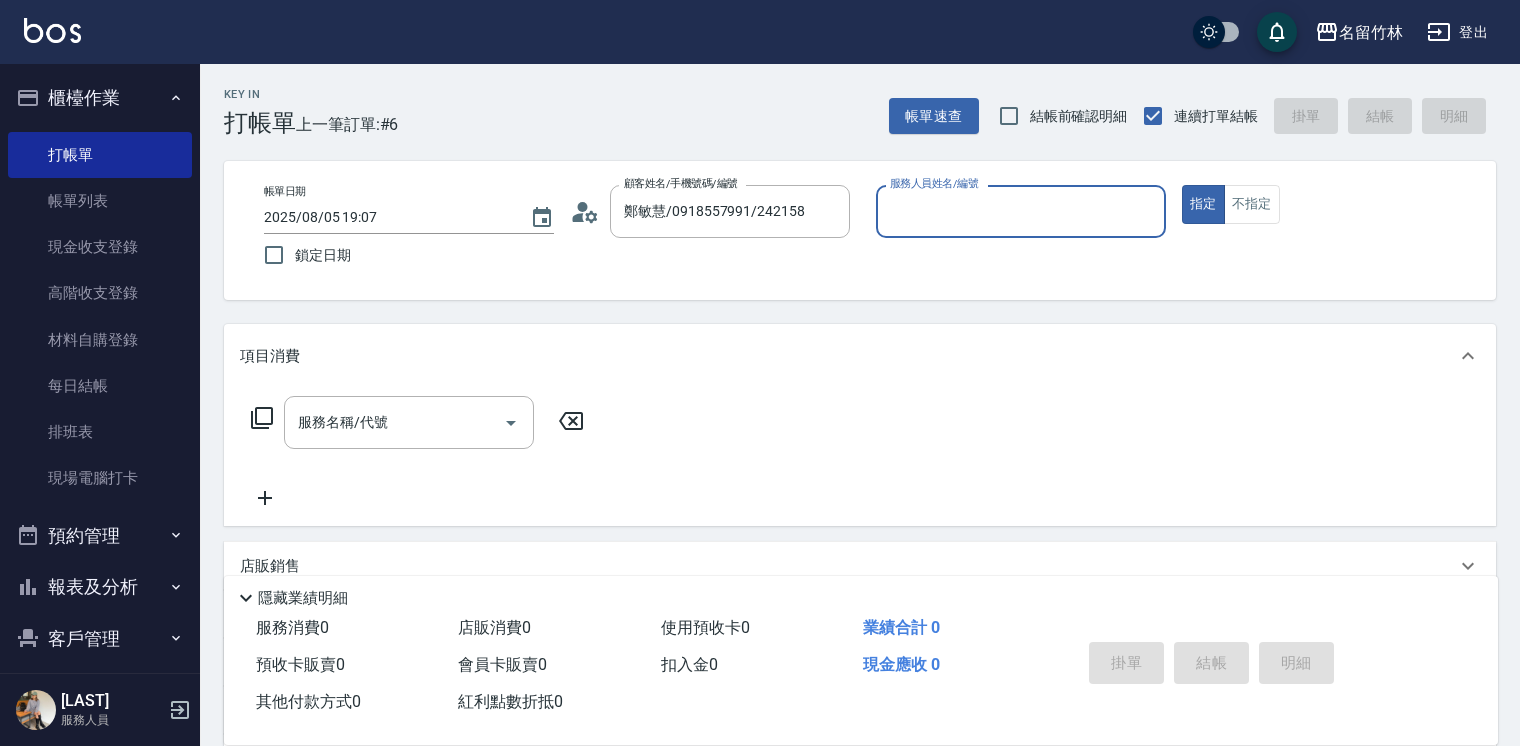 type on "[FIRST]-[NUMBER]" 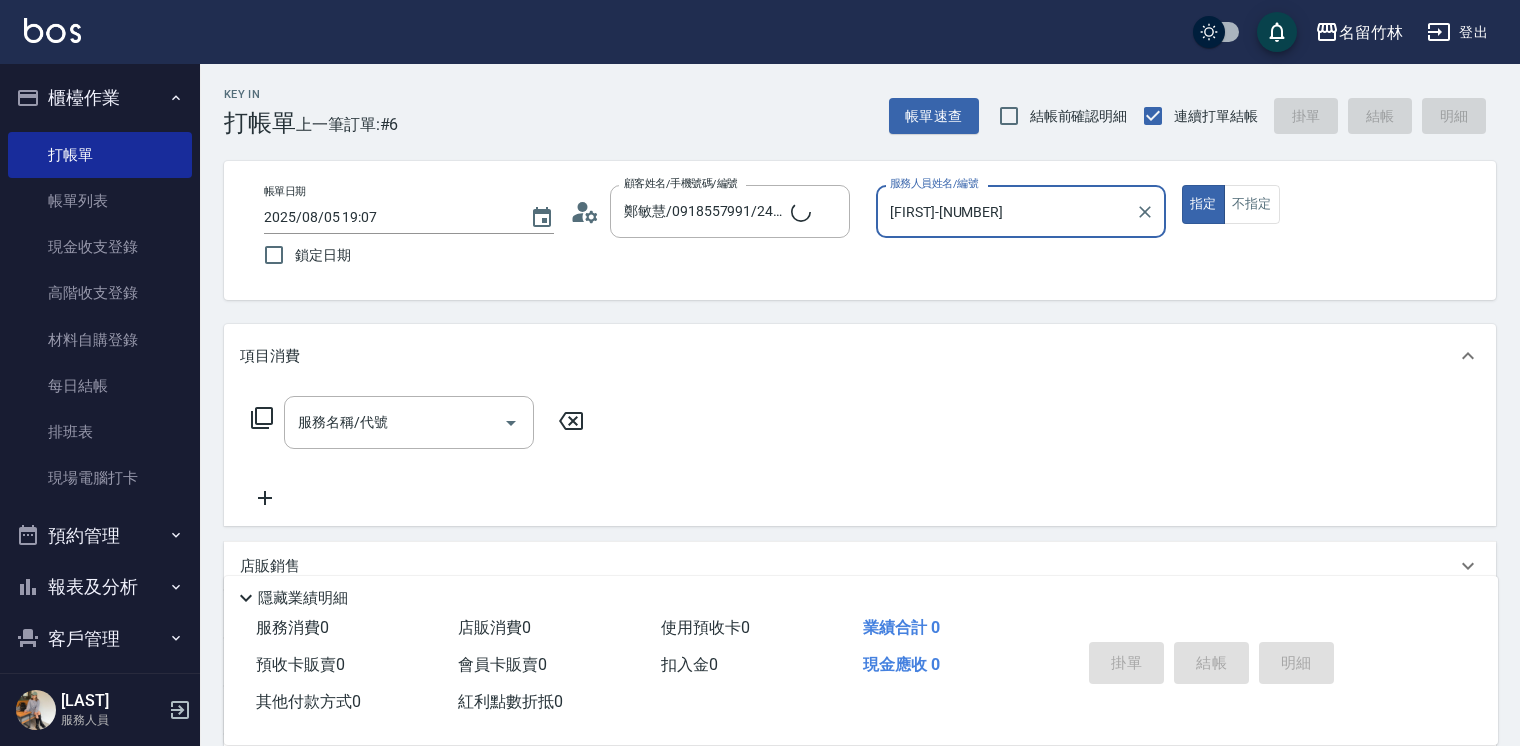 type on "無名字/1/null" 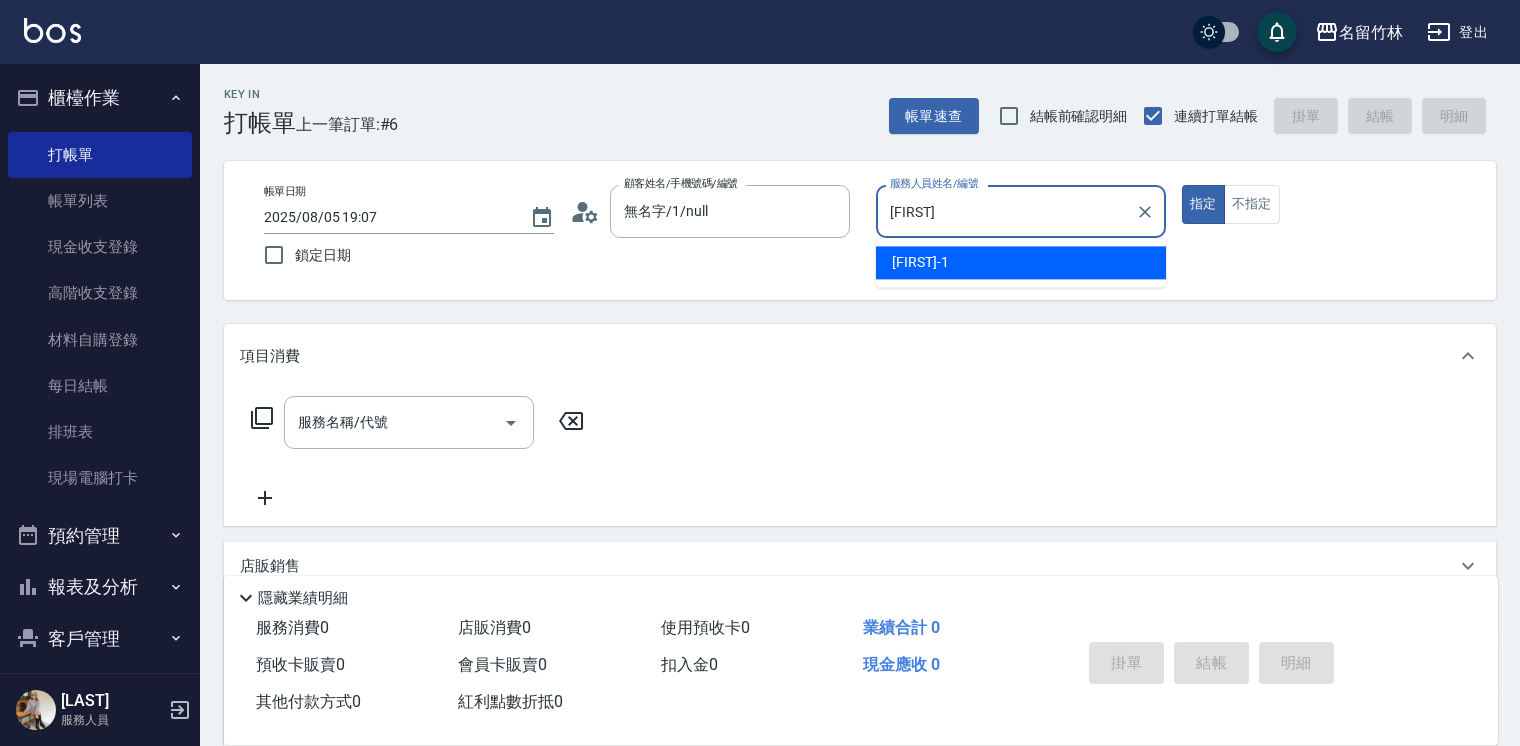 type on "J" 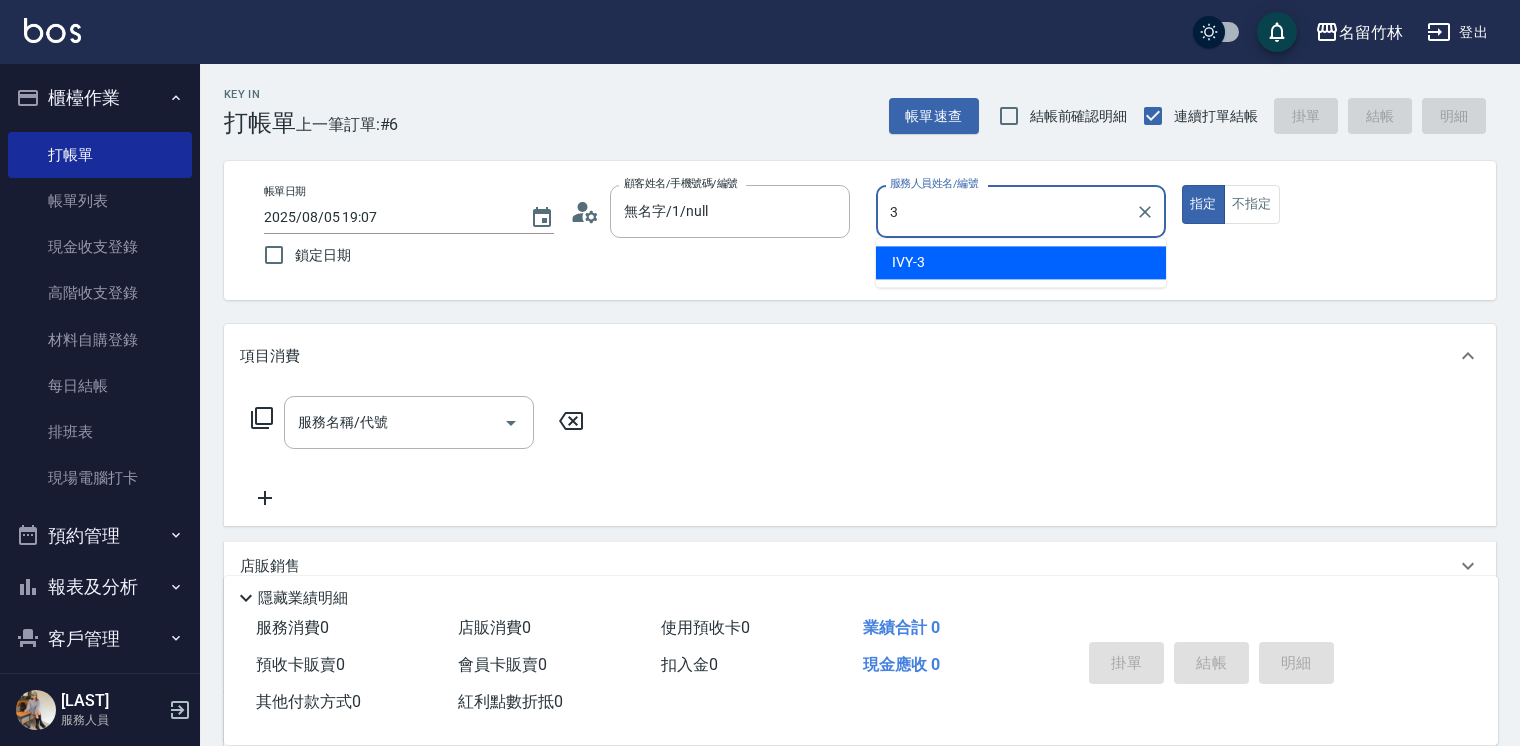 type on "IVY-3" 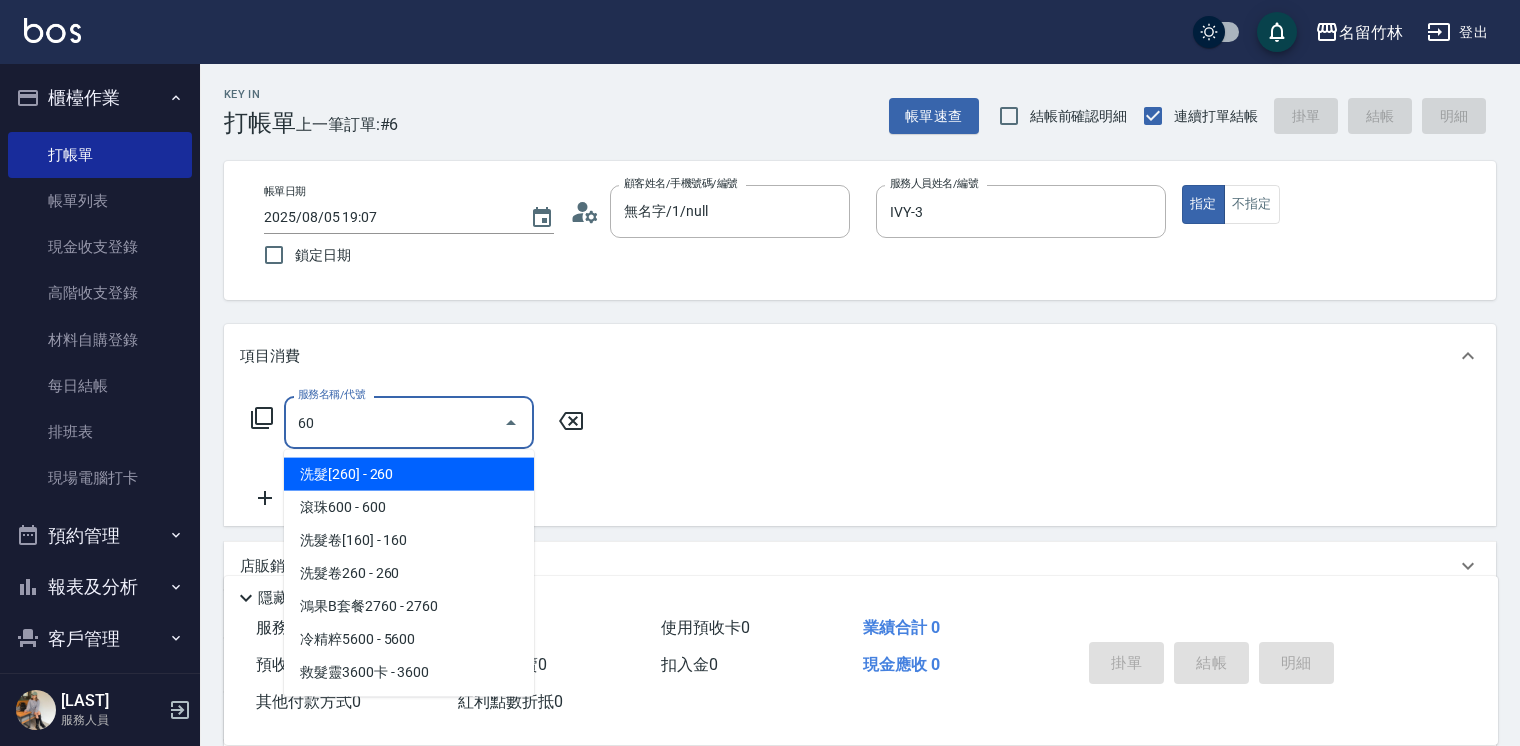 type on "6" 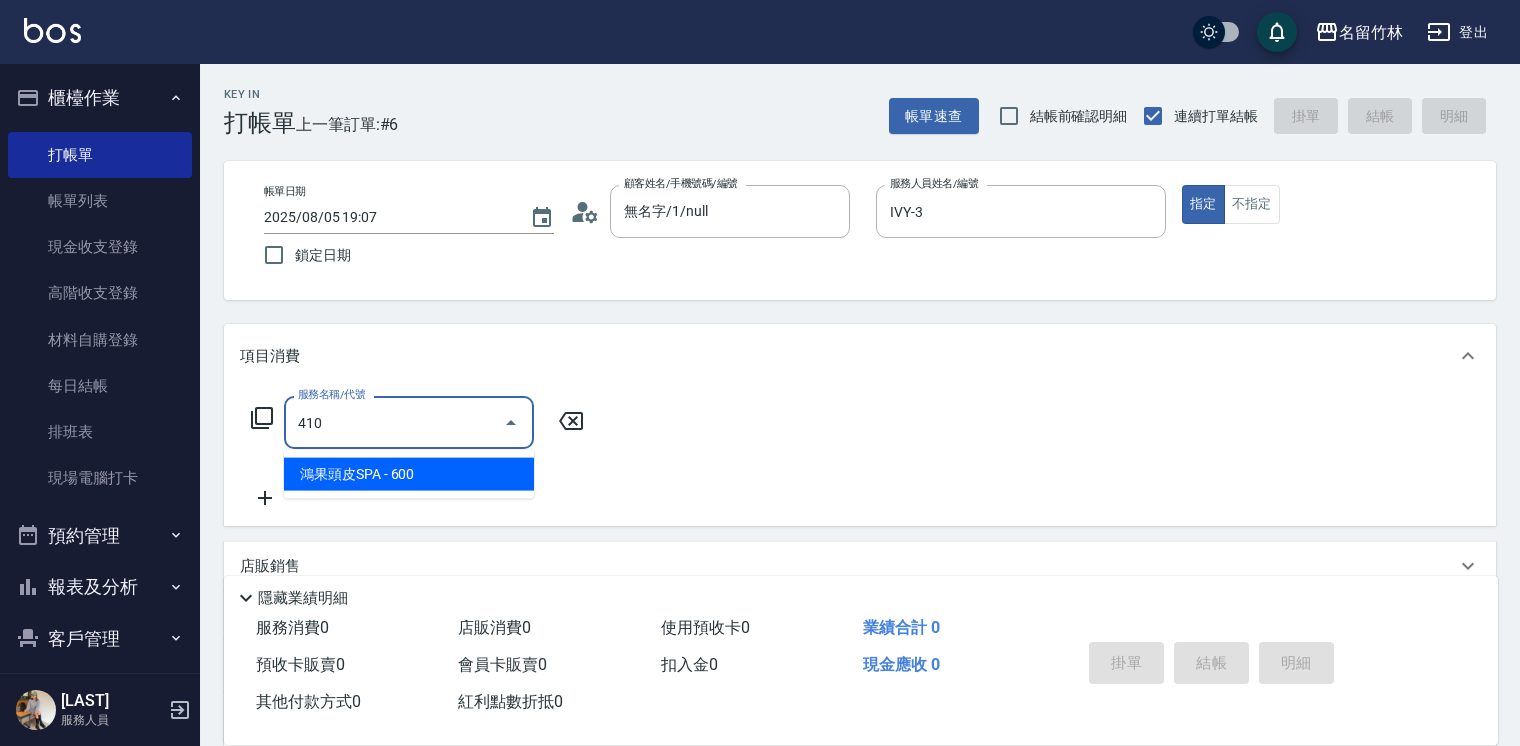 type on "鴻果頭皮SPA(410)" 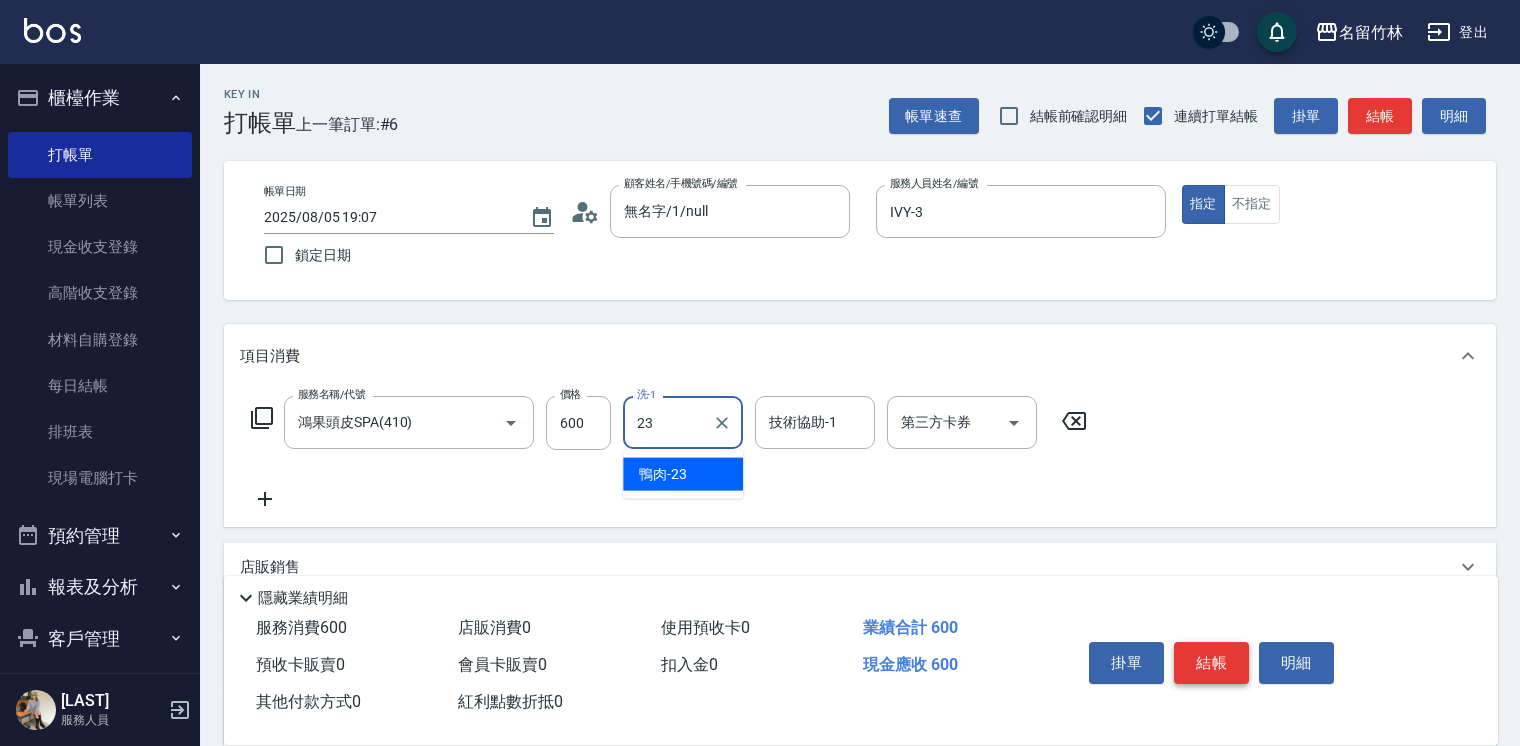 type on "鴨肉-23" 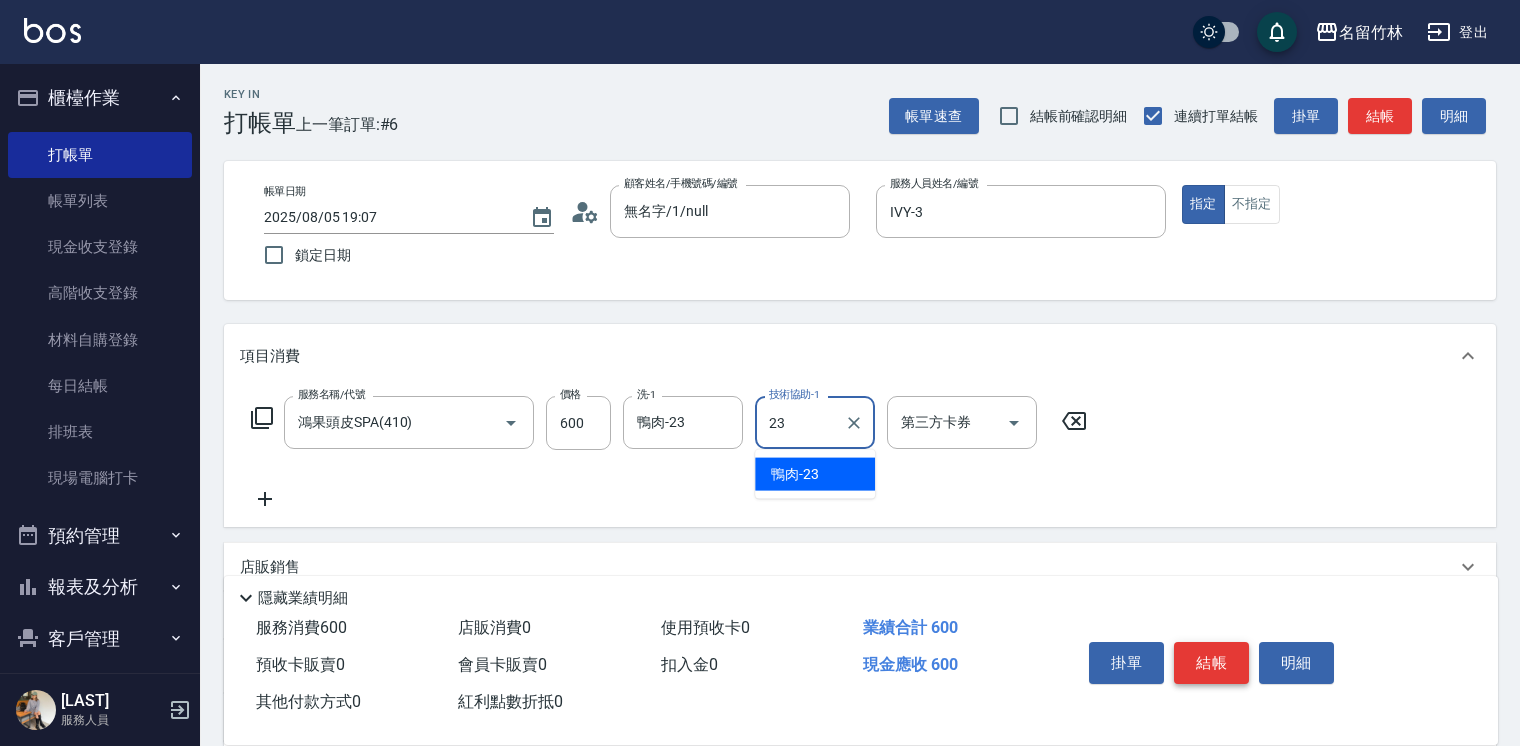 type on "鴨肉-23" 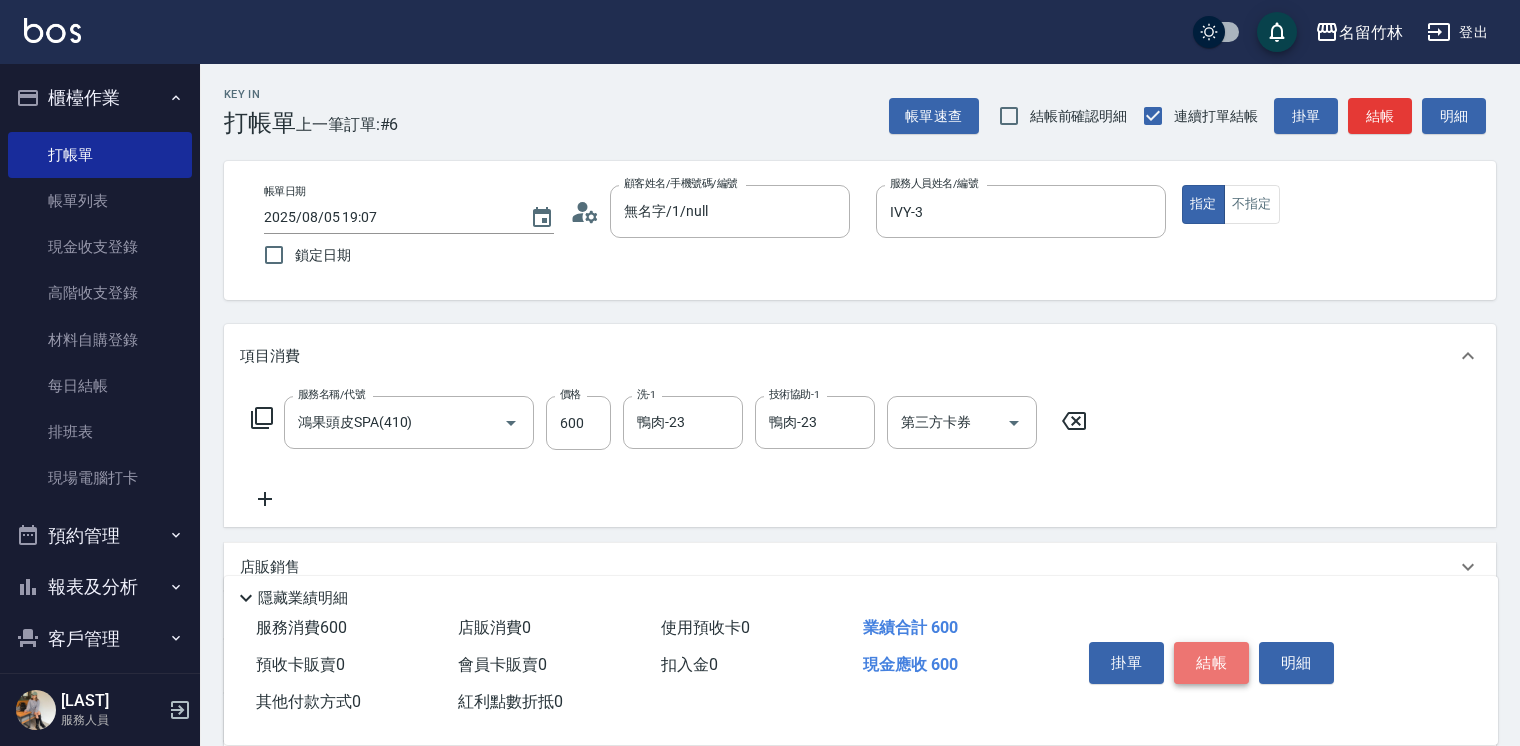 click on "結帳" at bounding box center [1211, 663] 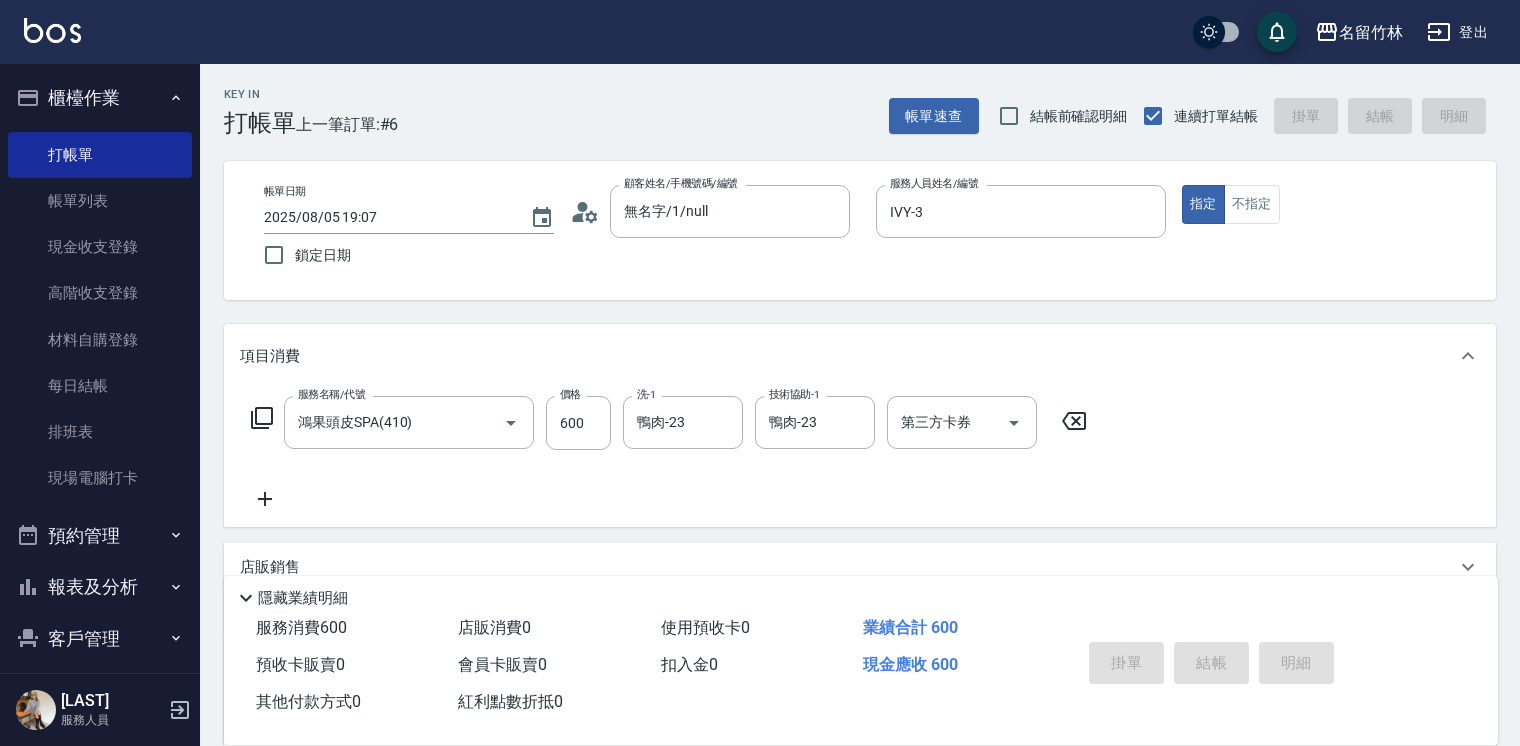type on "2025/08/05 19:08" 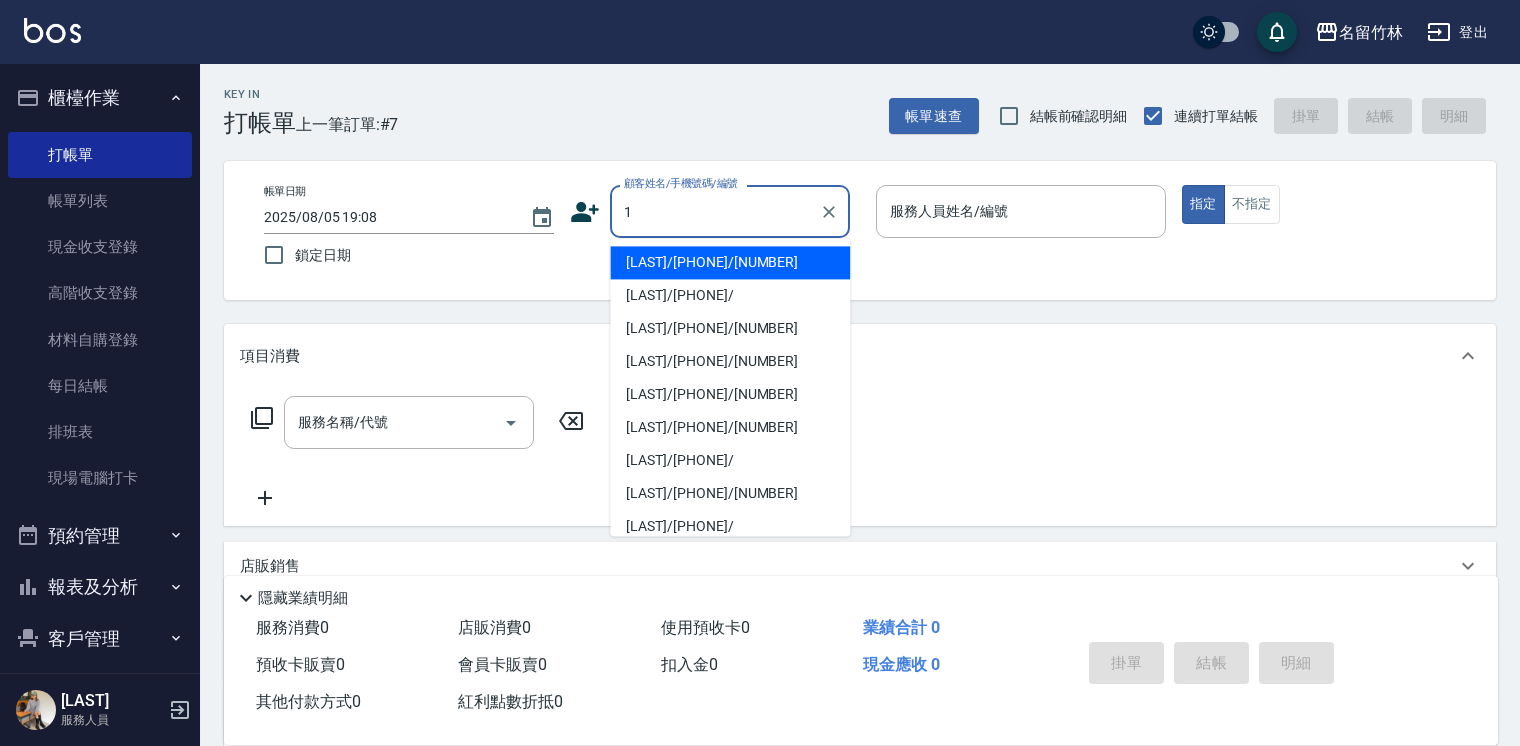 type on "[LAST]/[PHONE]/[NUMBER]" 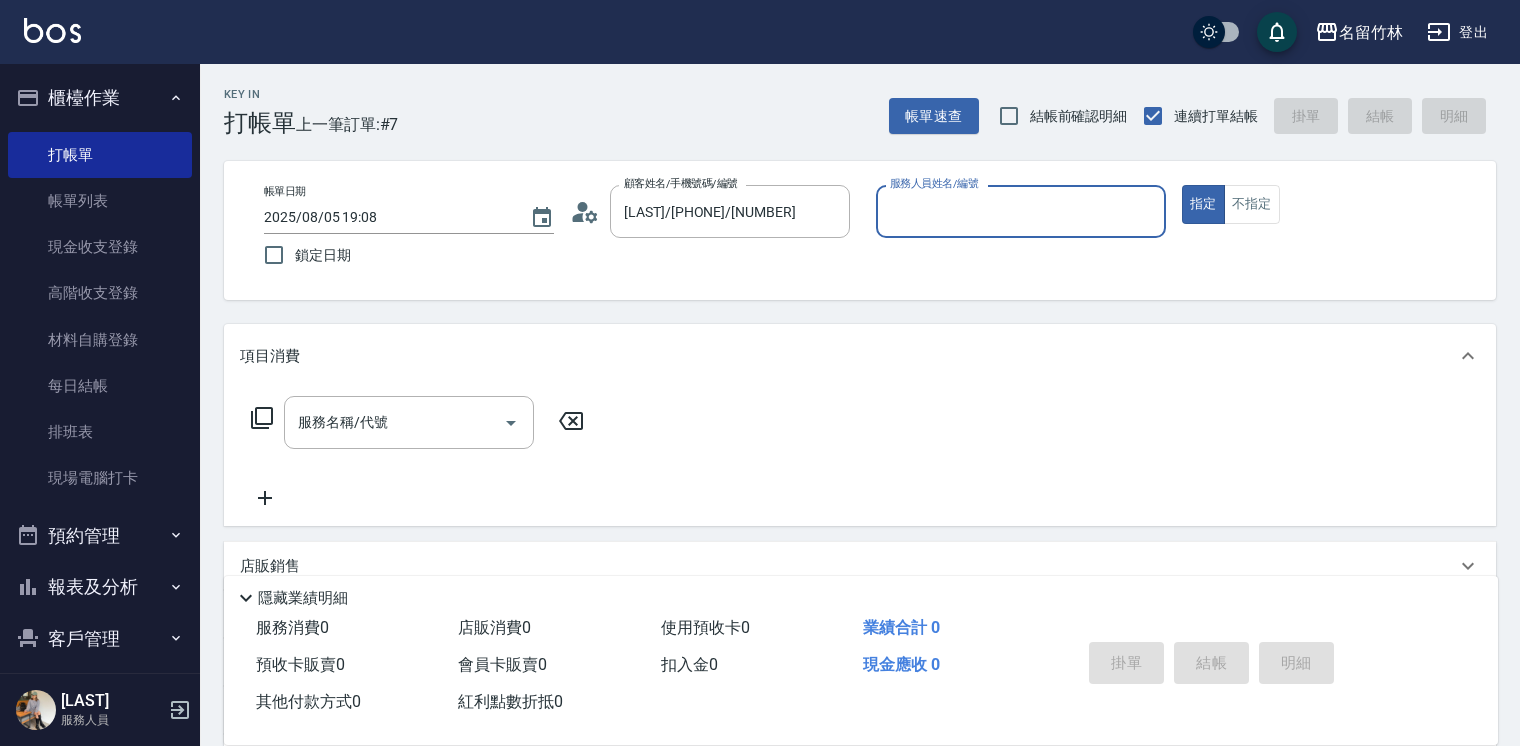 type on "IVY-3" 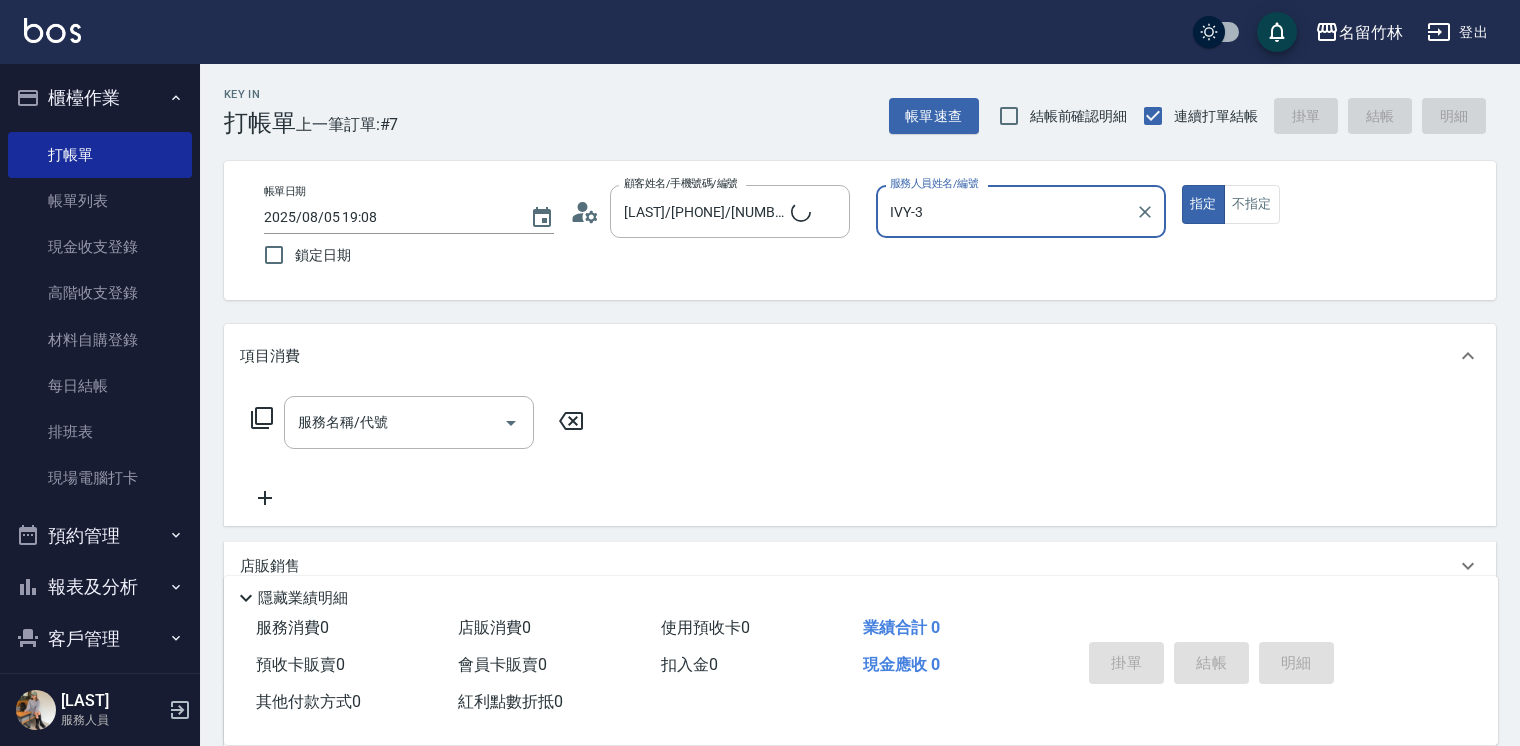 type on "無名字/1/null" 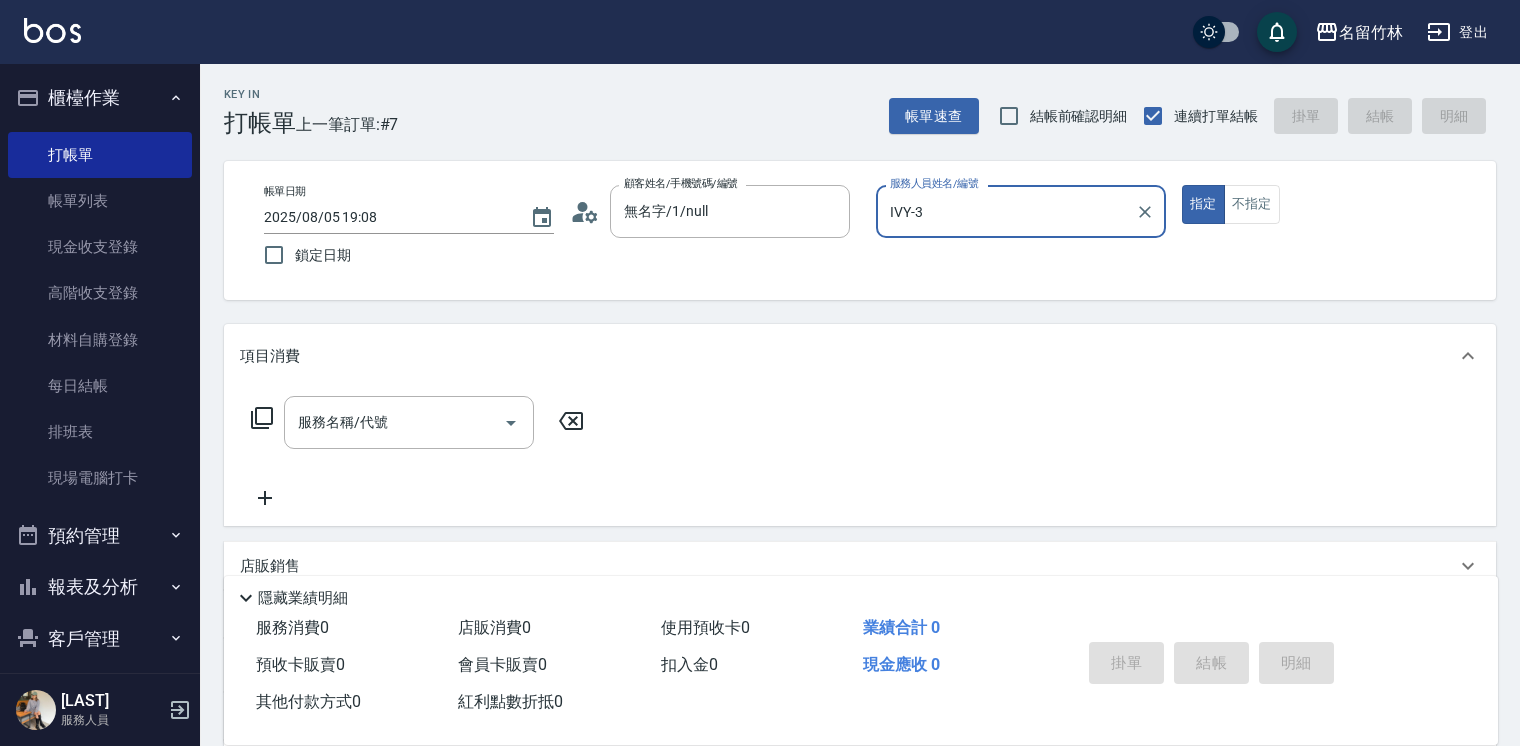 click on "指定" at bounding box center [1203, 204] 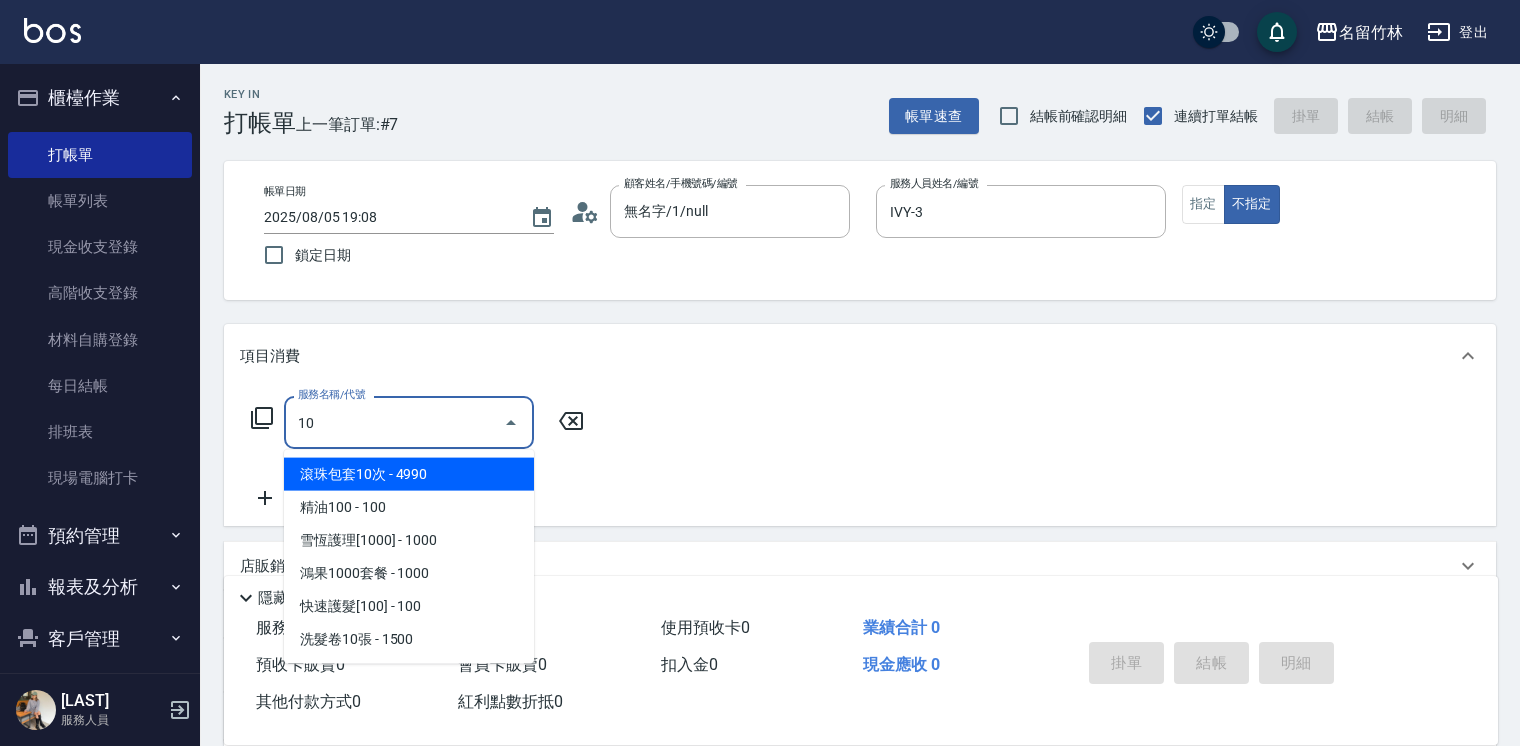 type on "1" 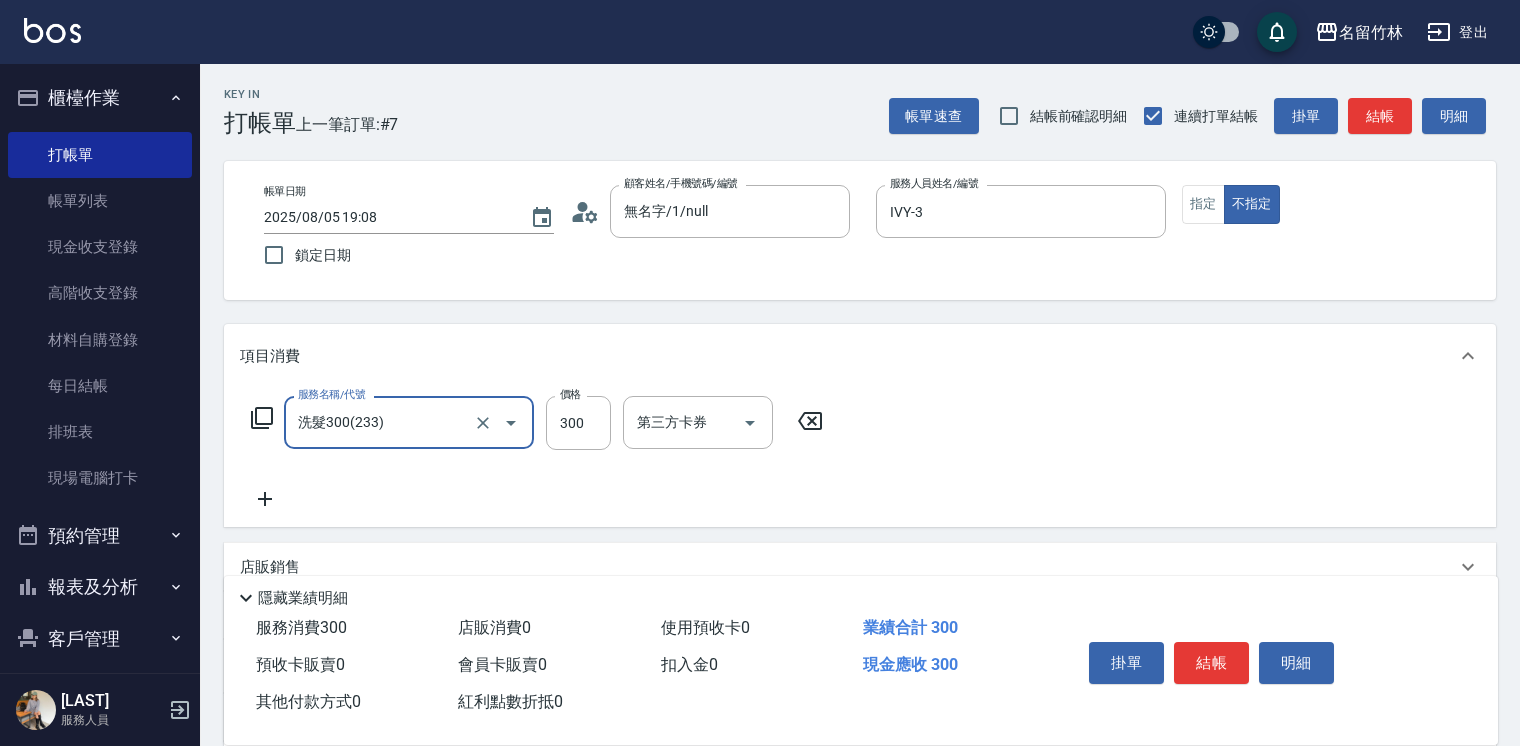 type on "洗髮300(233)" 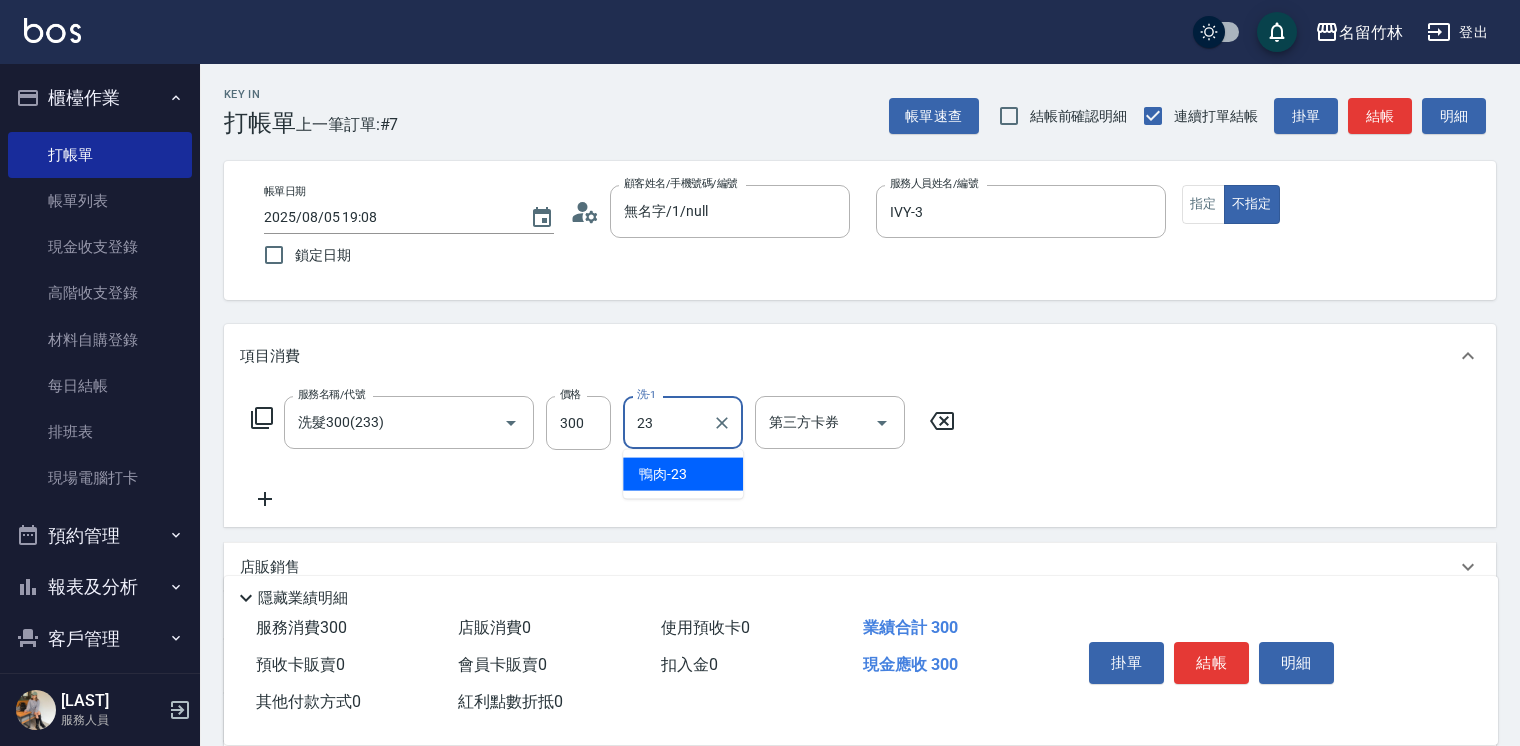 type on "鴨肉-23" 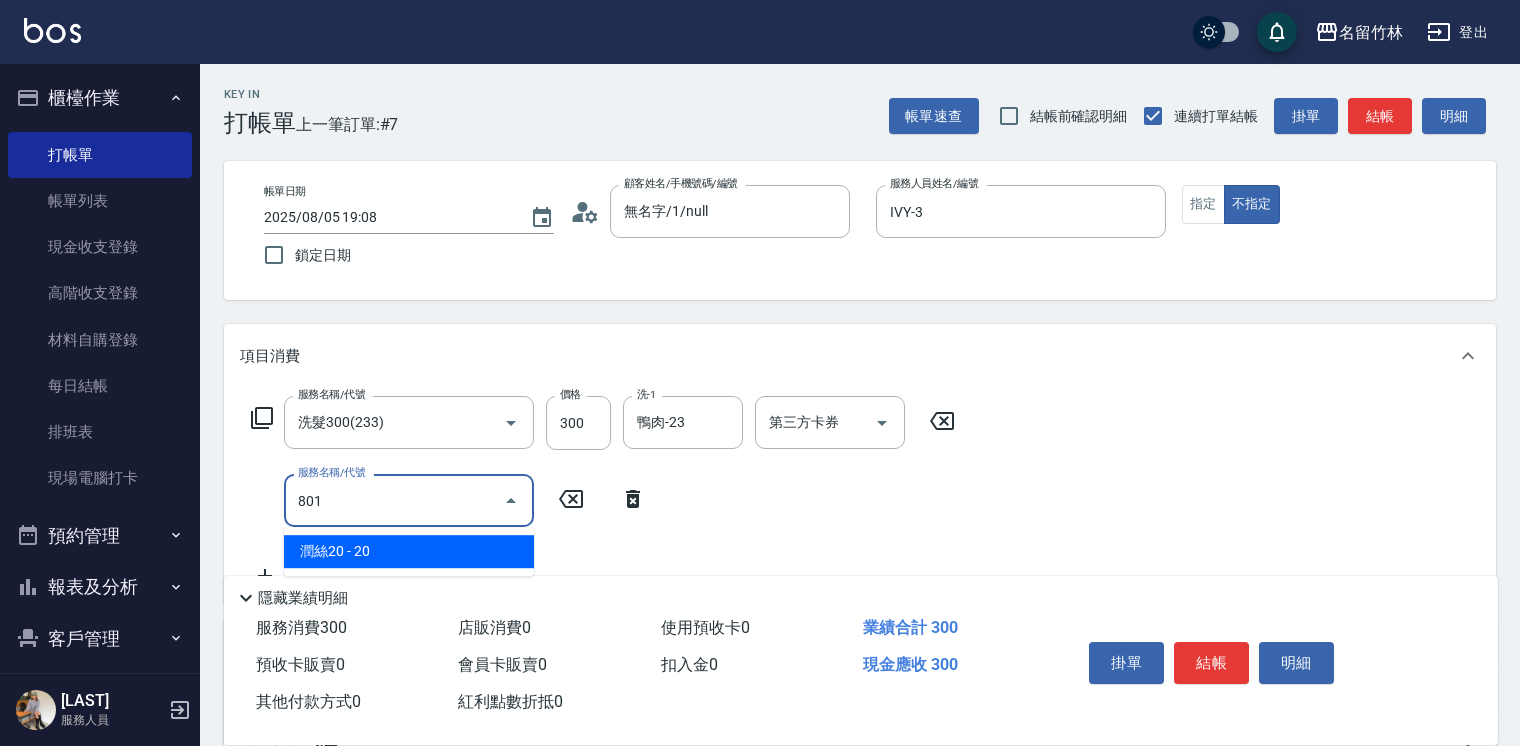 type on "潤絲20(801)" 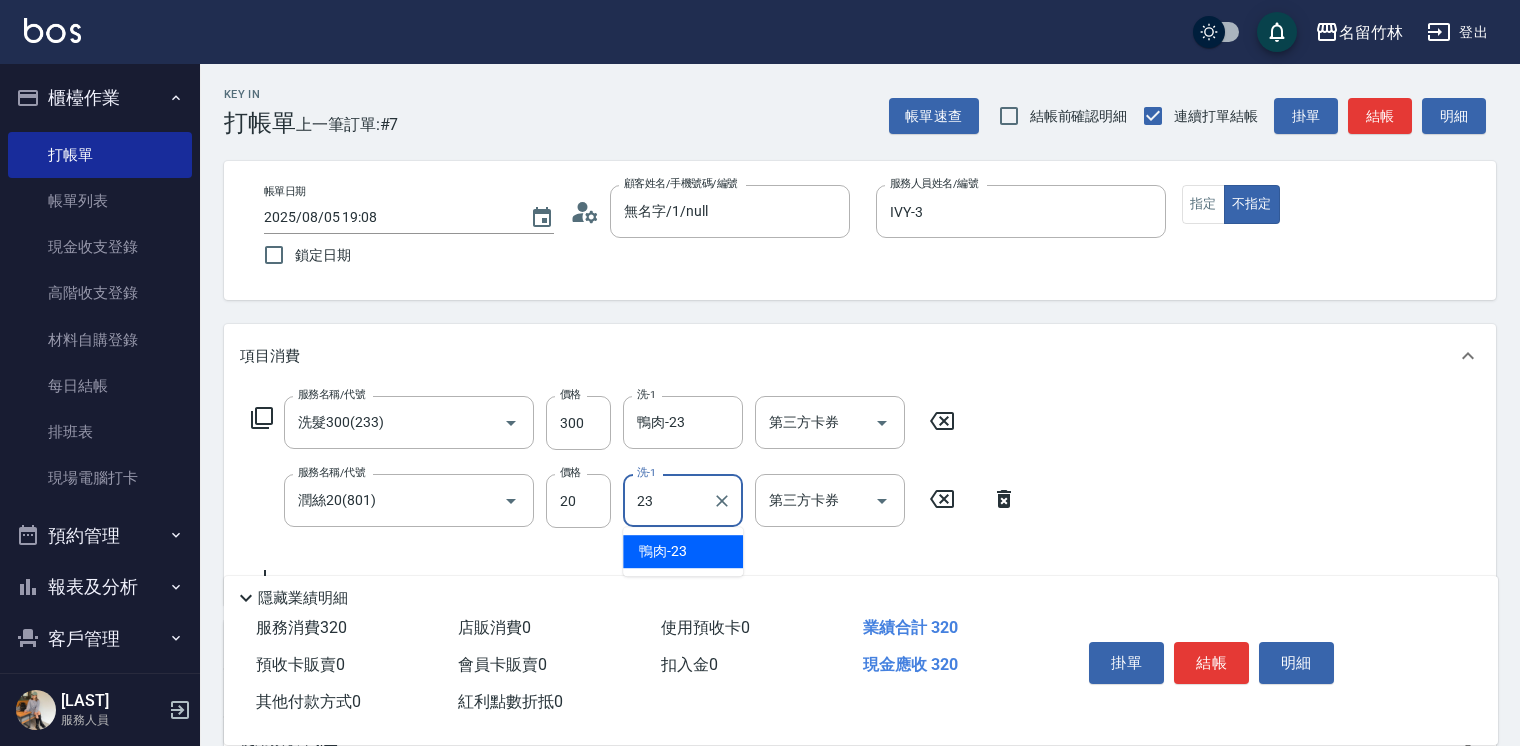 type on "鴨肉-23" 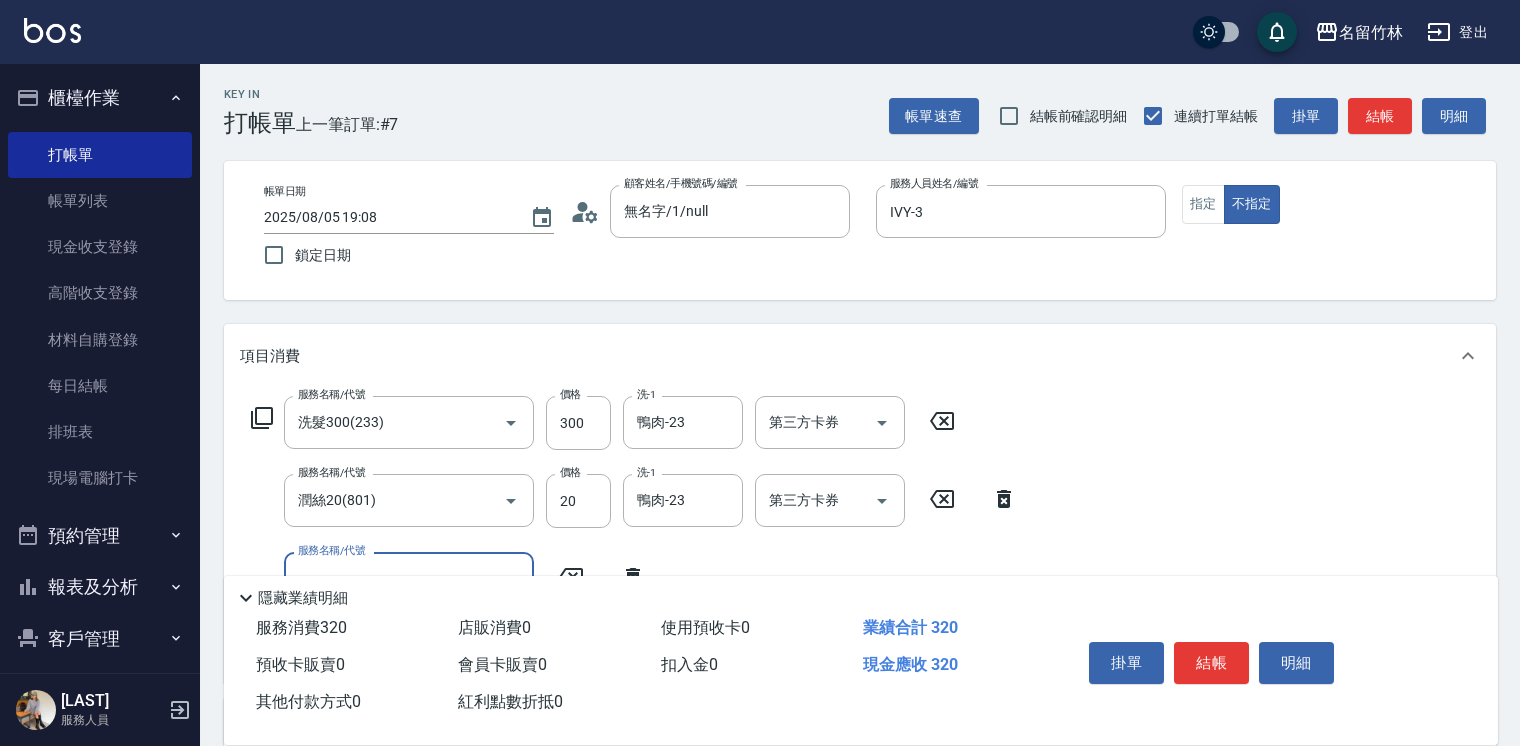 type on "8" 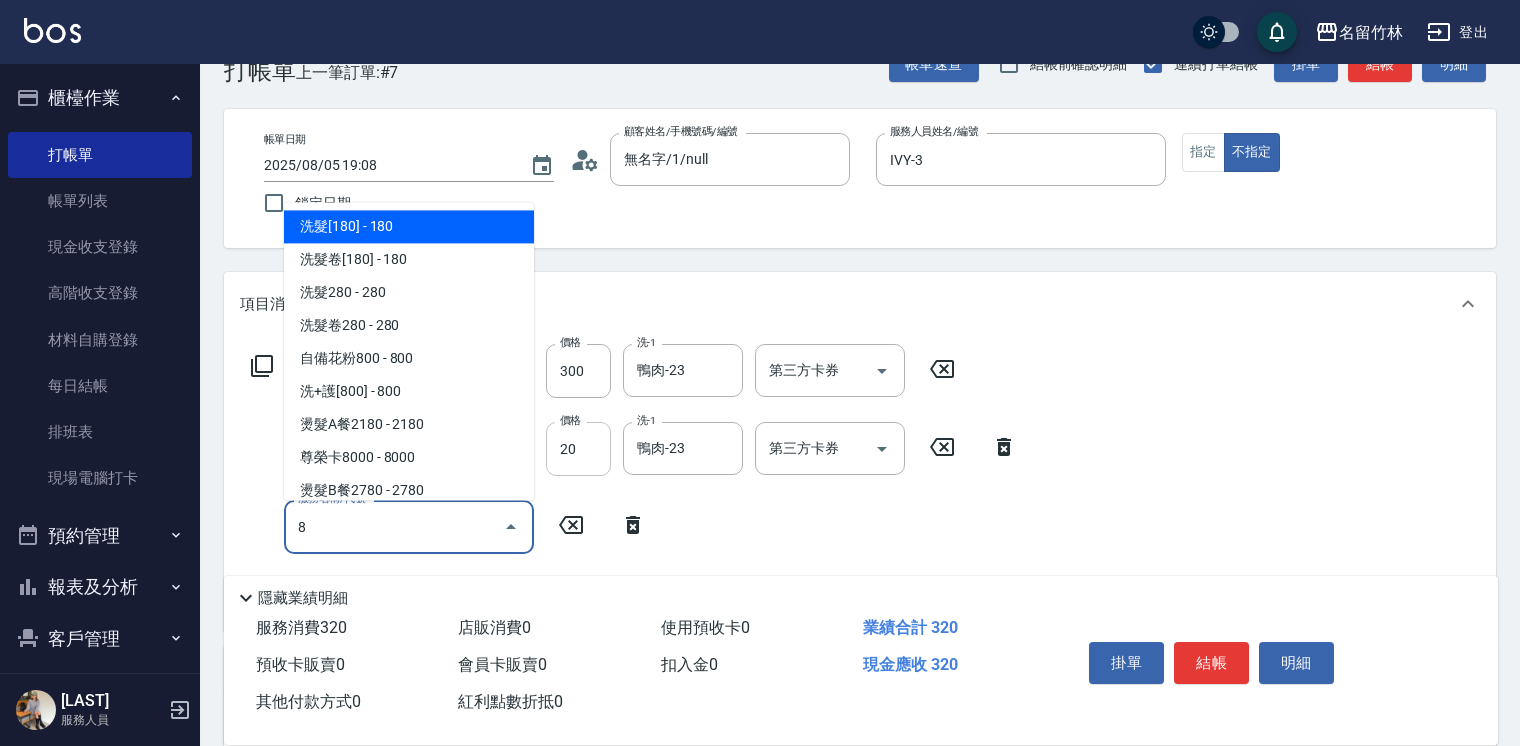 scroll, scrollTop: 80, scrollLeft: 0, axis: vertical 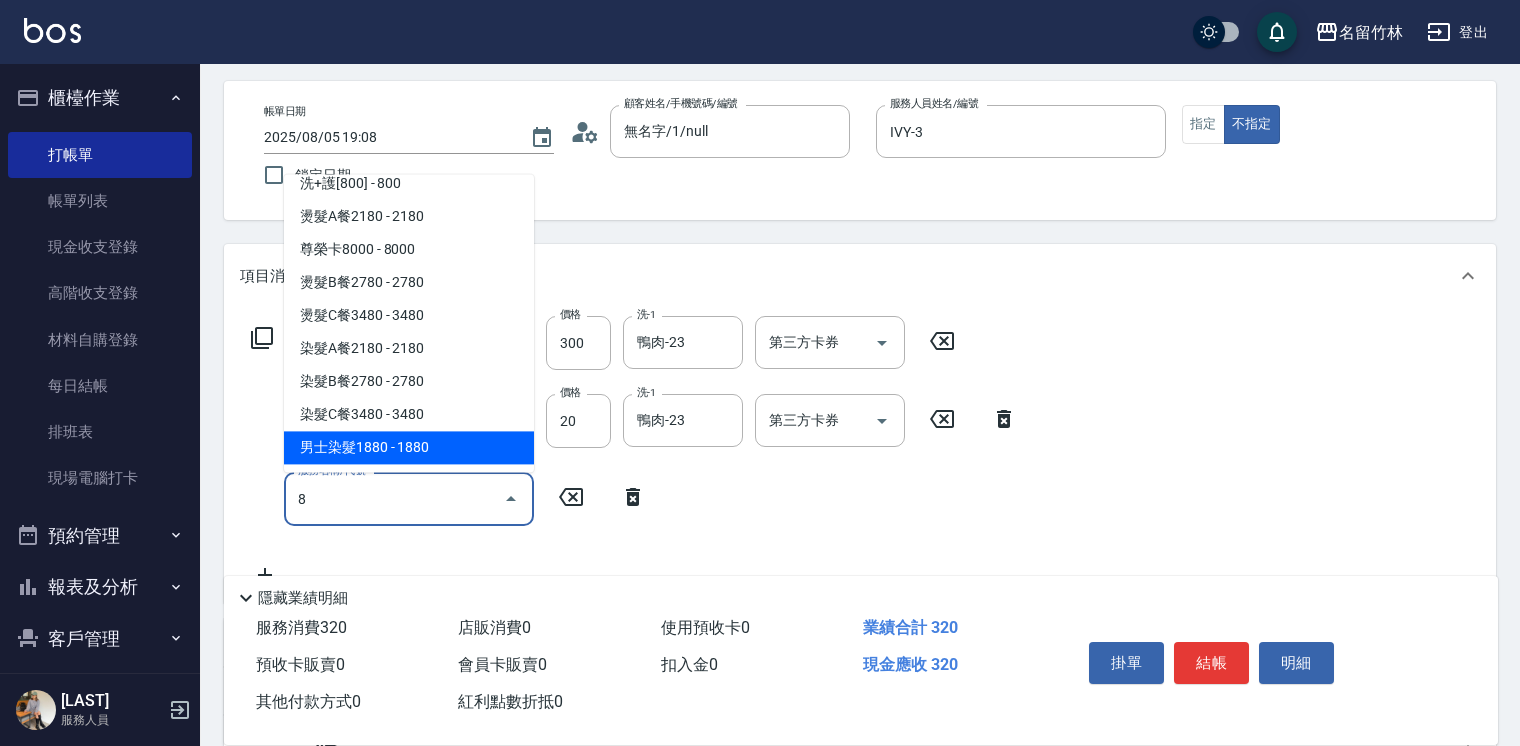 click on "8" at bounding box center [394, 498] 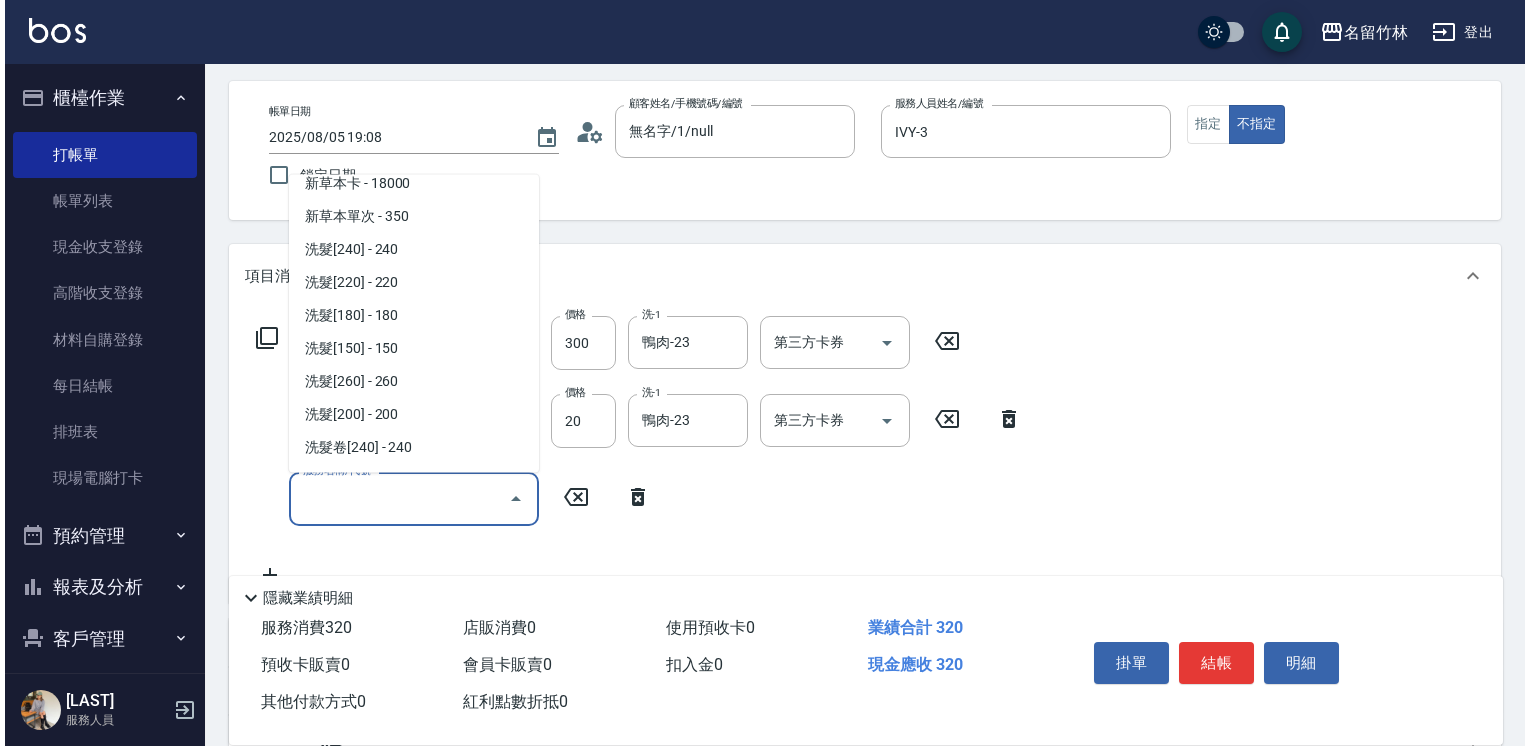 scroll, scrollTop: 8, scrollLeft: 0, axis: vertical 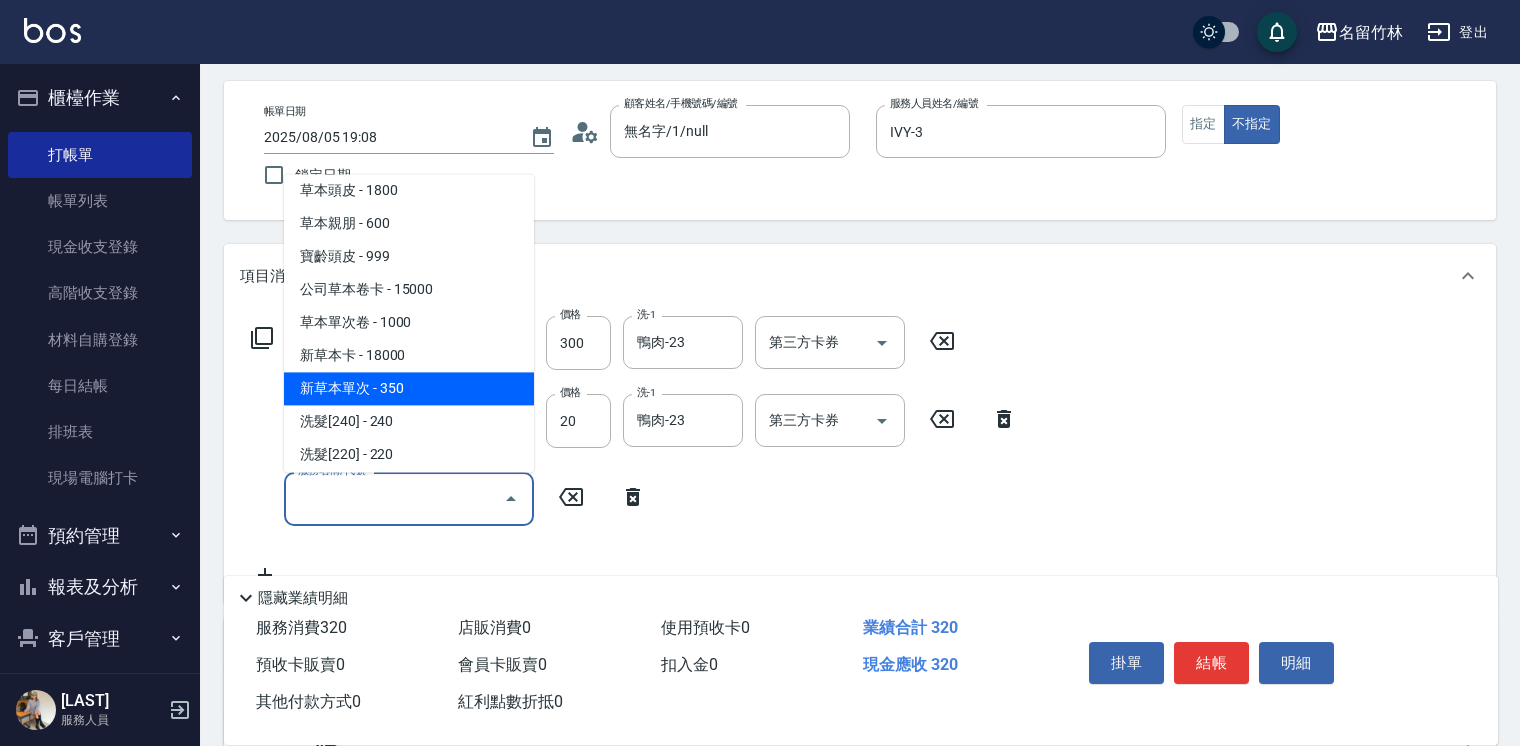 click 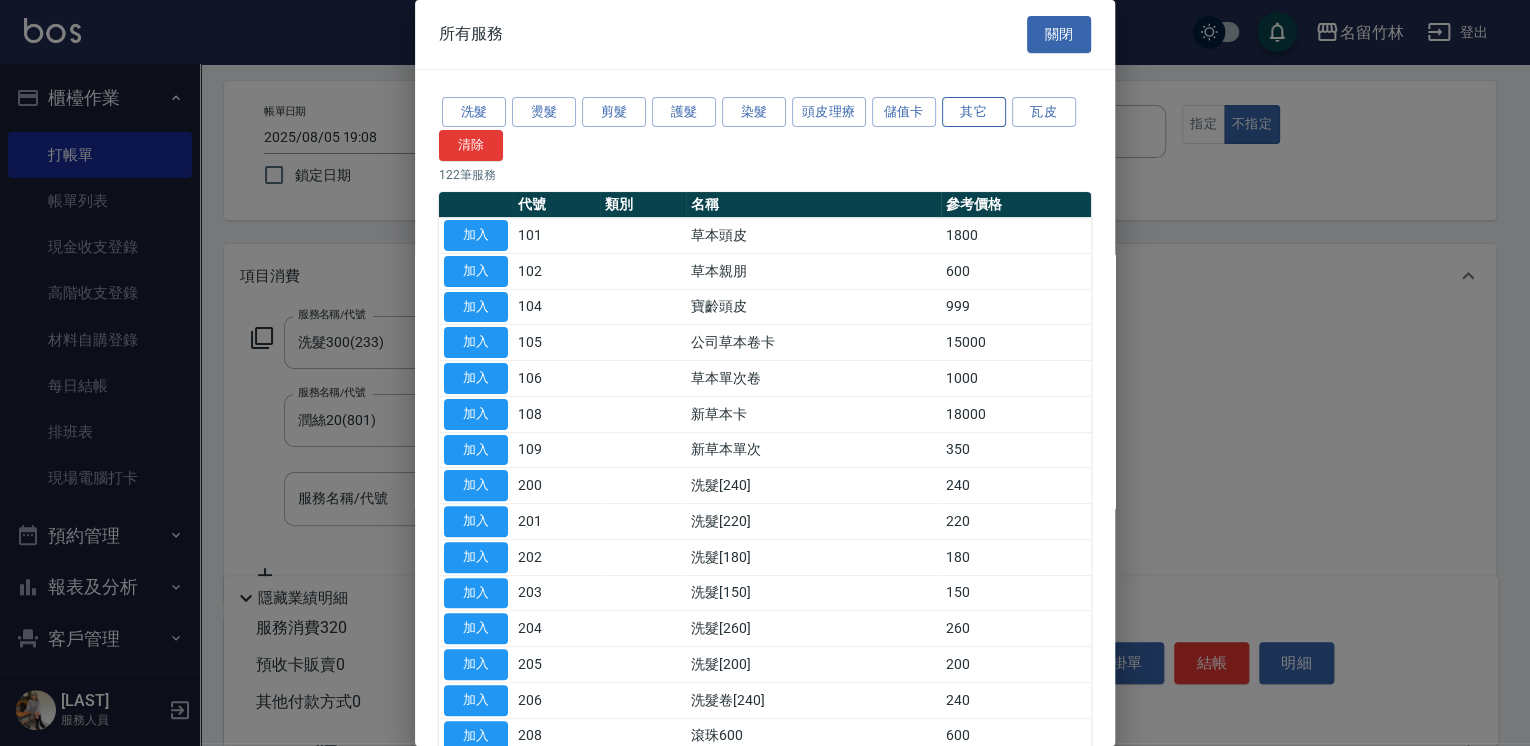 click on "其它" at bounding box center (974, 112) 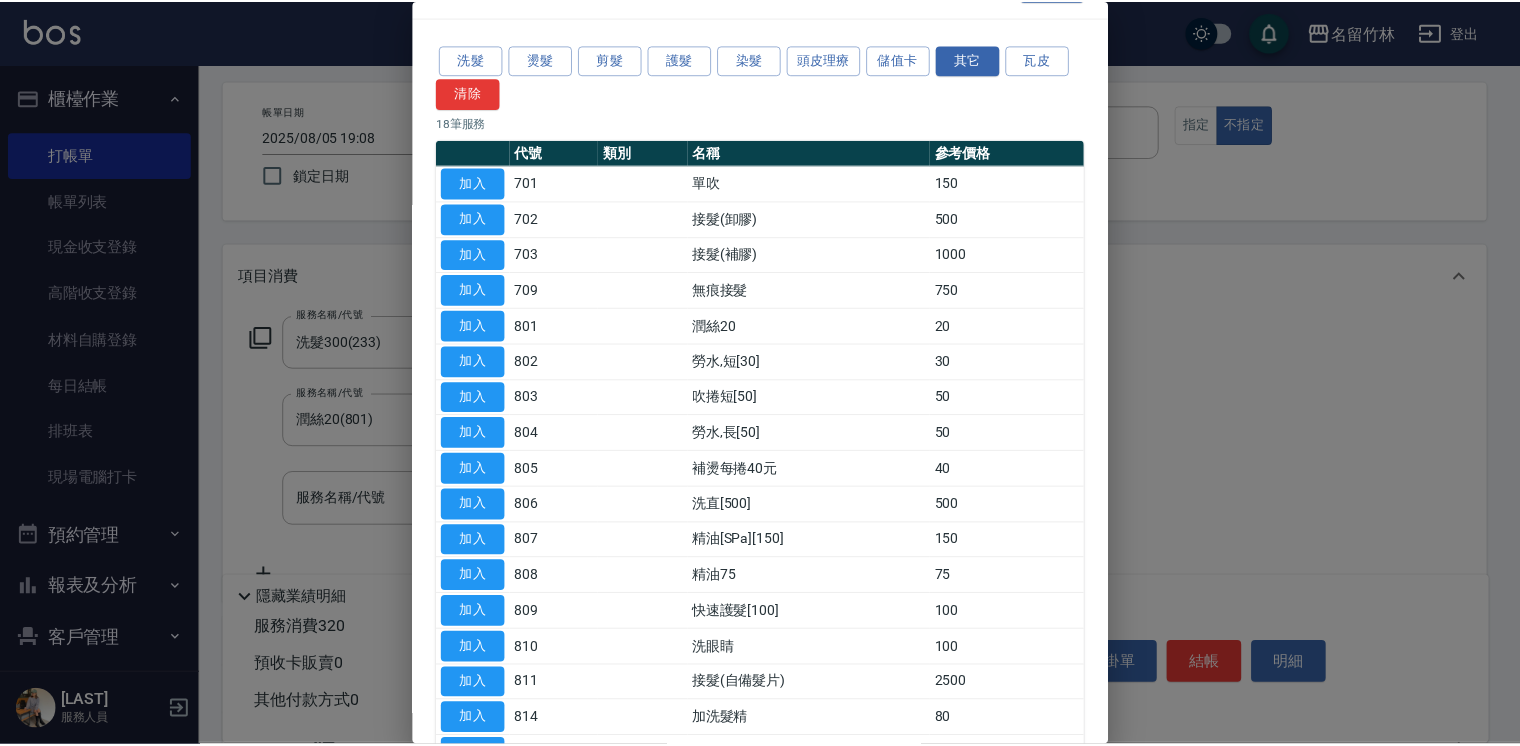 scroll, scrollTop: 80, scrollLeft: 0, axis: vertical 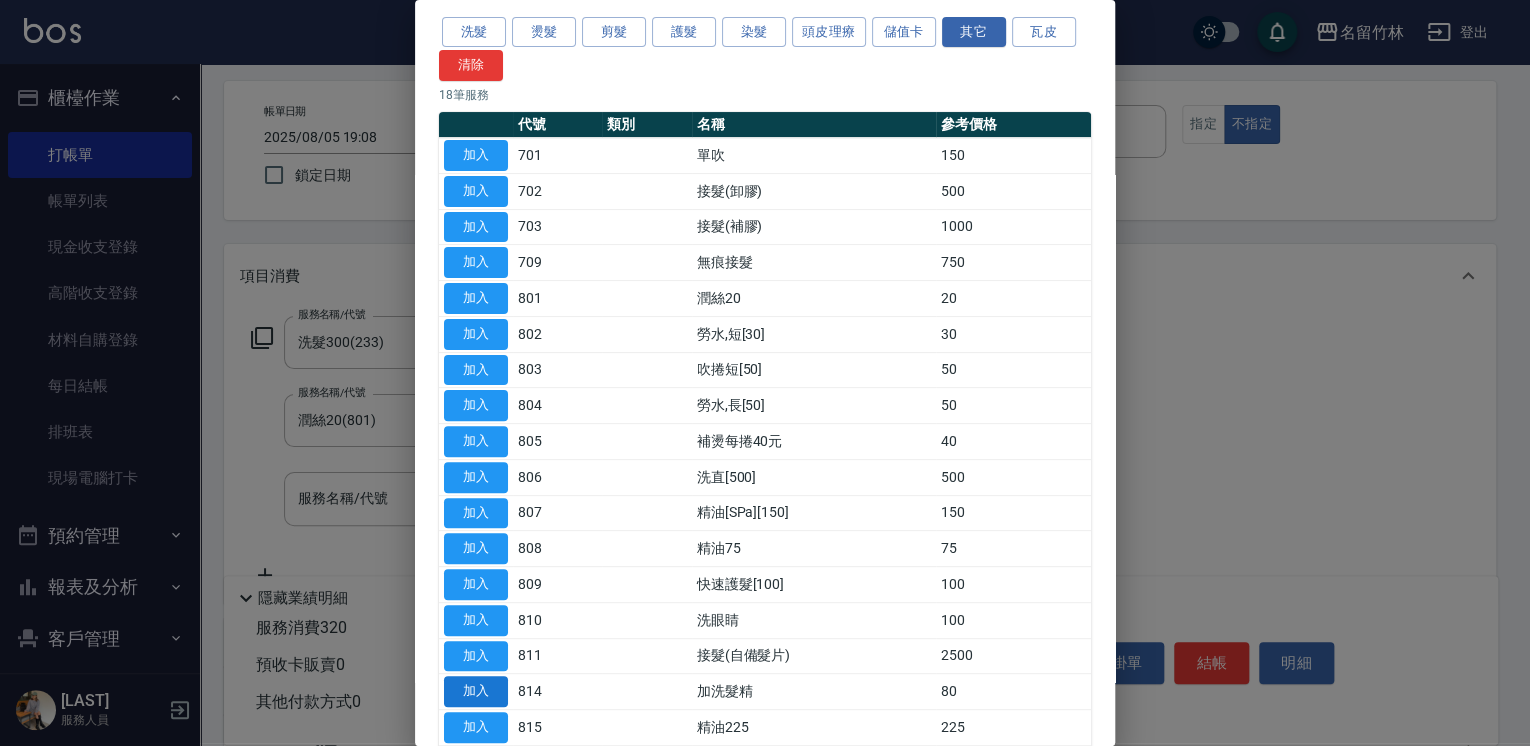 click on "加入" at bounding box center [476, 691] 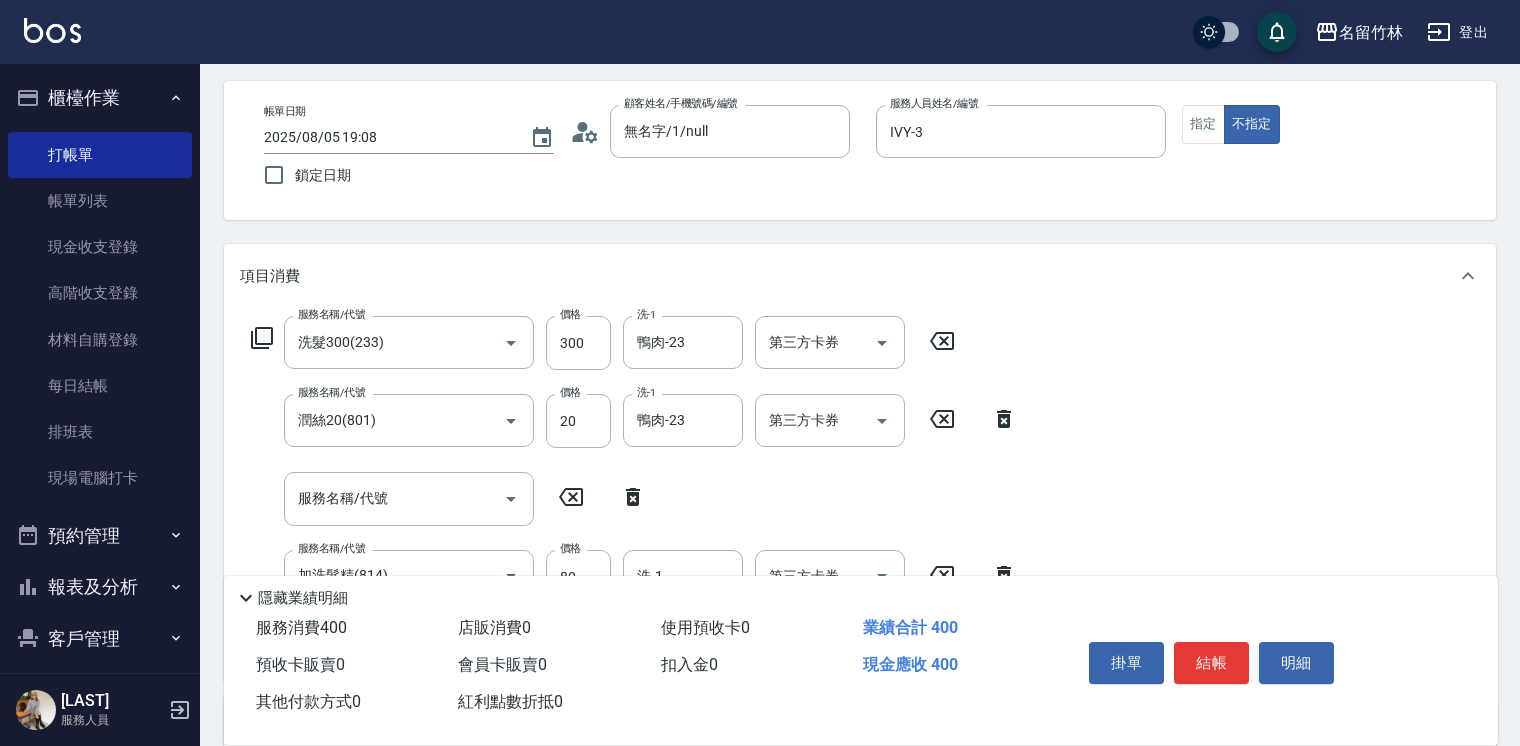 click 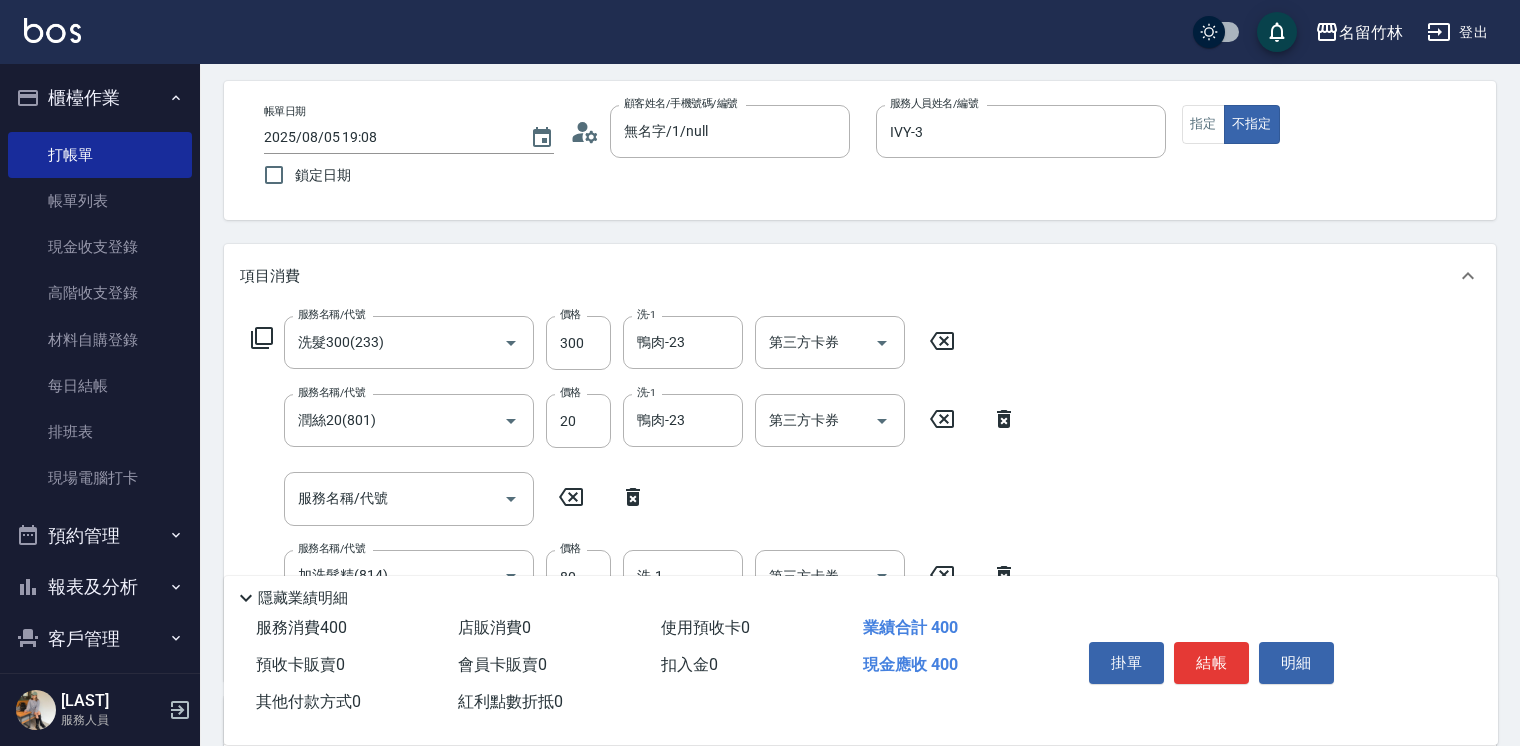 type on "加洗髮精(814)" 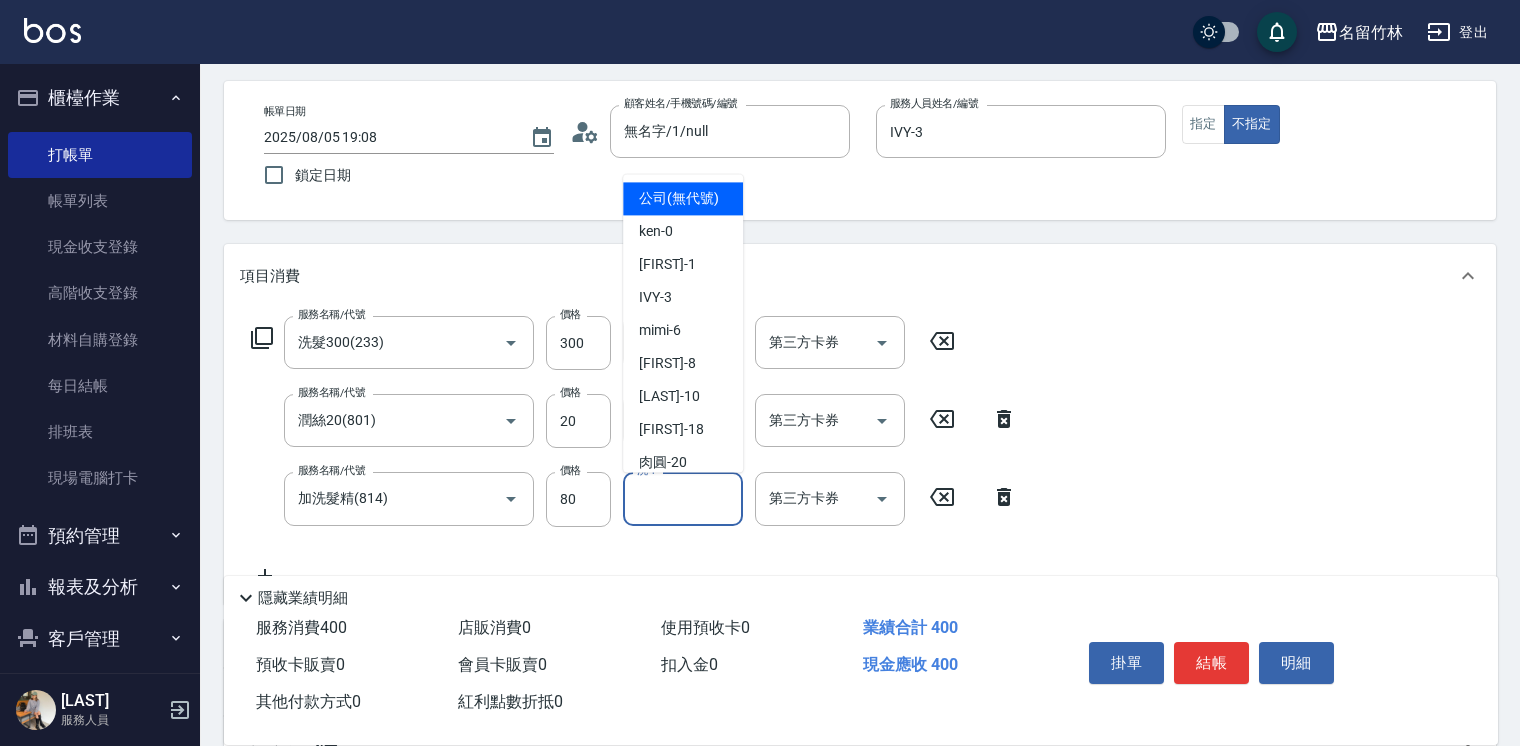 click on "洗-1" at bounding box center (683, 498) 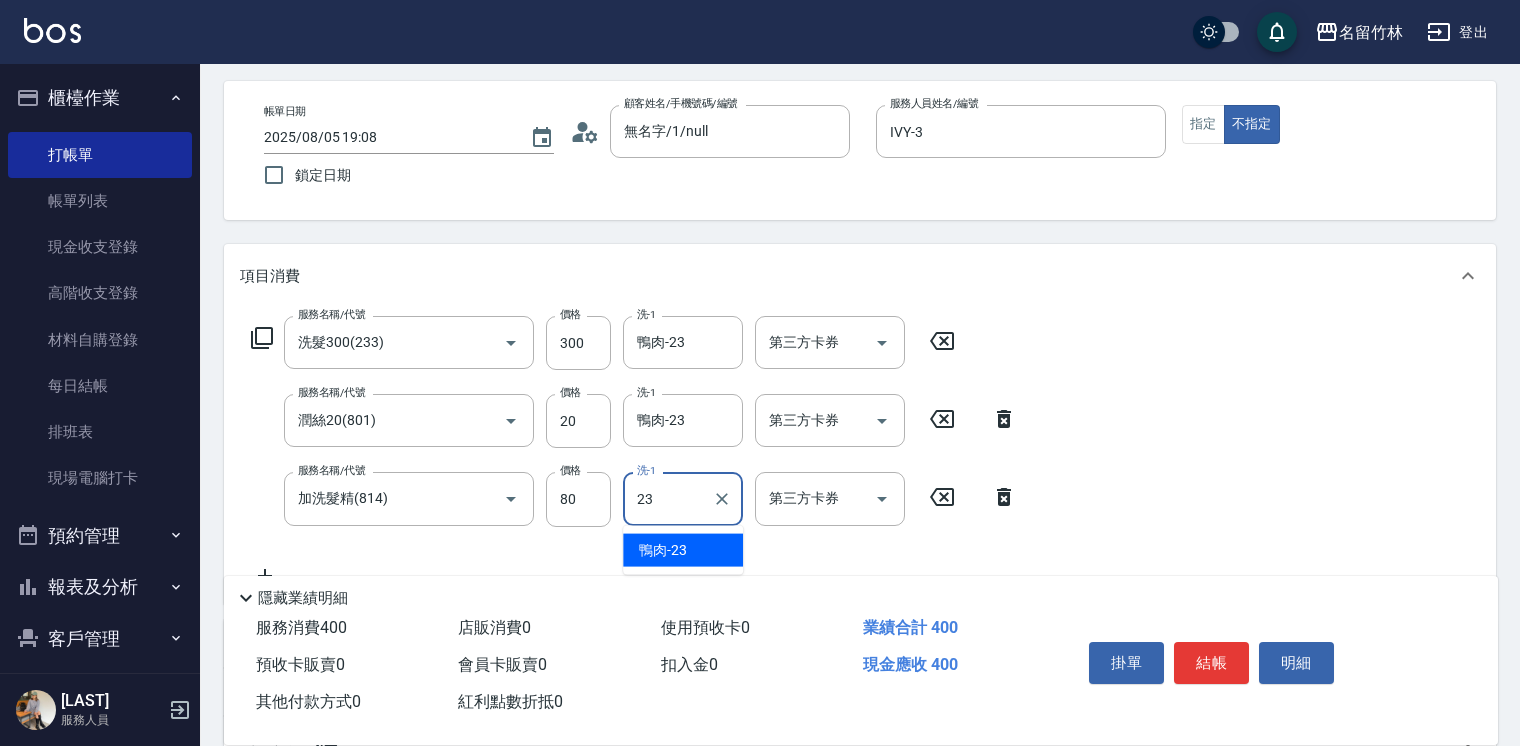 type on "鴨肉-23" 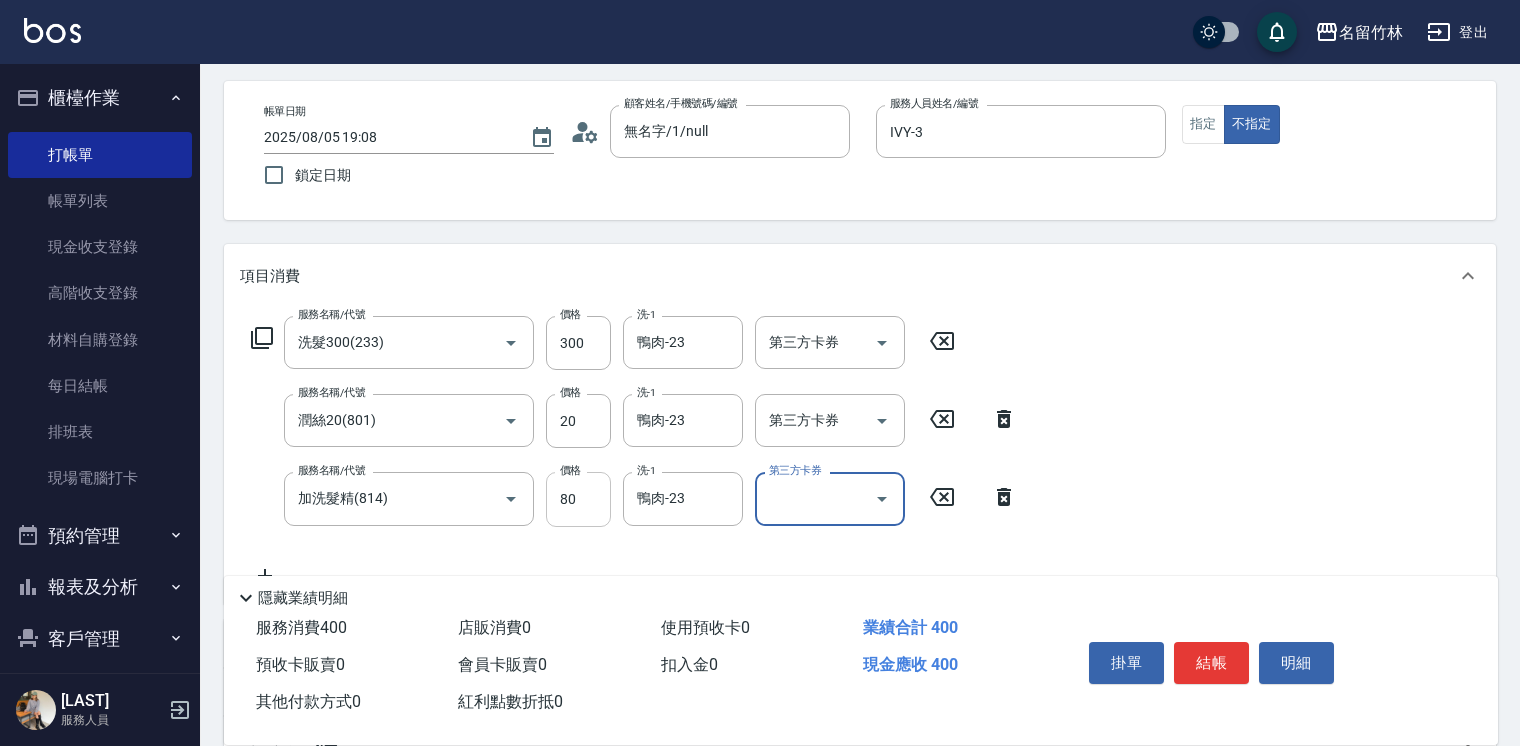 click on "80" at bounding box center [578, 499] 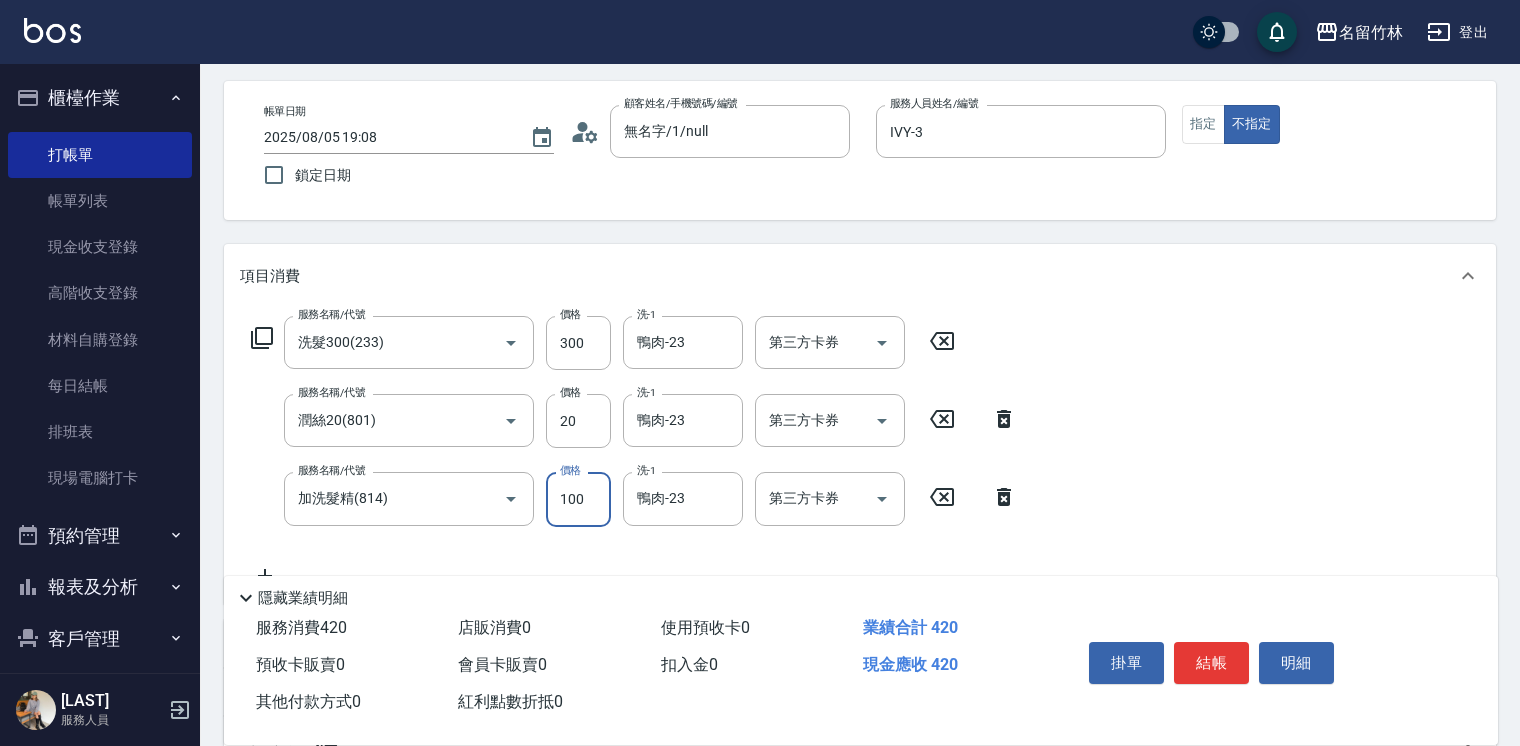 type on "100" 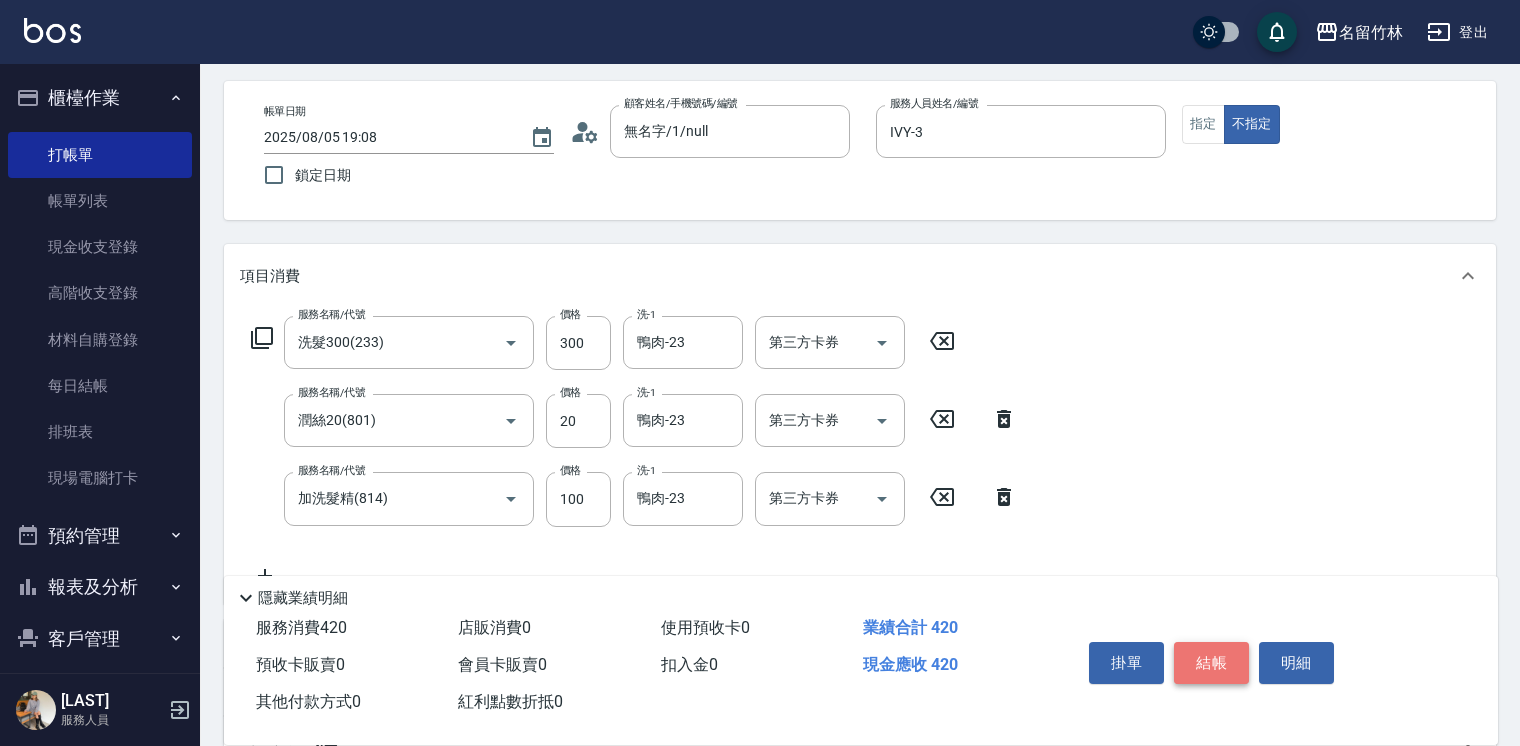 click on "結帳" at bounding box center [1211, 663] 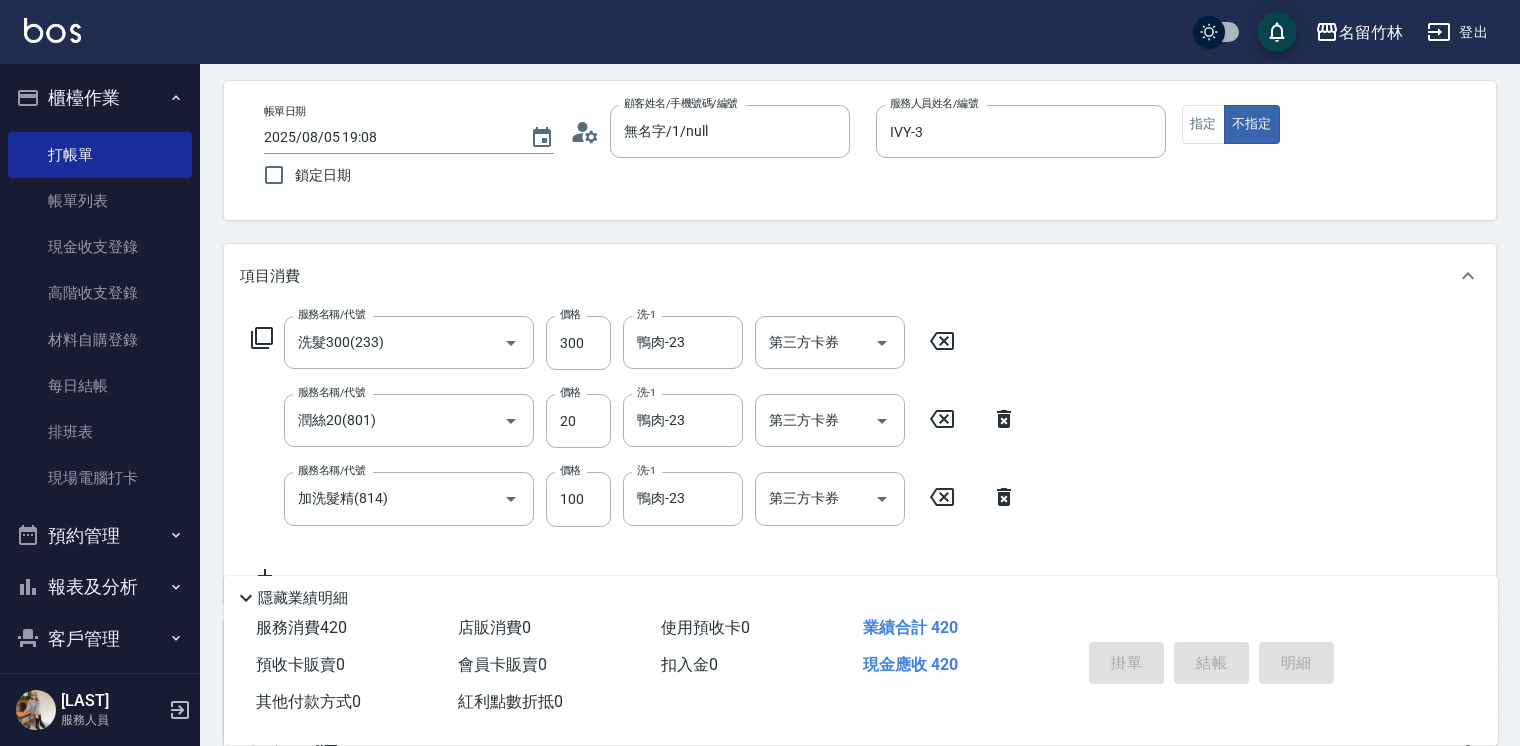 type on "2025/08/05 19:09" 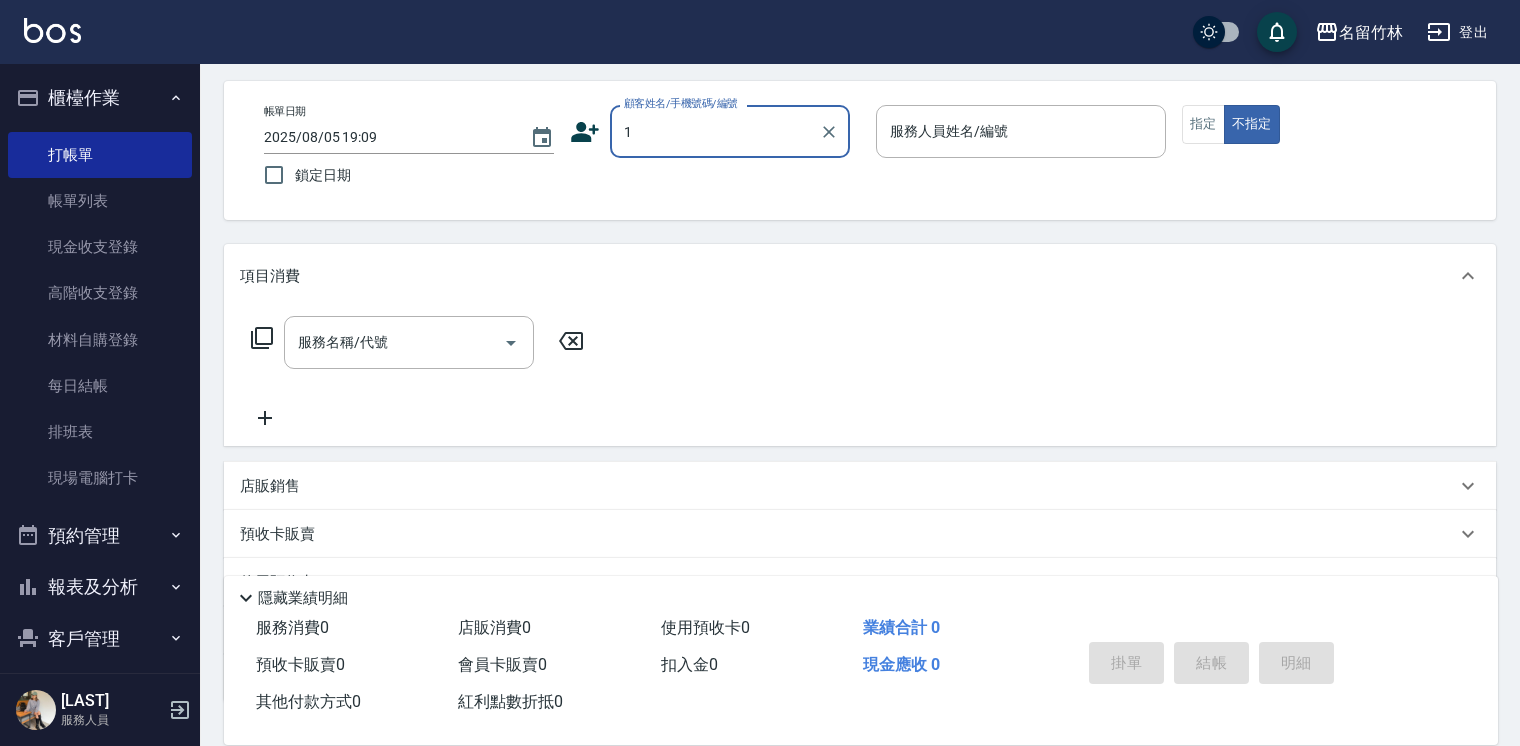 type on "無名字/1/null" 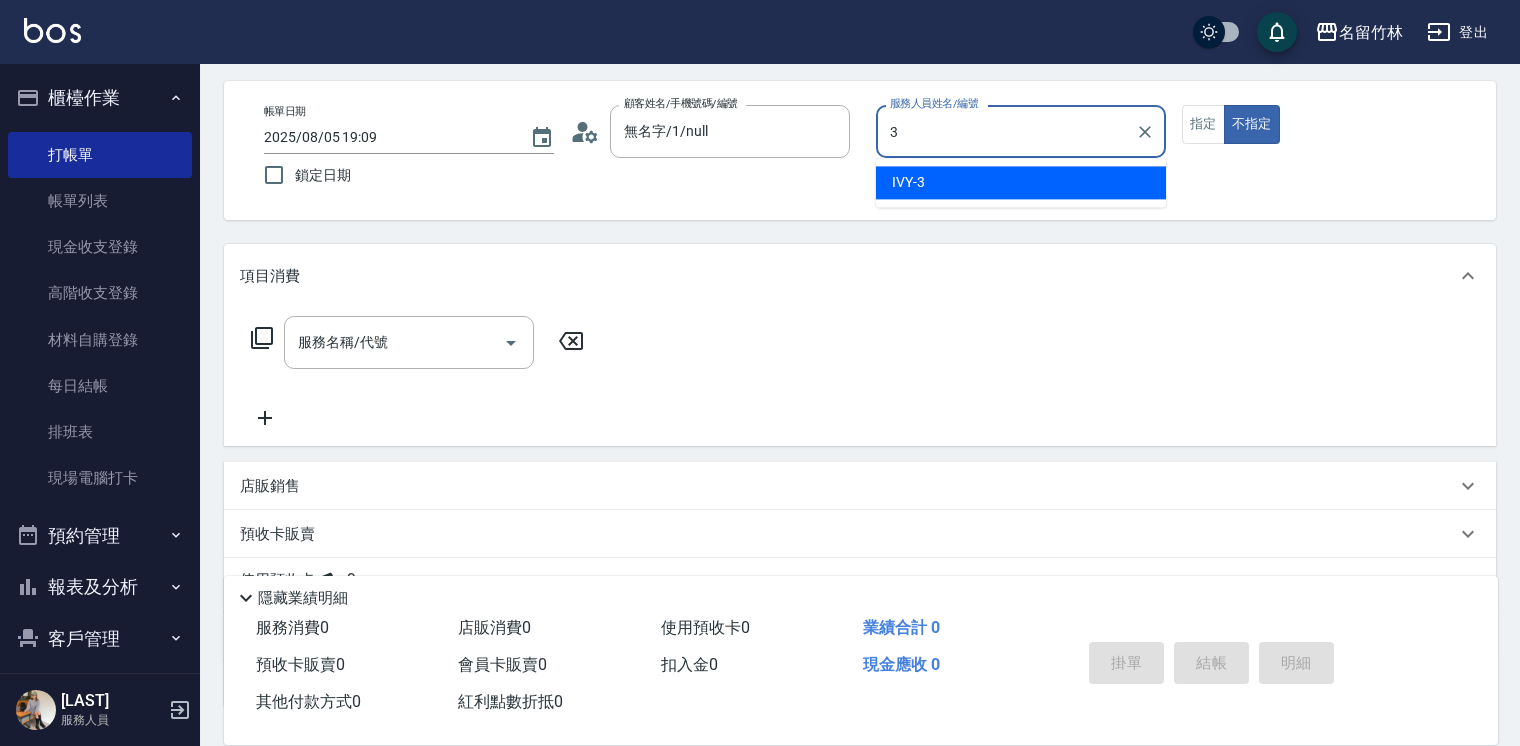 type on "IVY-3" 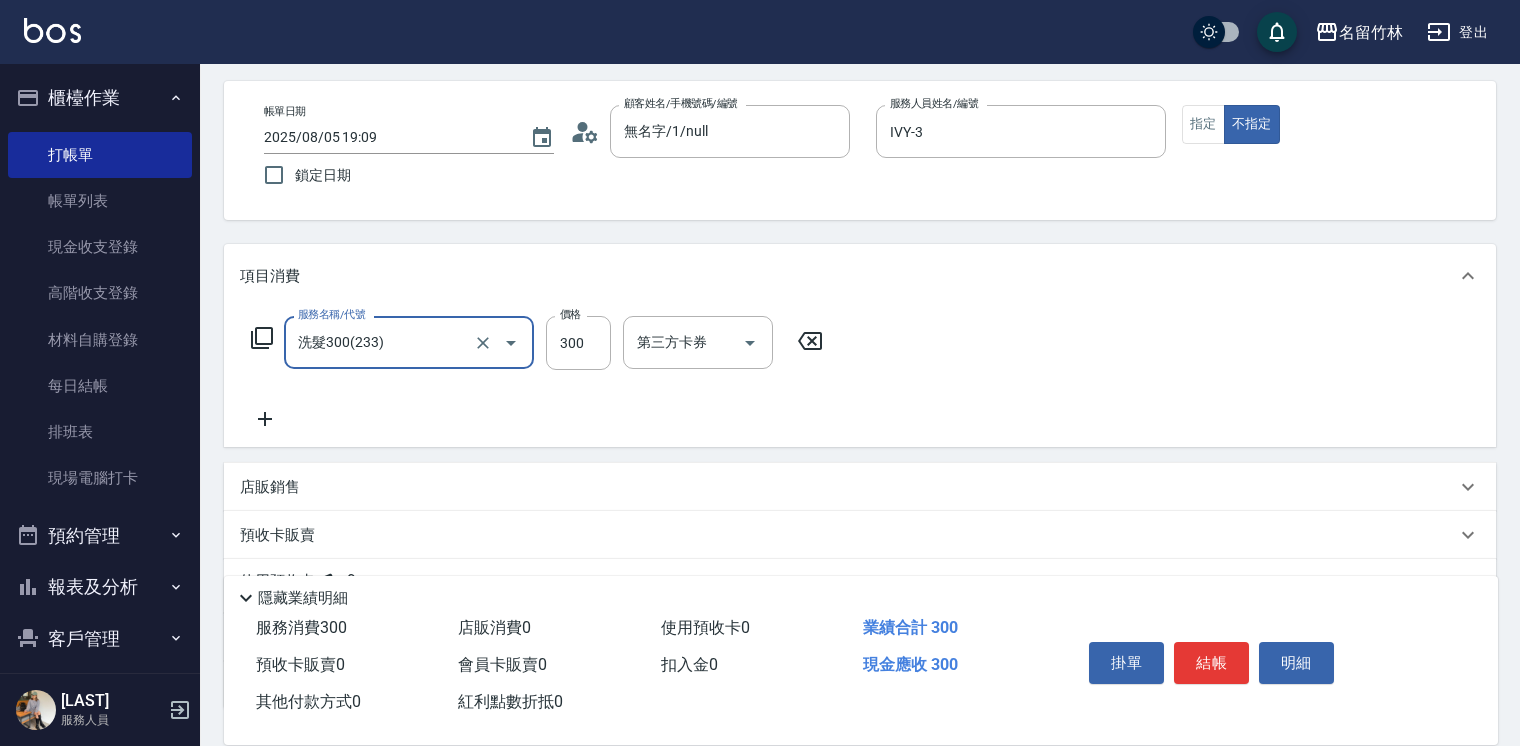 type on "洗髮300(233)" 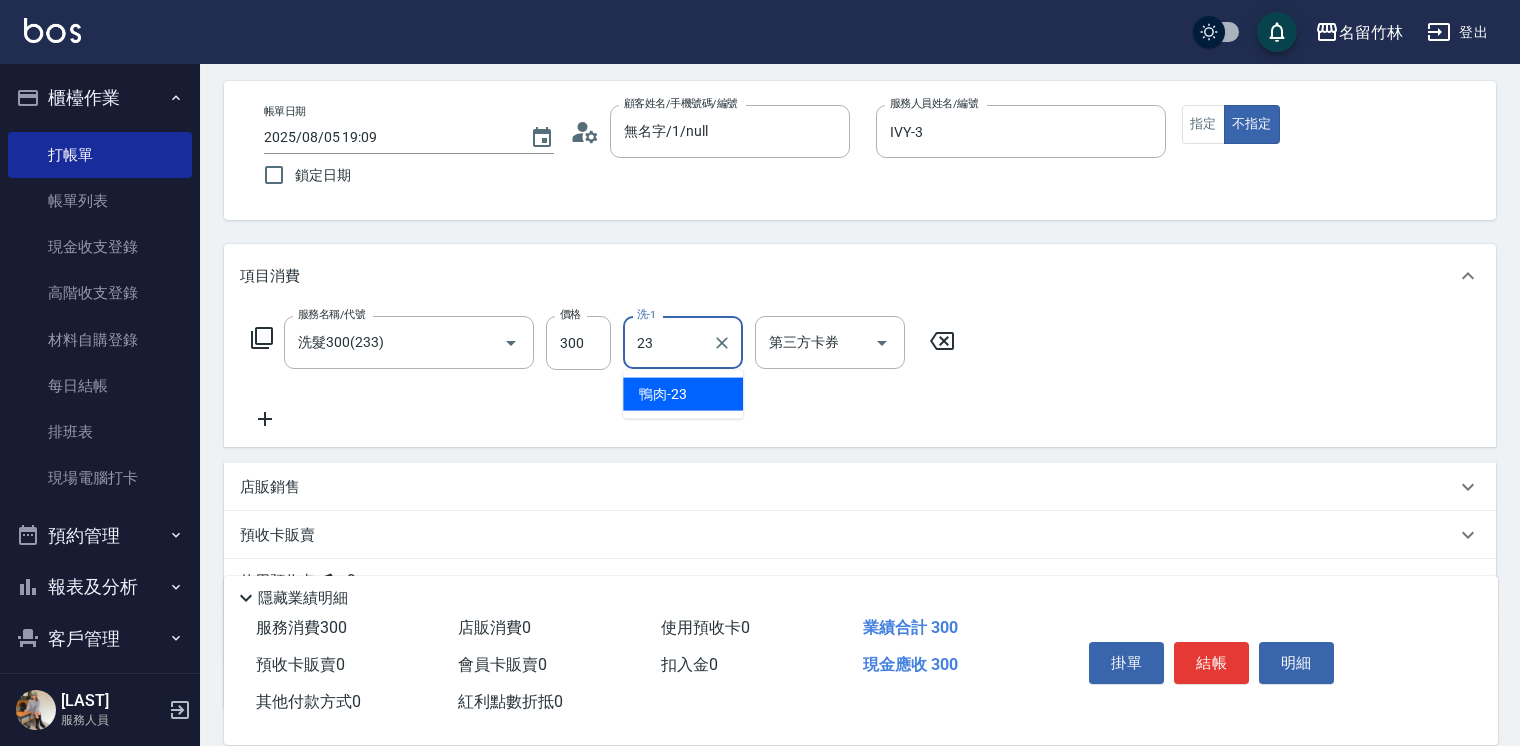 type on "鴨肉-23" 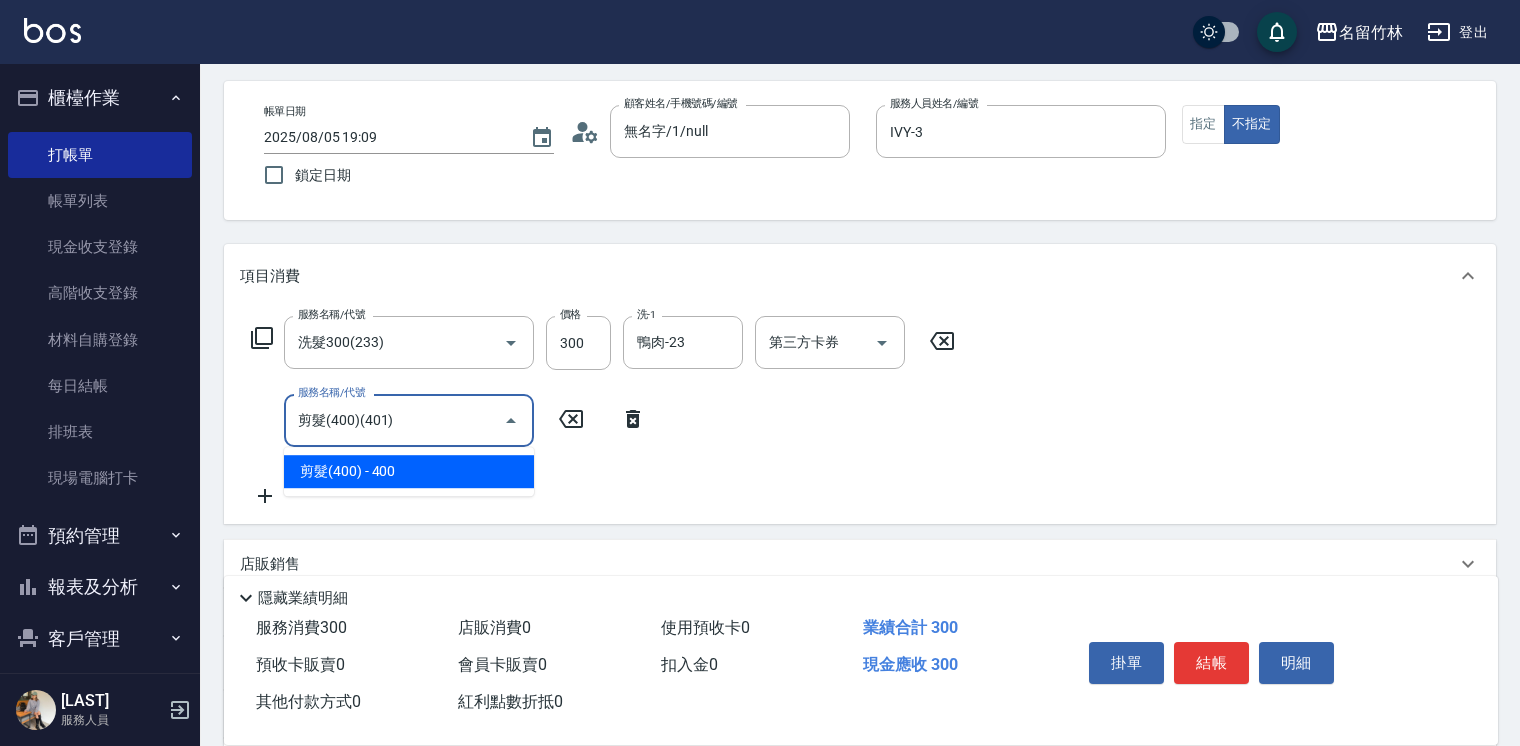 type on "剪髮(400)(401)" 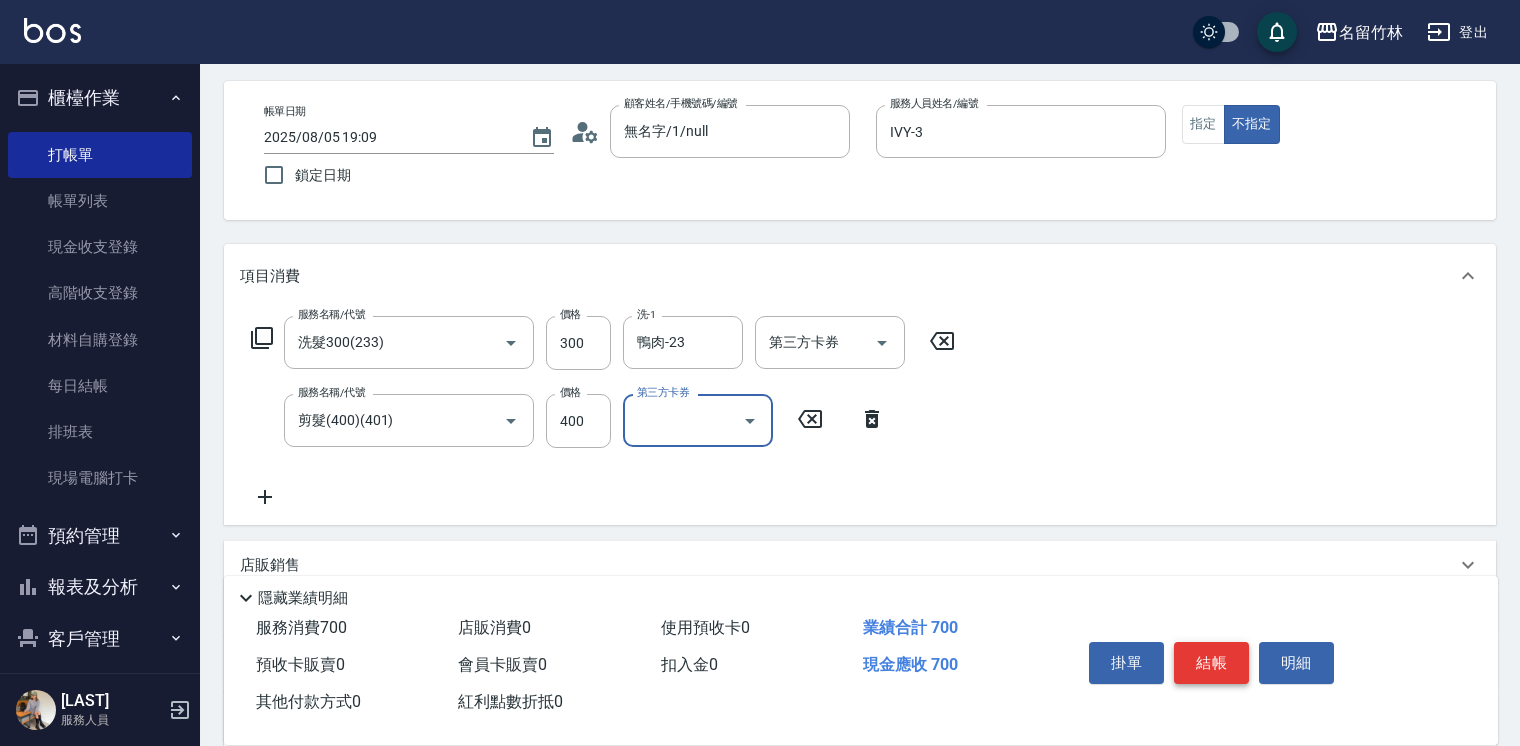 click on "結帳" at bounding box center [1211, 663] 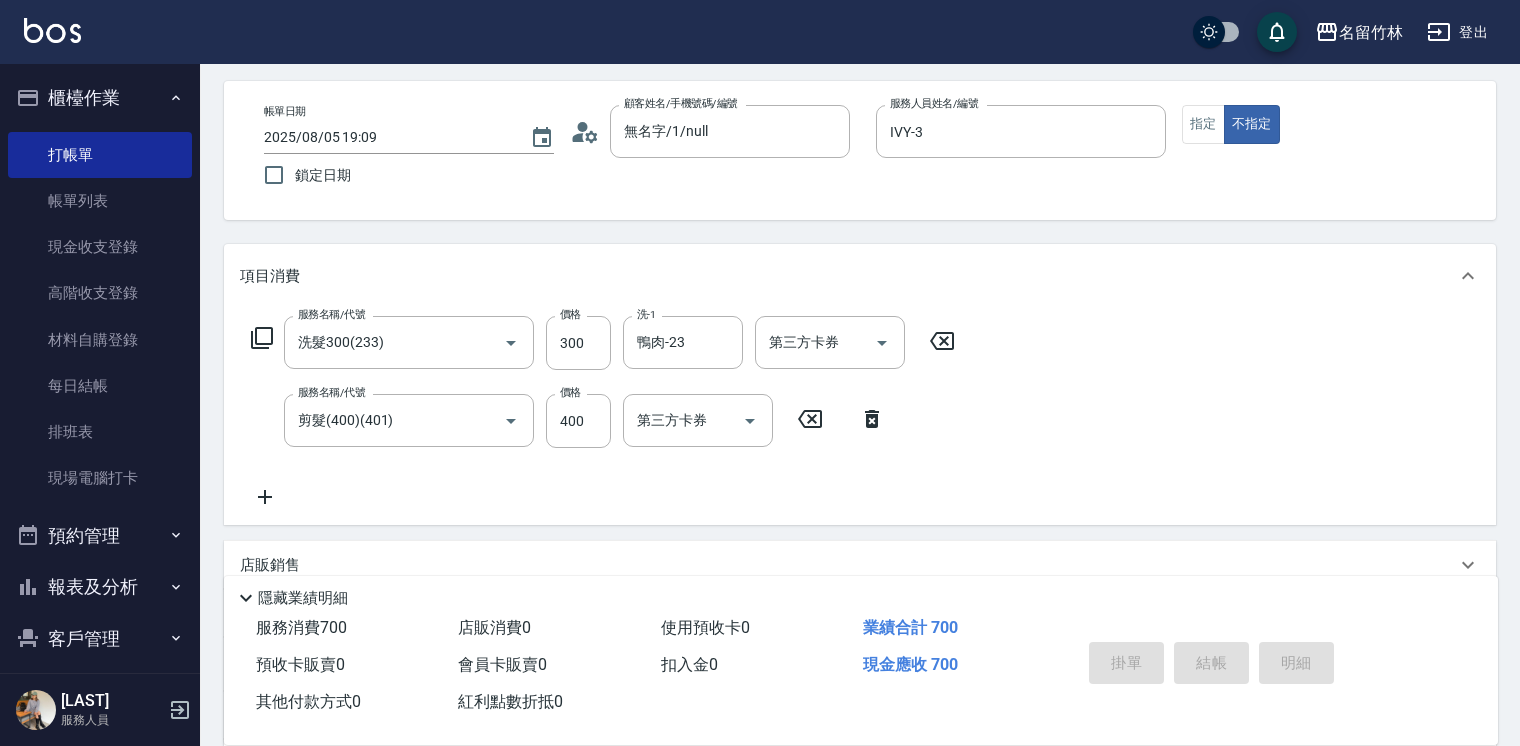 type 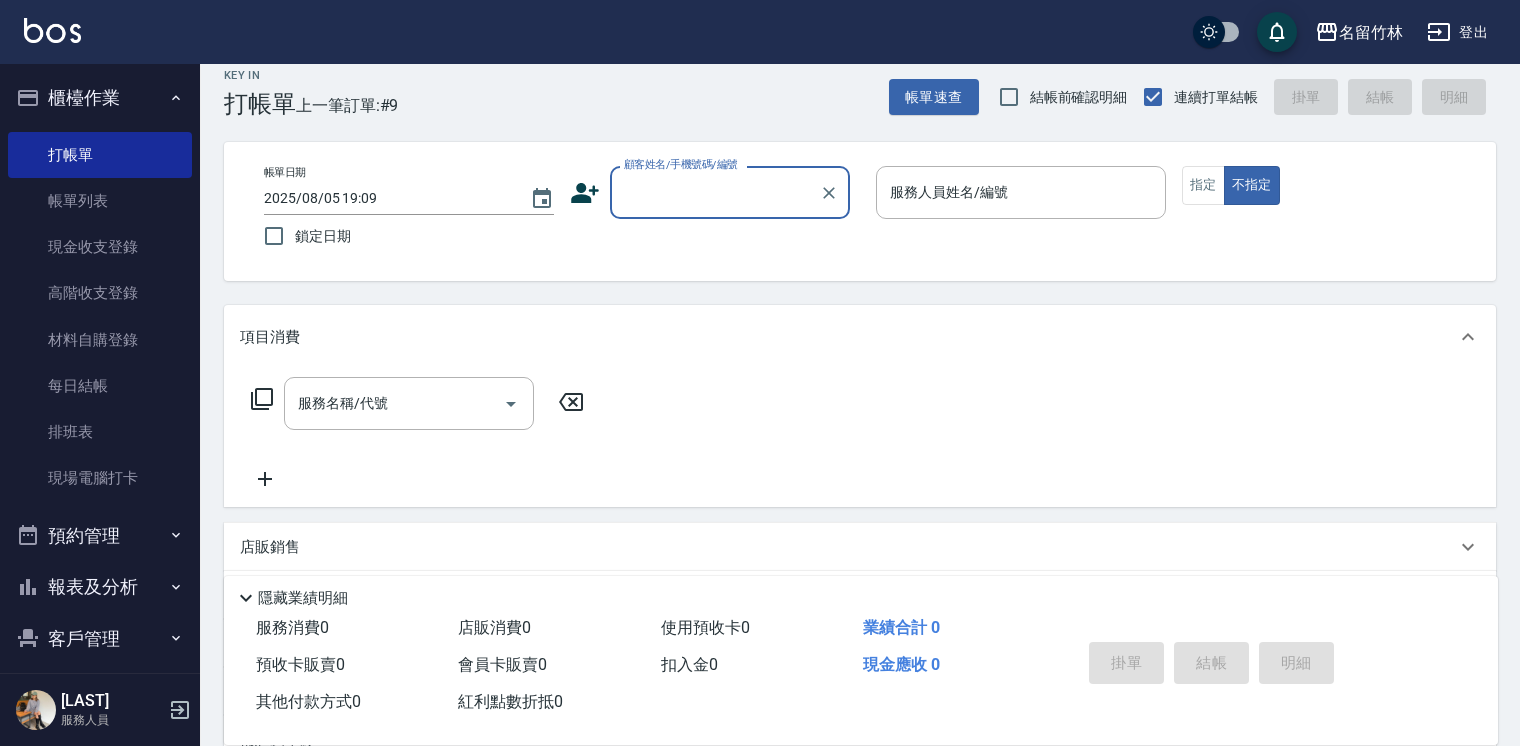 scroll, scrollTop: 0, scrollLeft: 0, axis: both 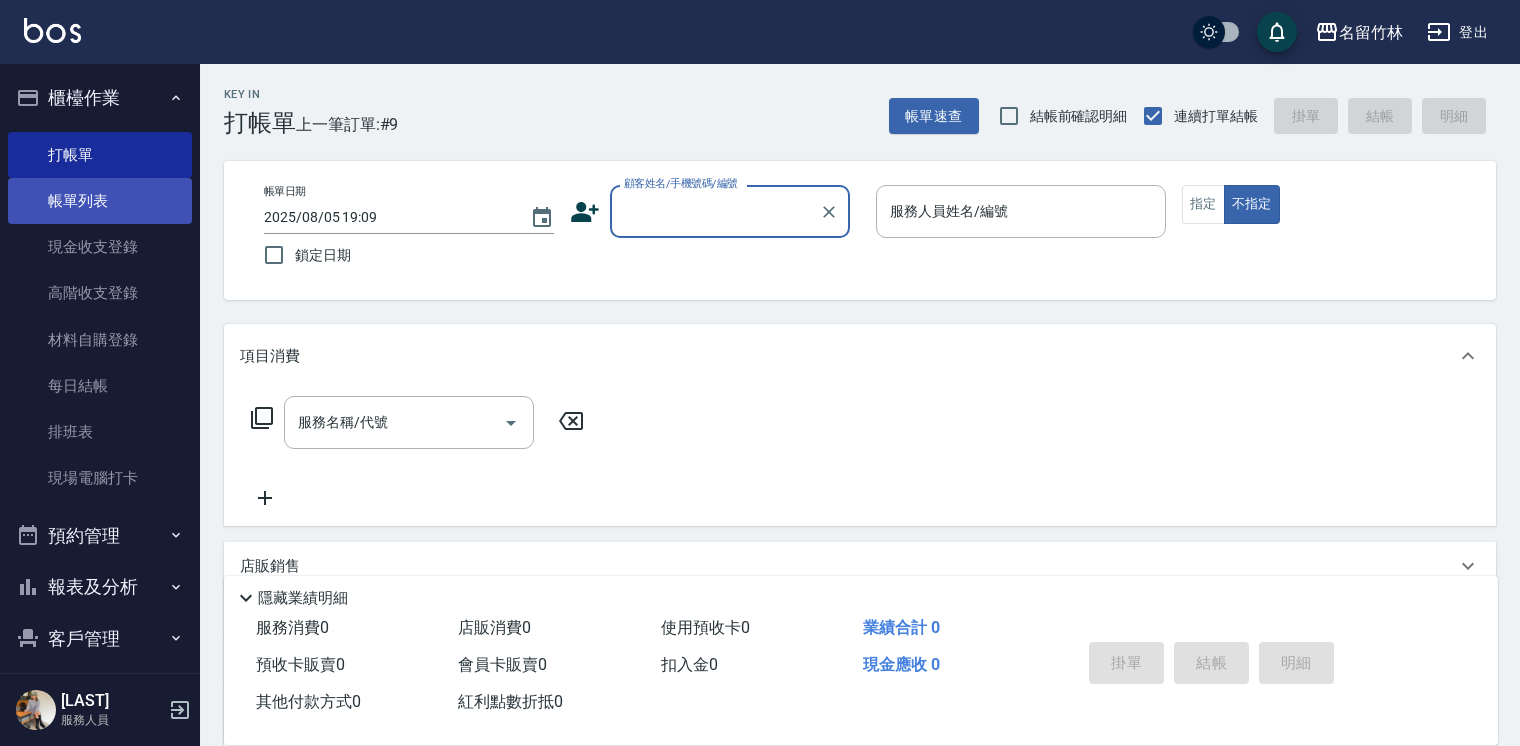 click on "帳單列表" at bounding box center (100, 201) 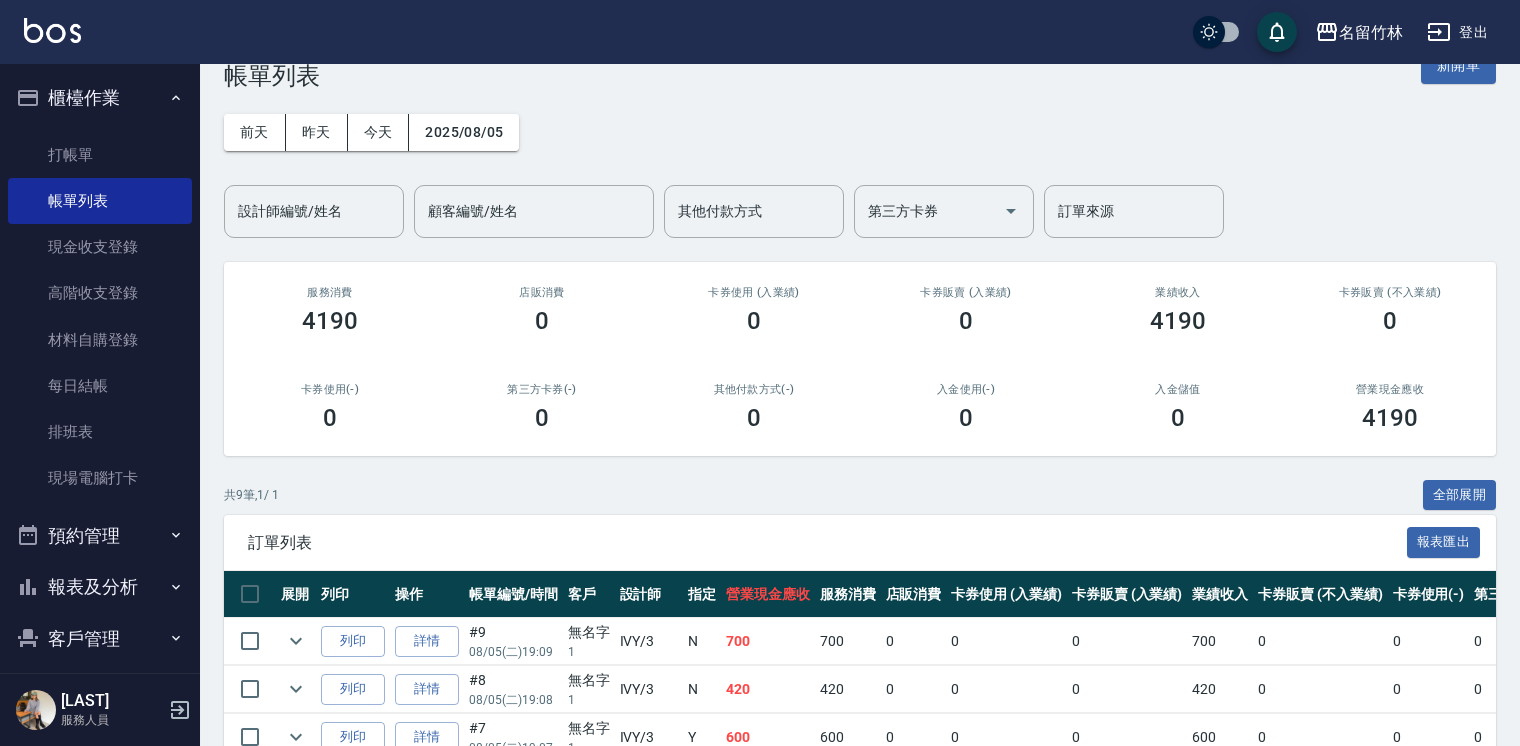 scroll, scrollTop: 160, scrollLeft: 0, axis: vertical 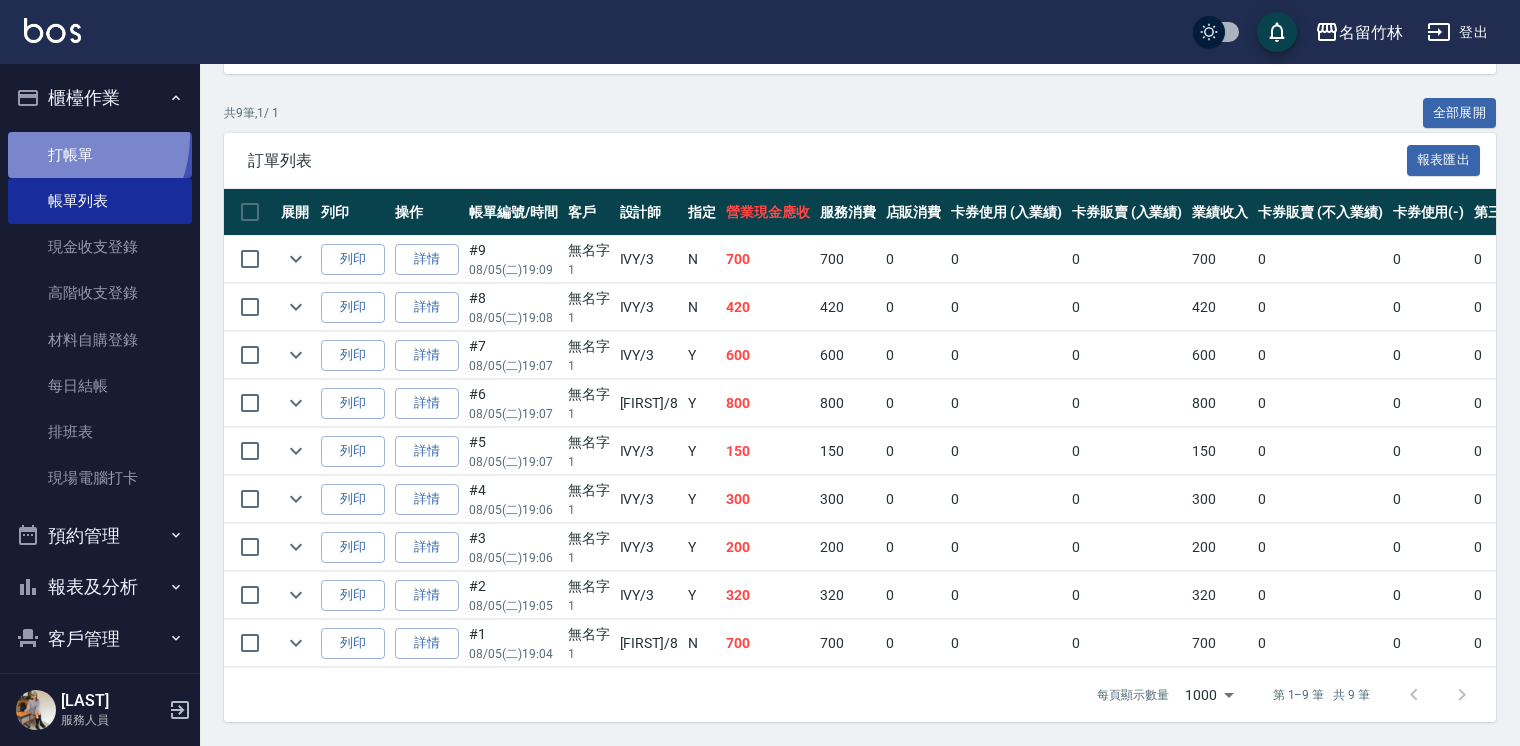 click on "打帳單" at bounding box center (100, 155) 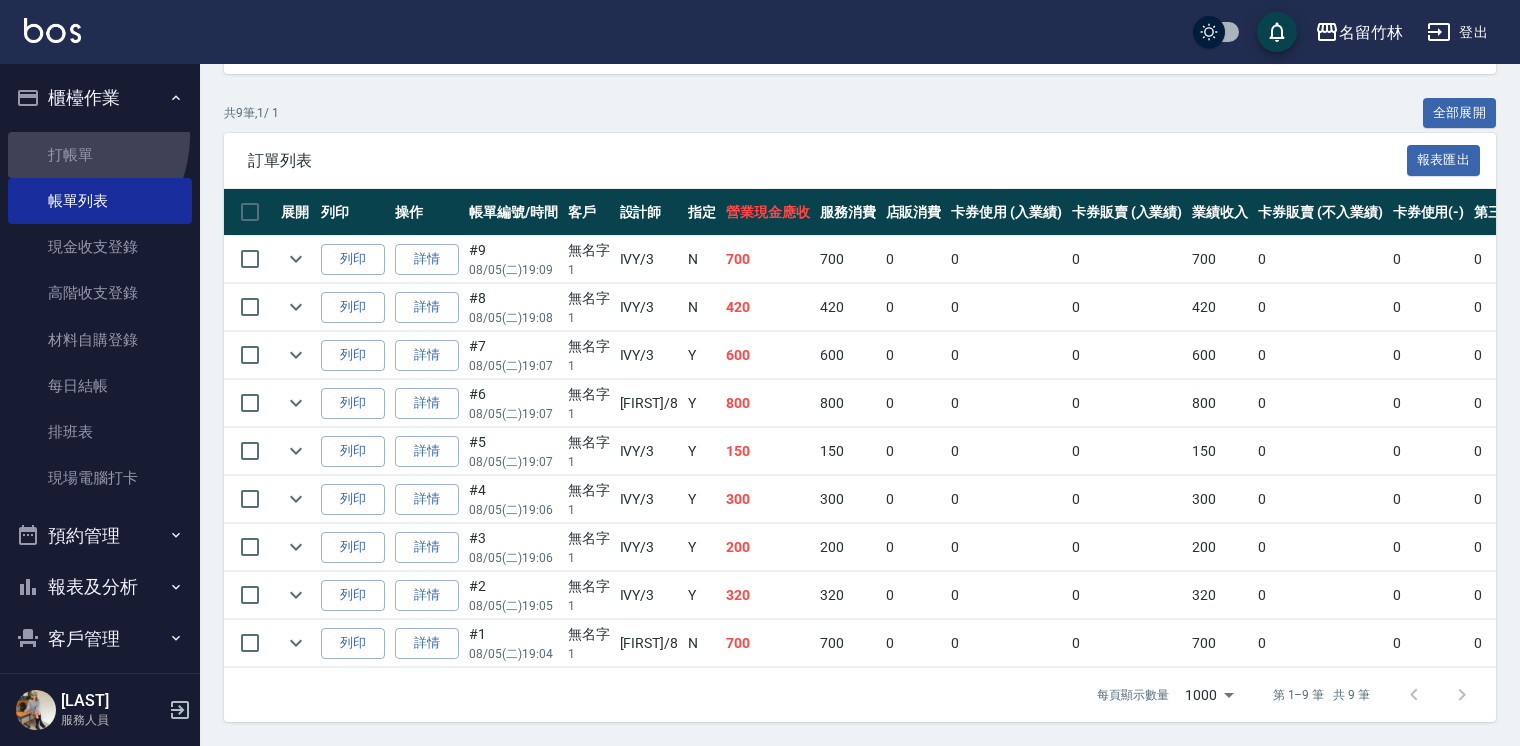 scroll, scrollTop: 0, scrollLeft: 0, axis: both 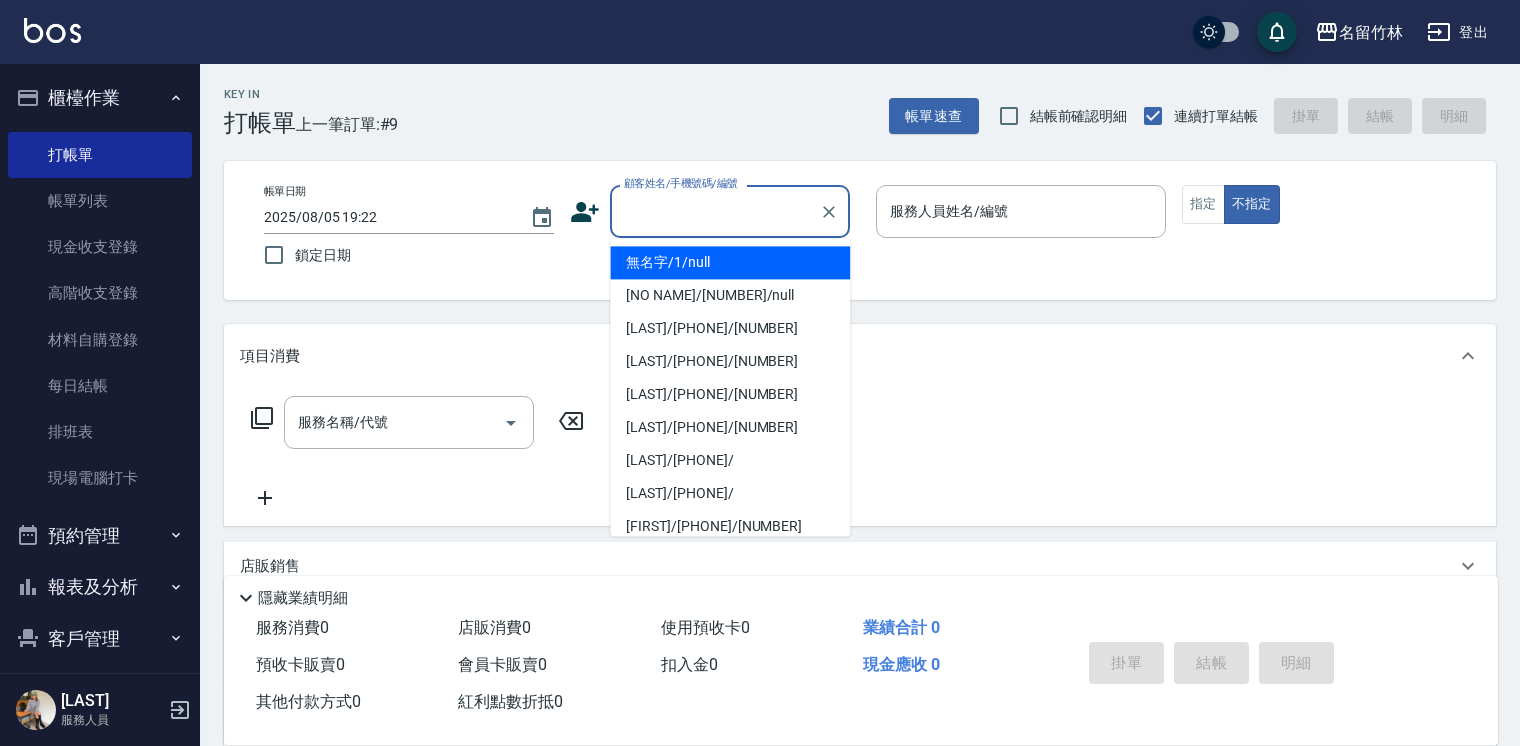 click on "顧客姓名/手機號碼/編號" at bounding box center [715, 211] 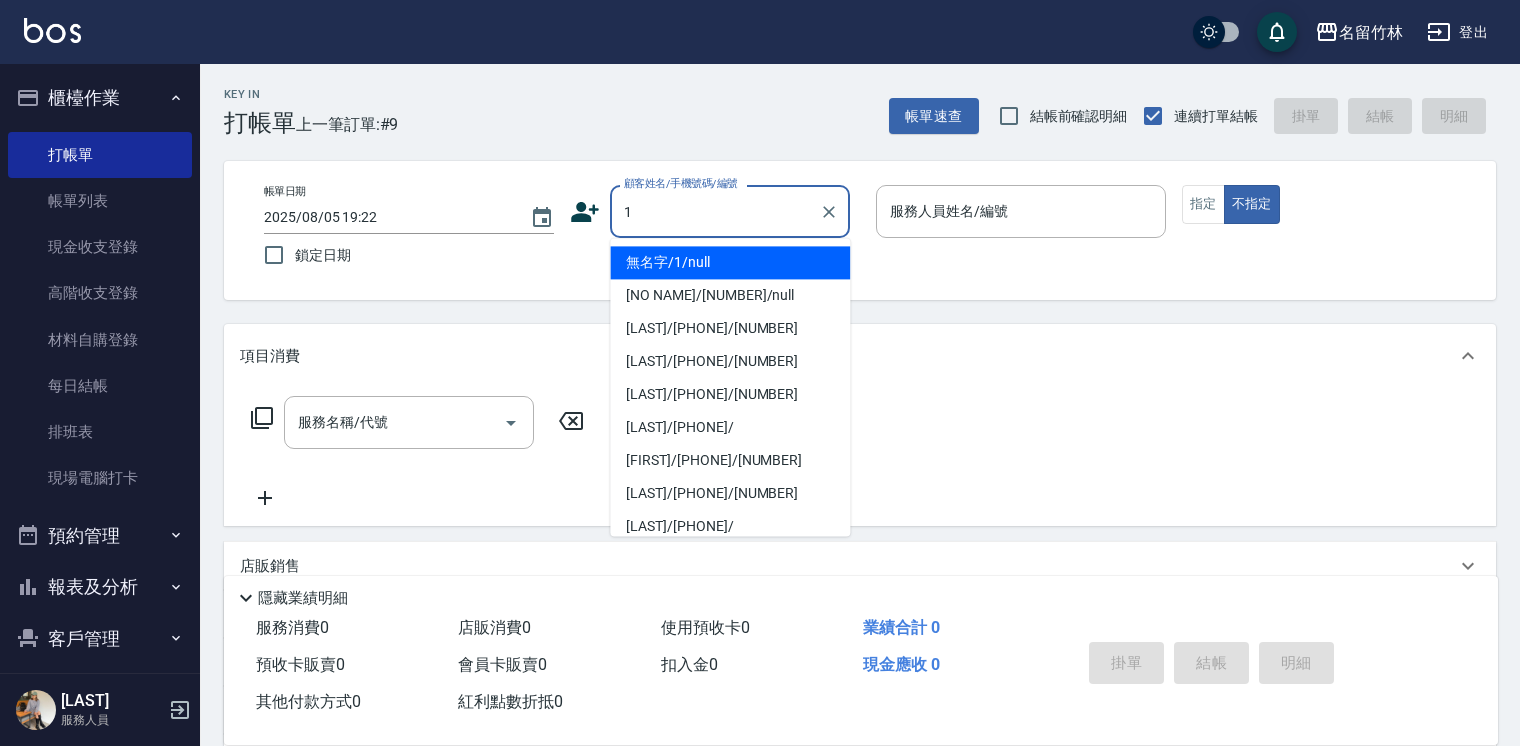 type on "無名字/1/null" 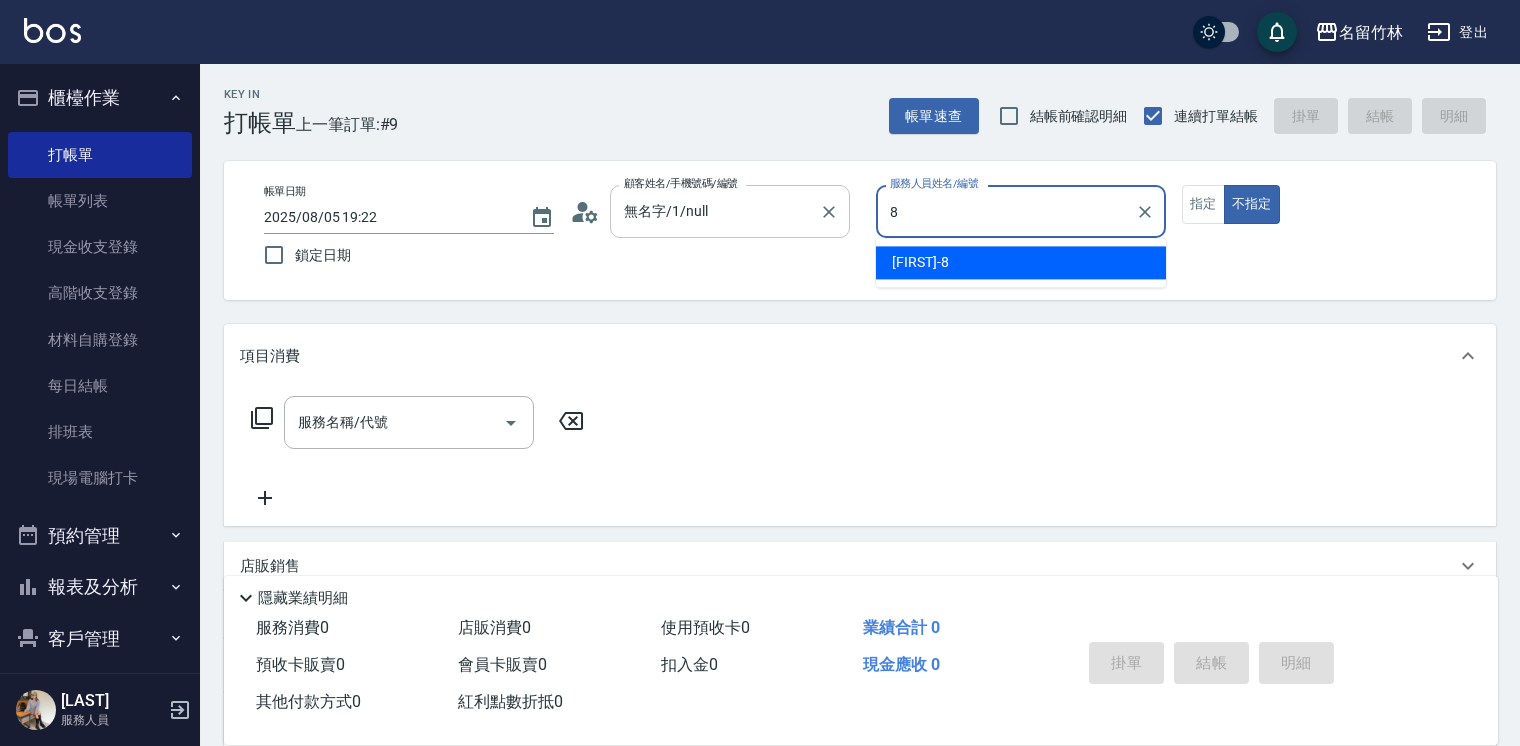 type on "[FIRST]-[NUMBER]" 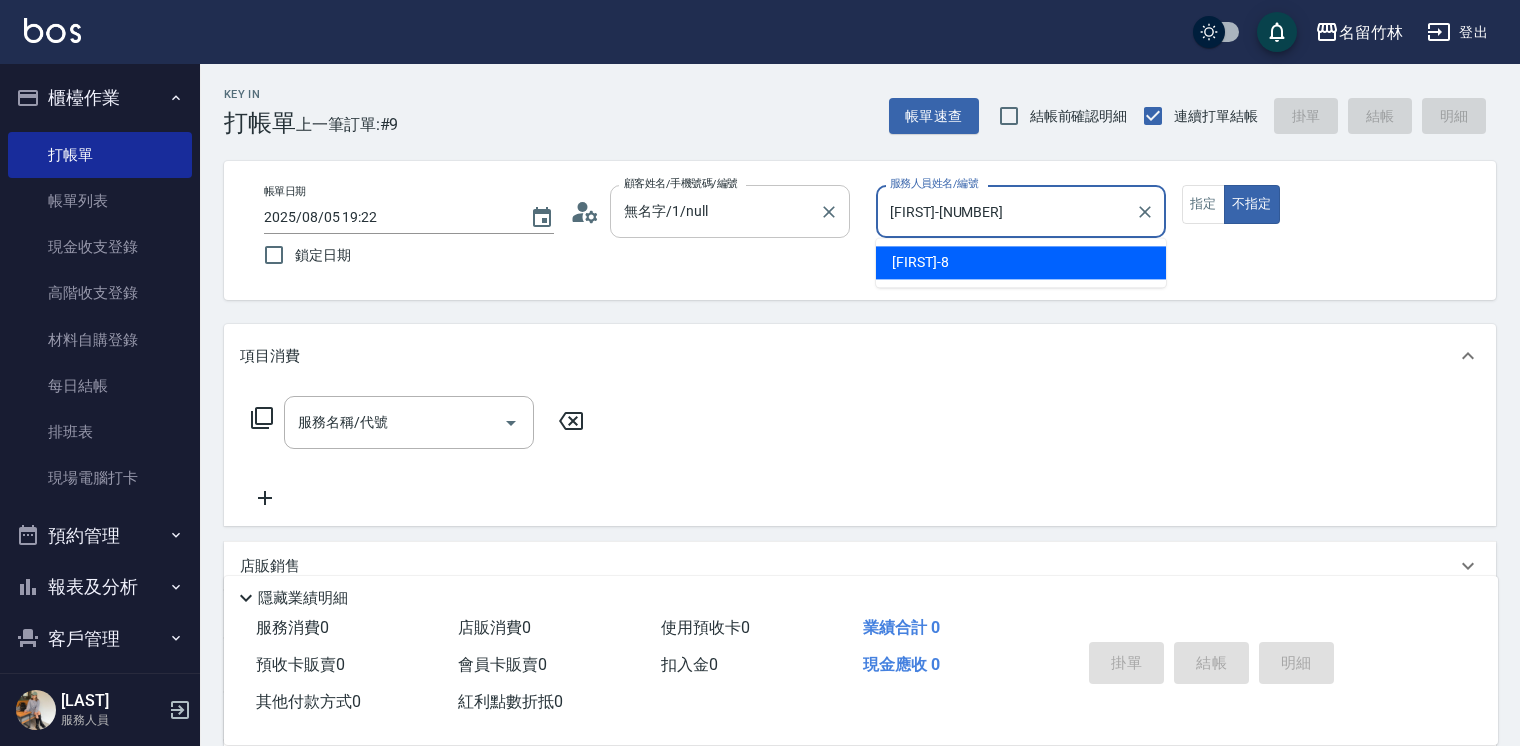 type on "false" 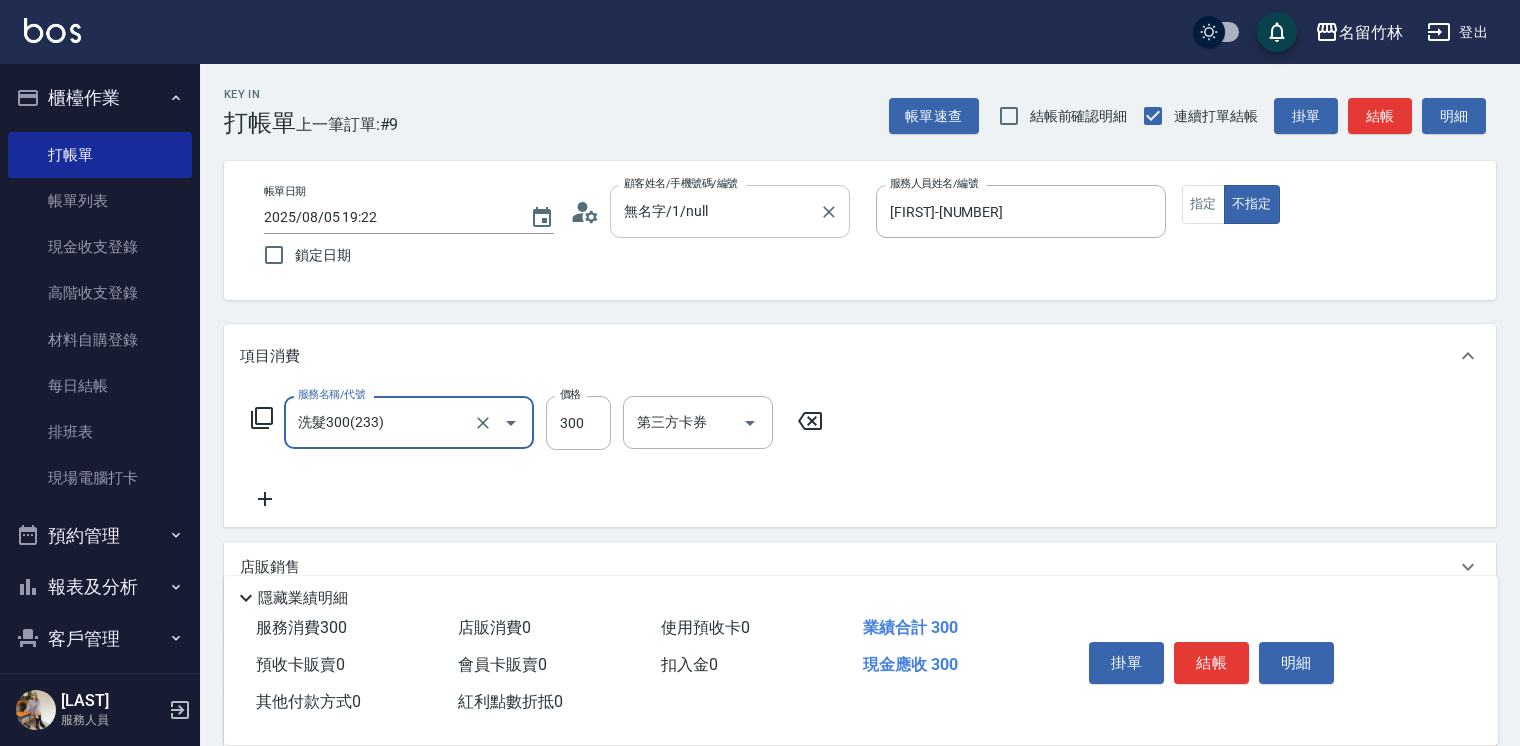 type on "洗髮300(233)" 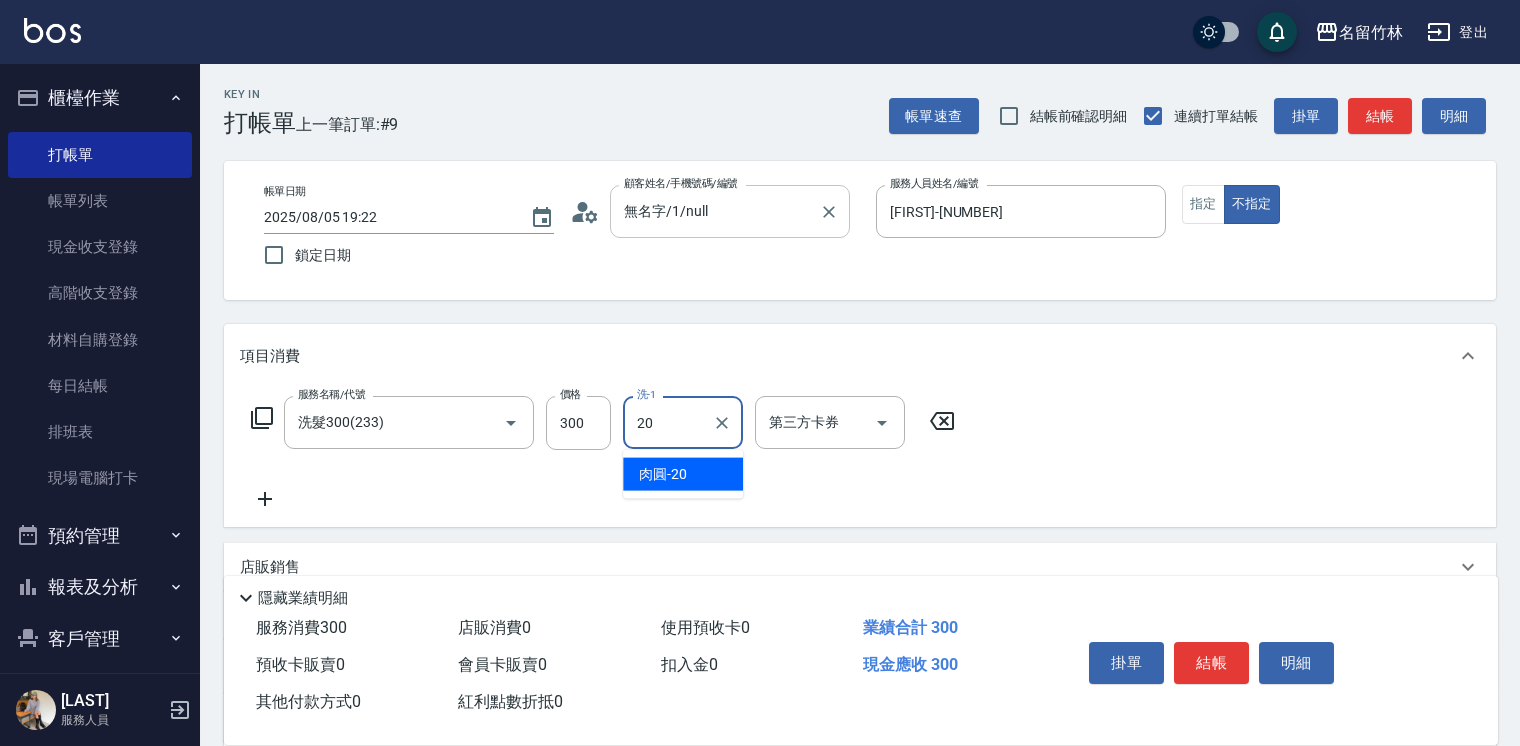 type on "20" 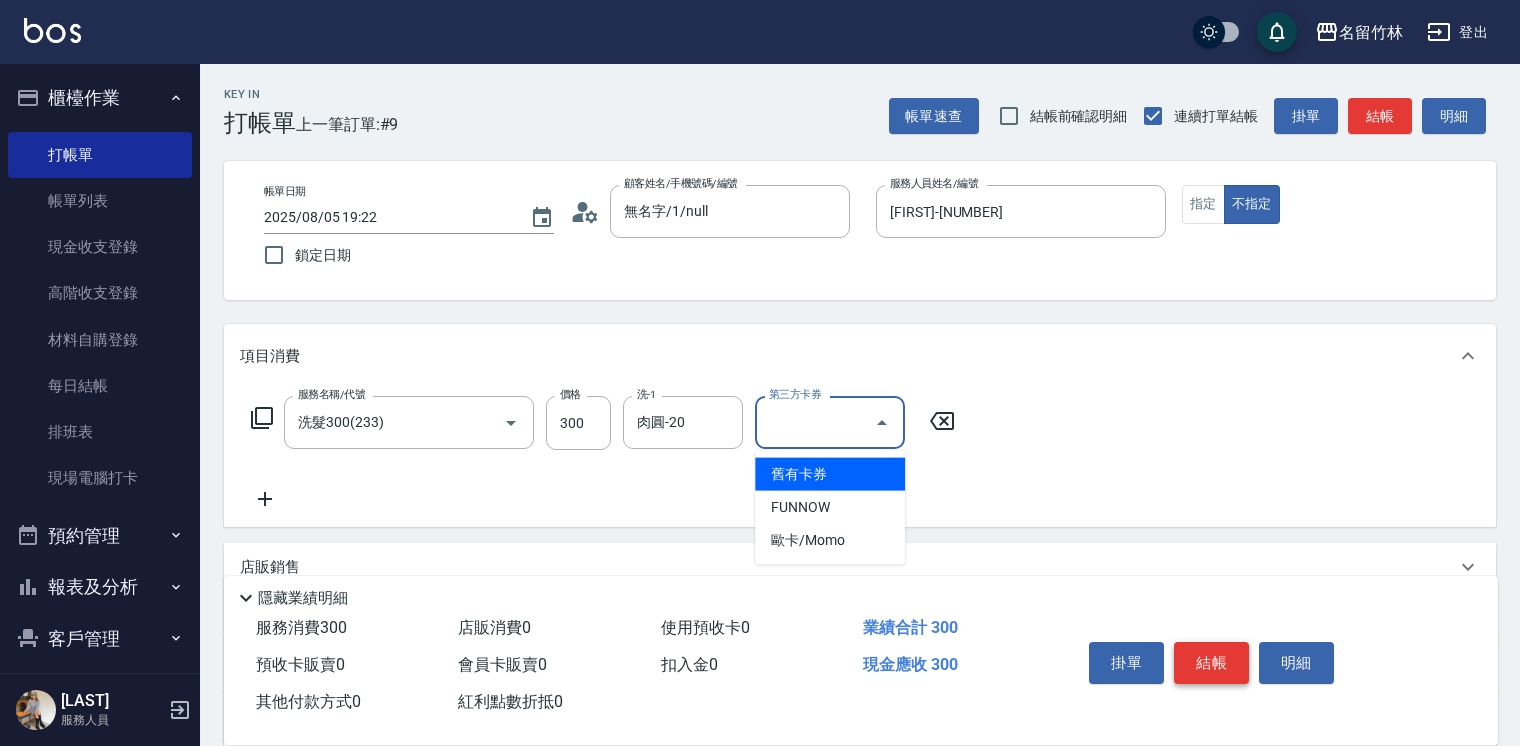 click on "結帳" at bounding box center (1211, 663) 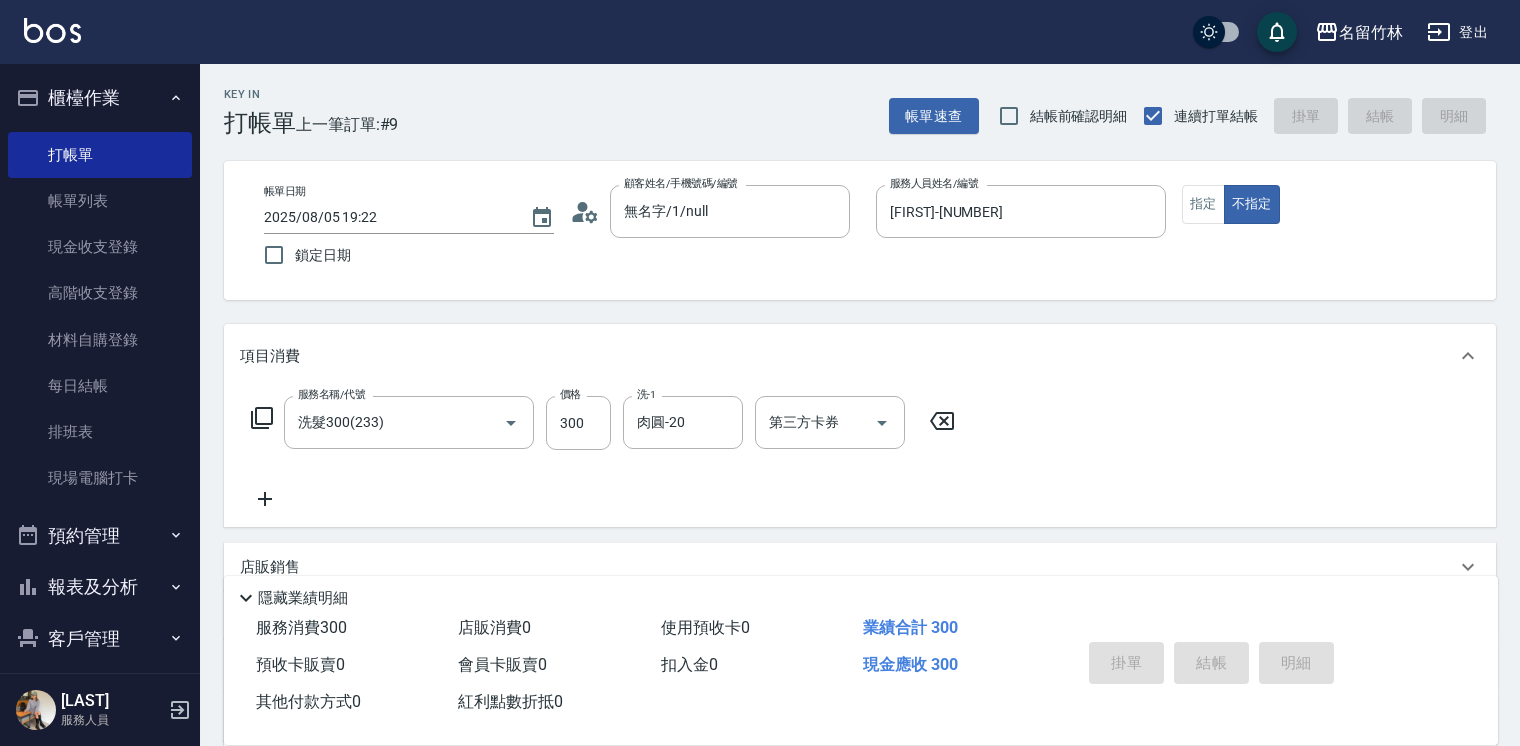 type 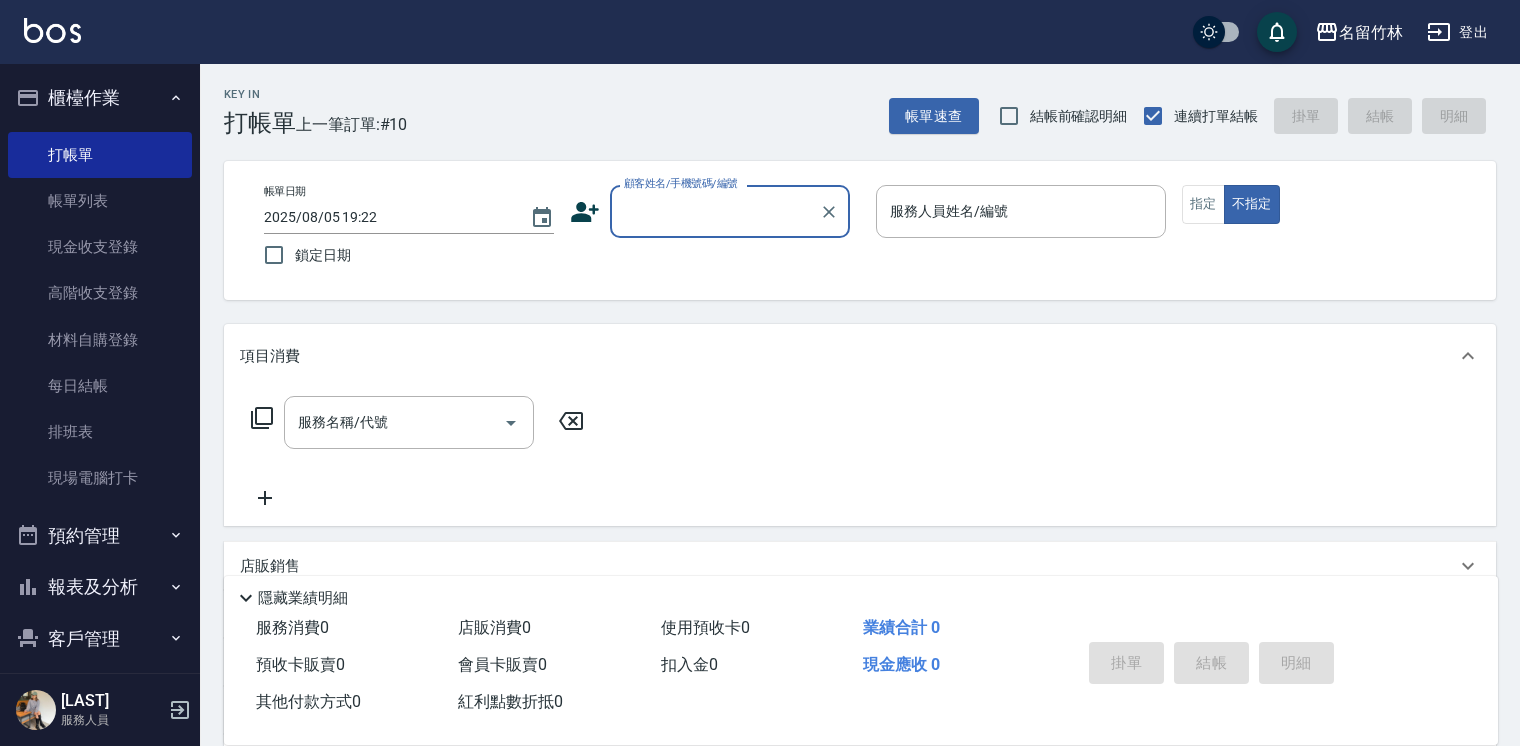 scroll, scrollTop: 66, scrollLeft: 0, axis: vertical 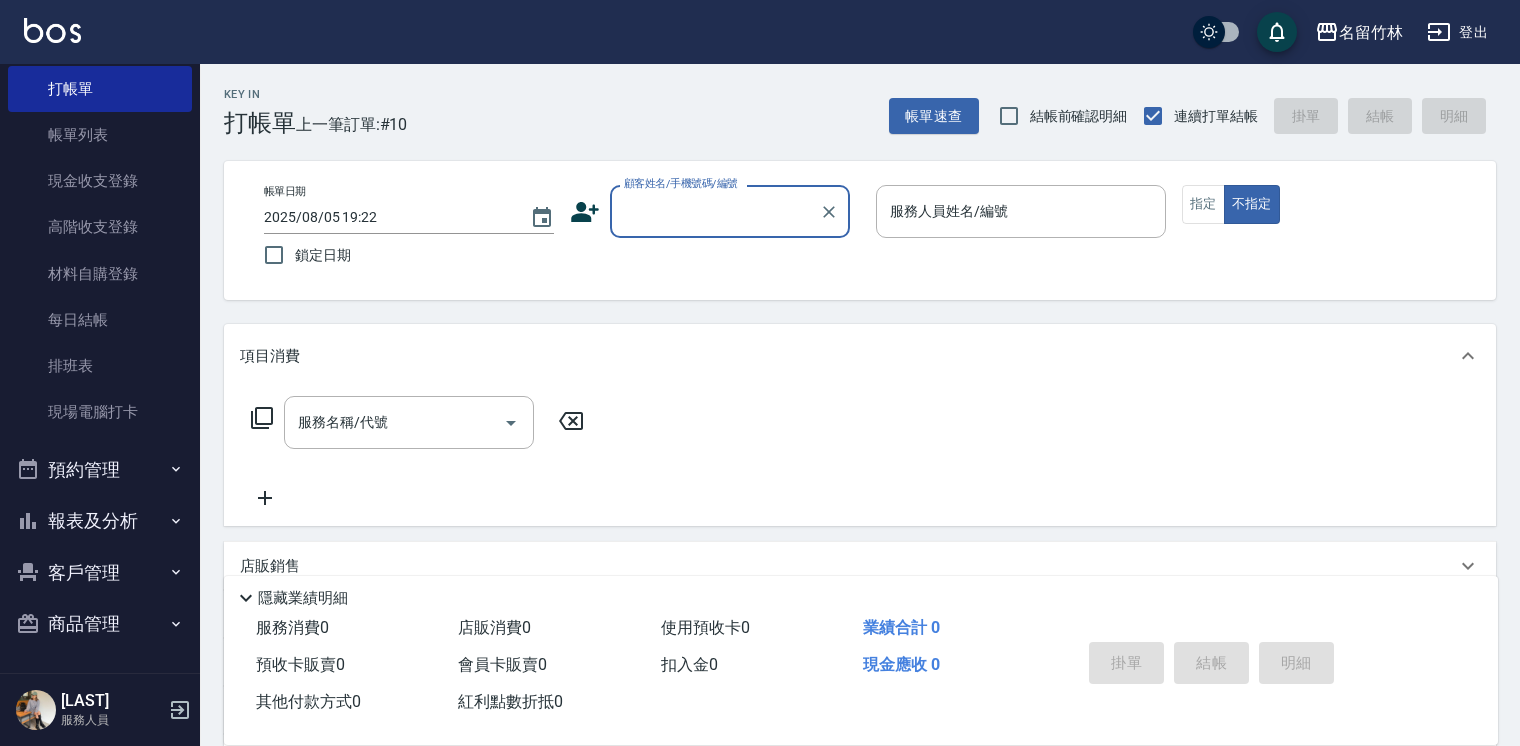 click on "報表及分析" at bounding box center [100, 521] 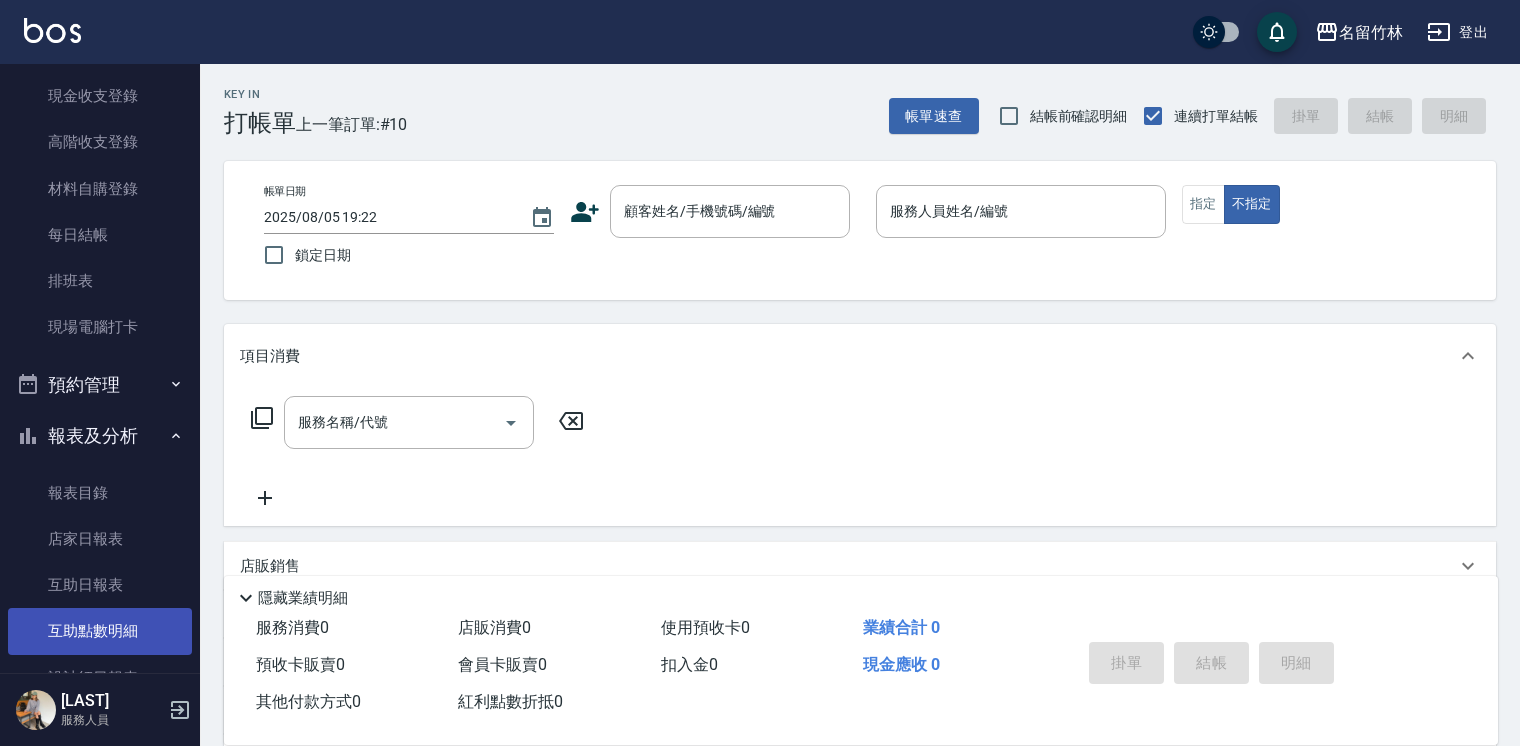 scroll, scrollTop: 160, scrollLeft: 0, axis: vertical 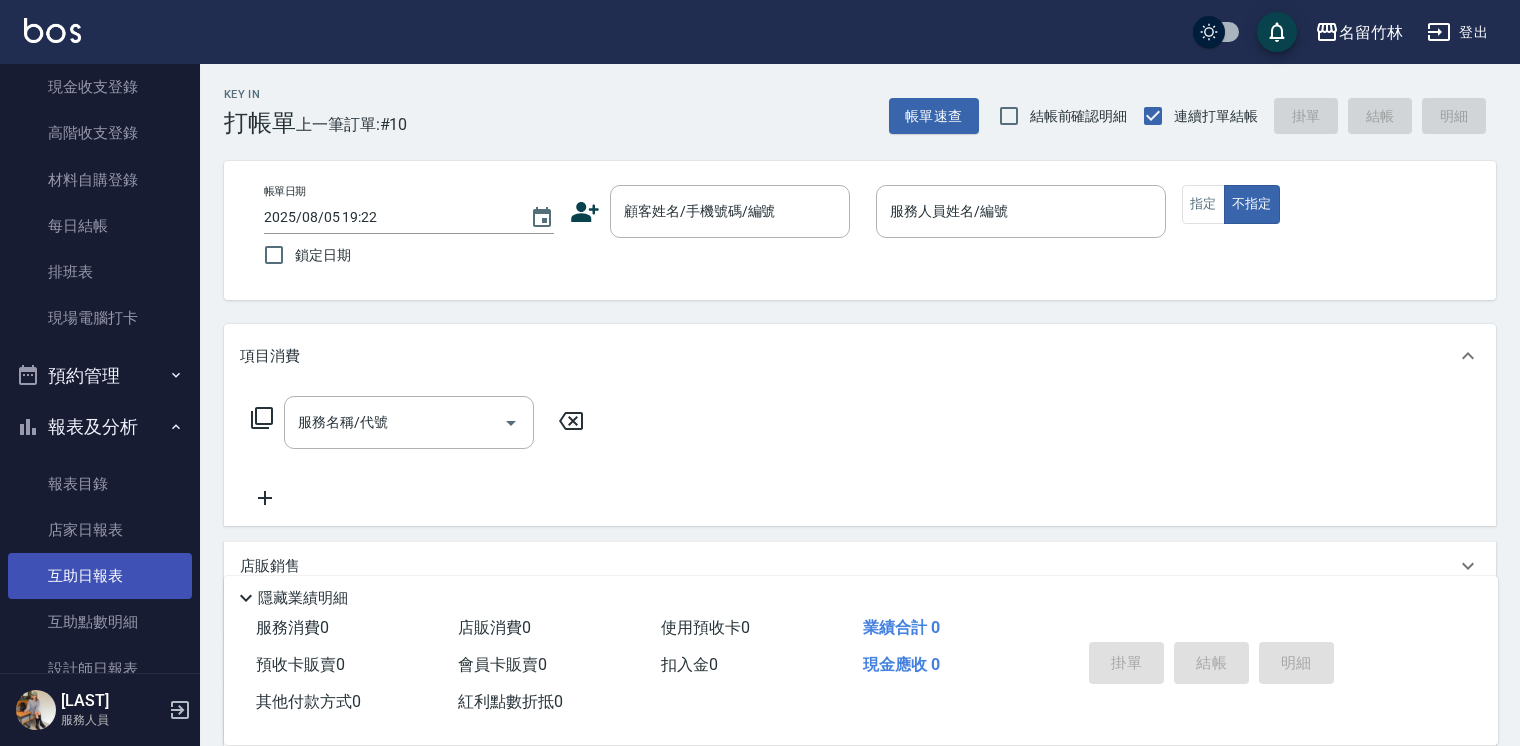click on "互助日報表" at bounding box center [100, 576] 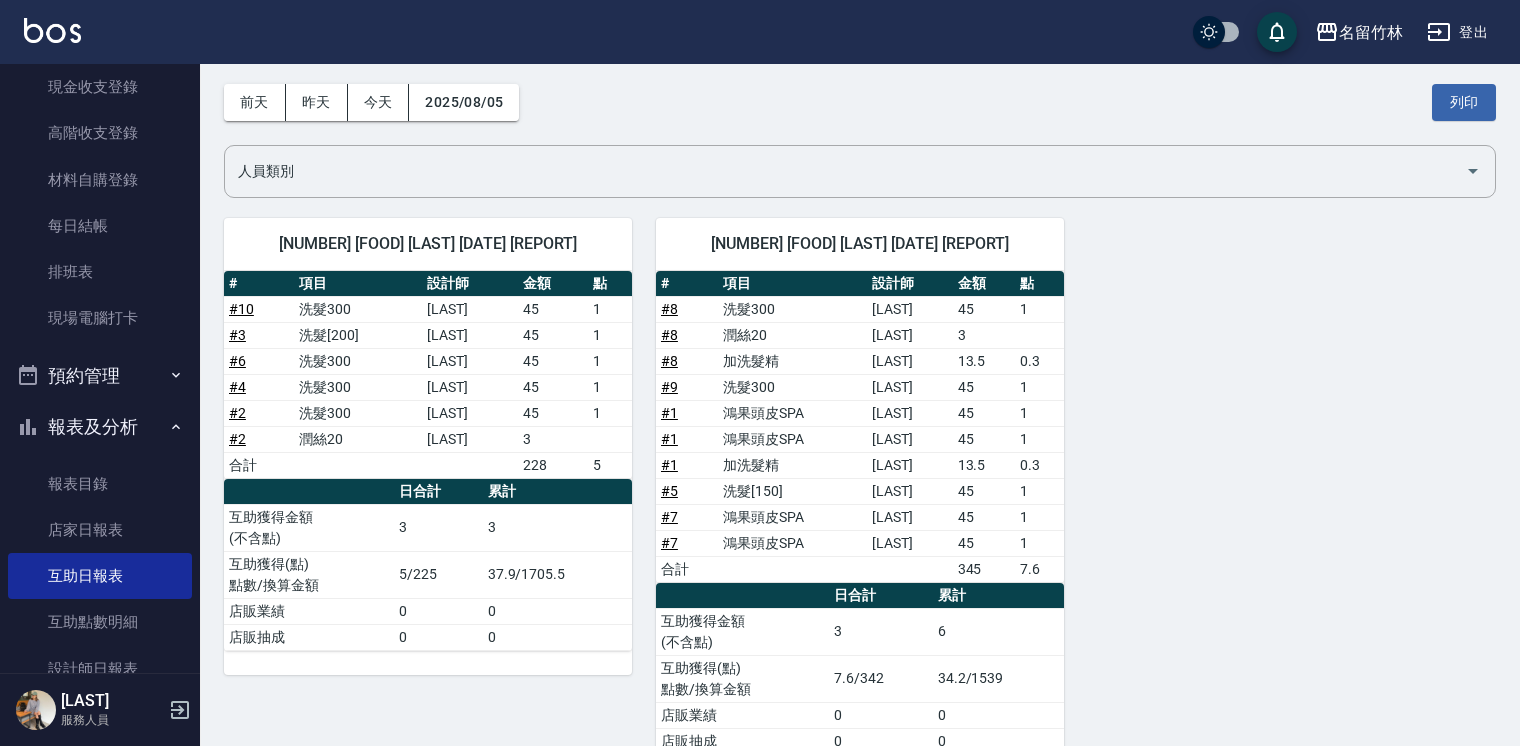 scroll, scrollTop: 130, scrollLeft: 0, axis: vertical 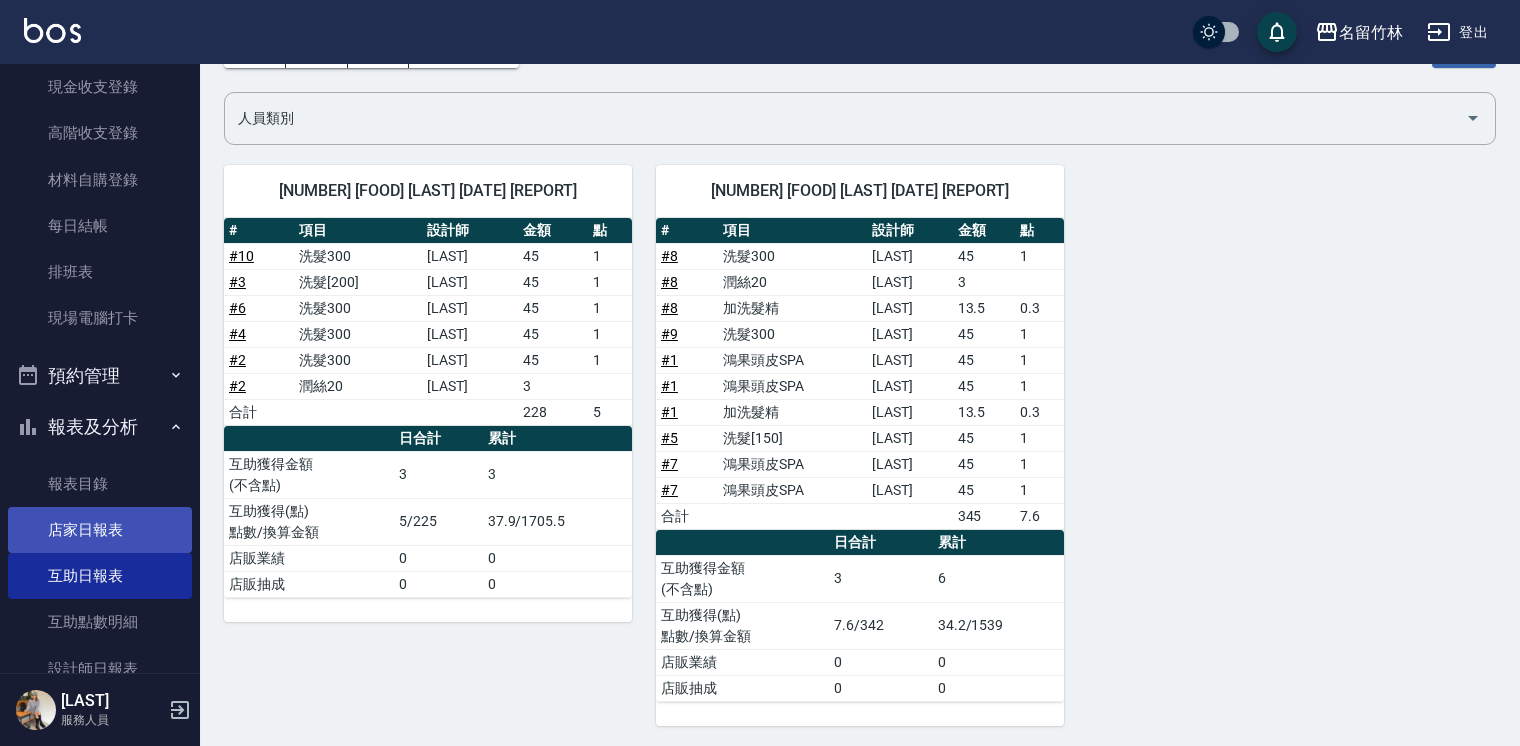 click on "店家日報表" at bounding box center (100, 530) 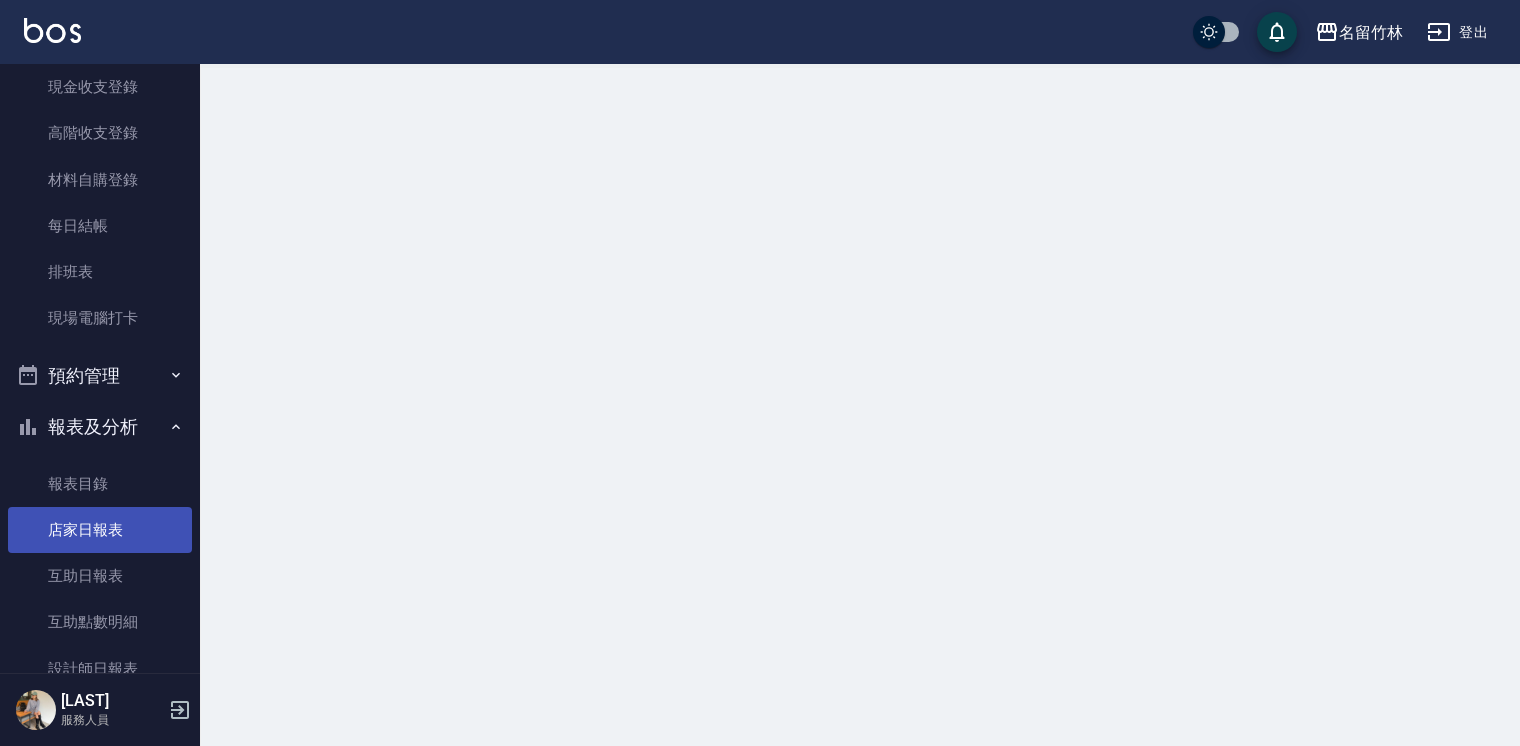 scroll, scrollTop: 0, scrollLeft: 0, axis: both 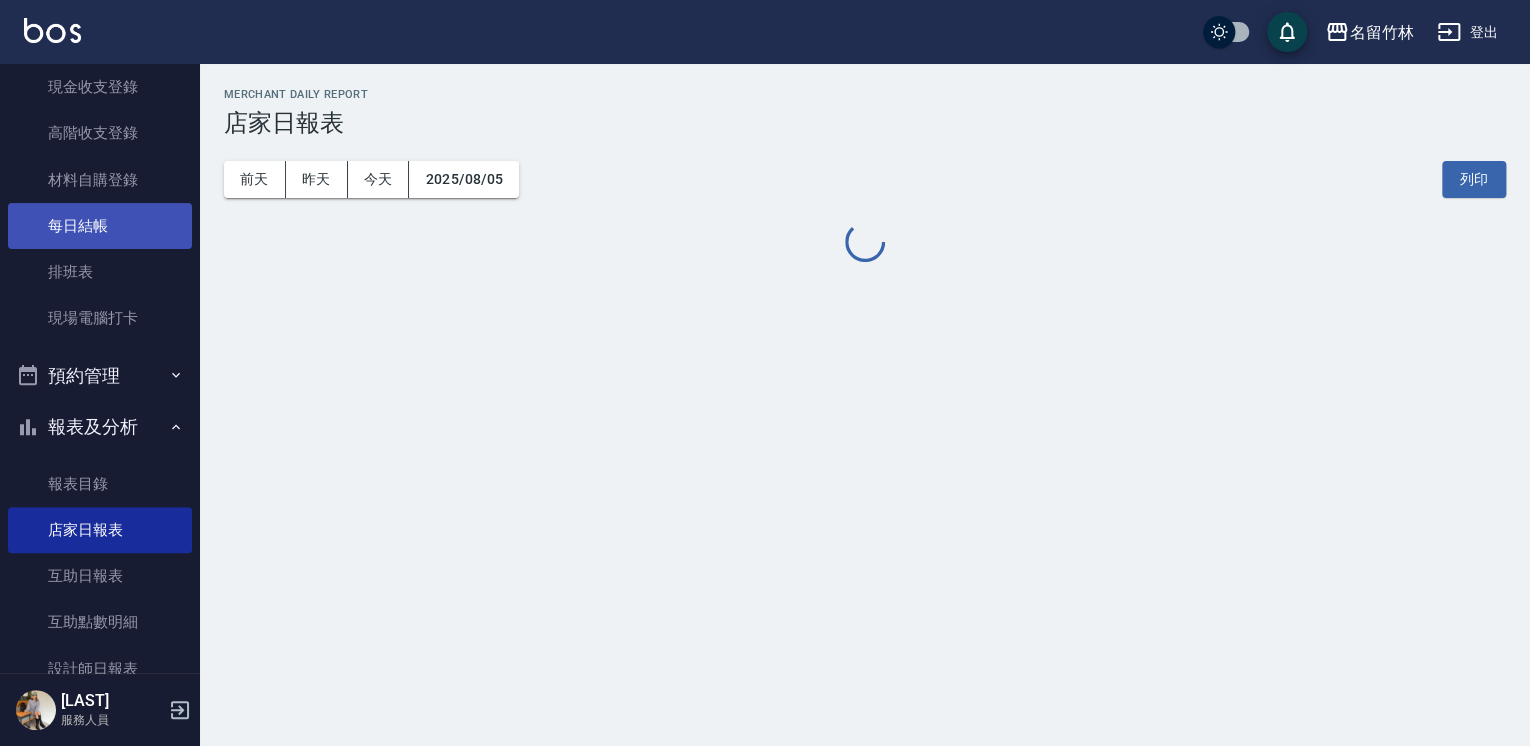 click on "每日結帳" at bounding box center (100, 226) 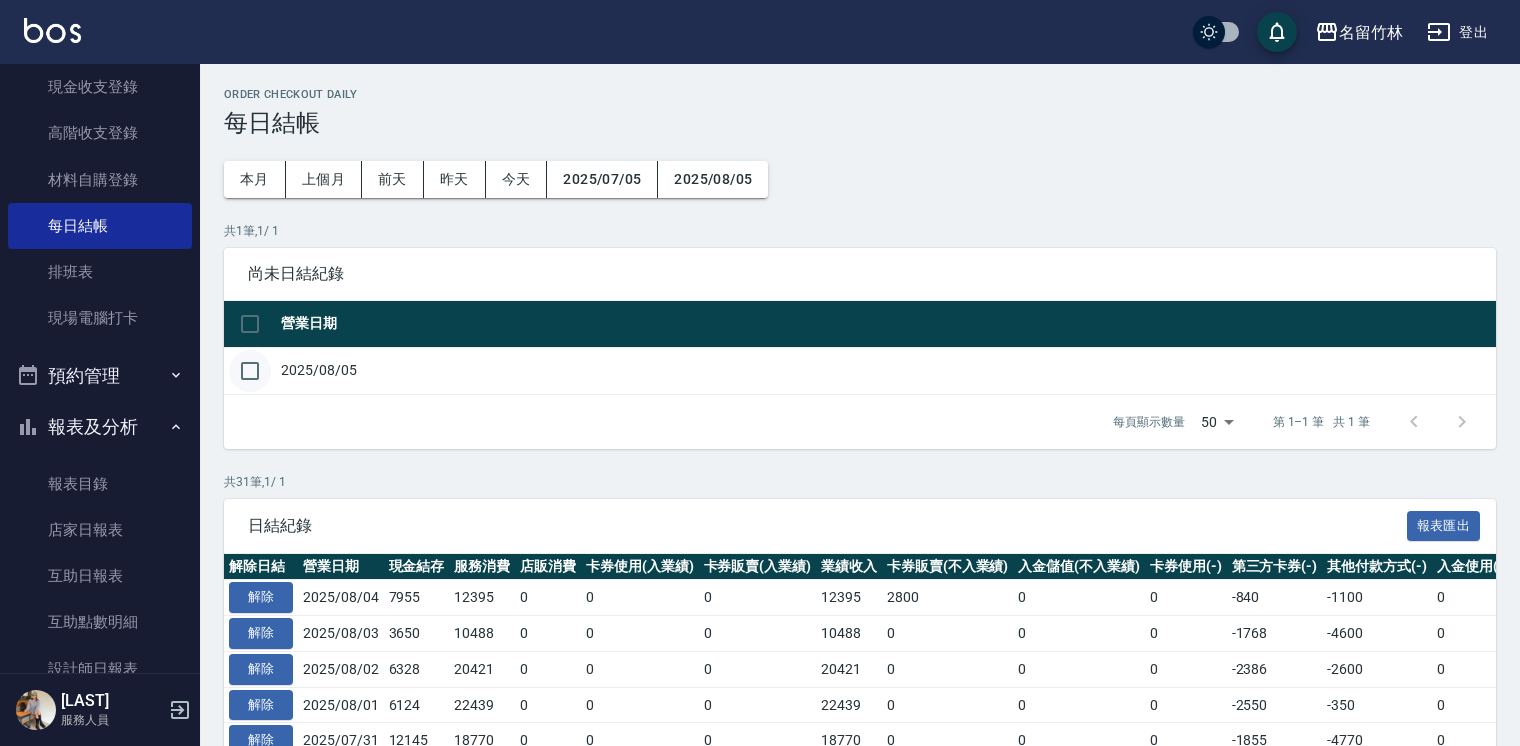 click at bounding box center [250, 371] 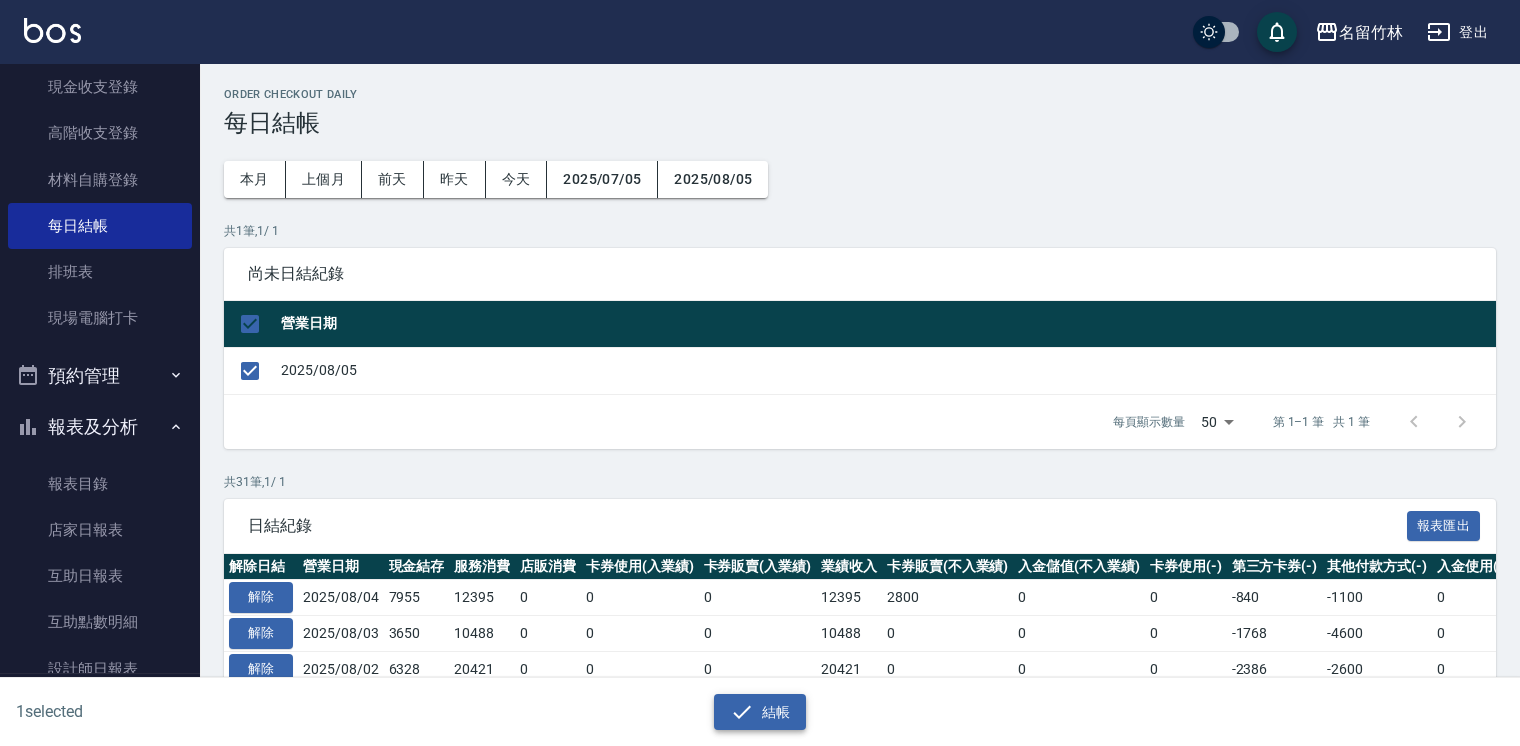 click on "結帳" at bounding box center [760, 712] 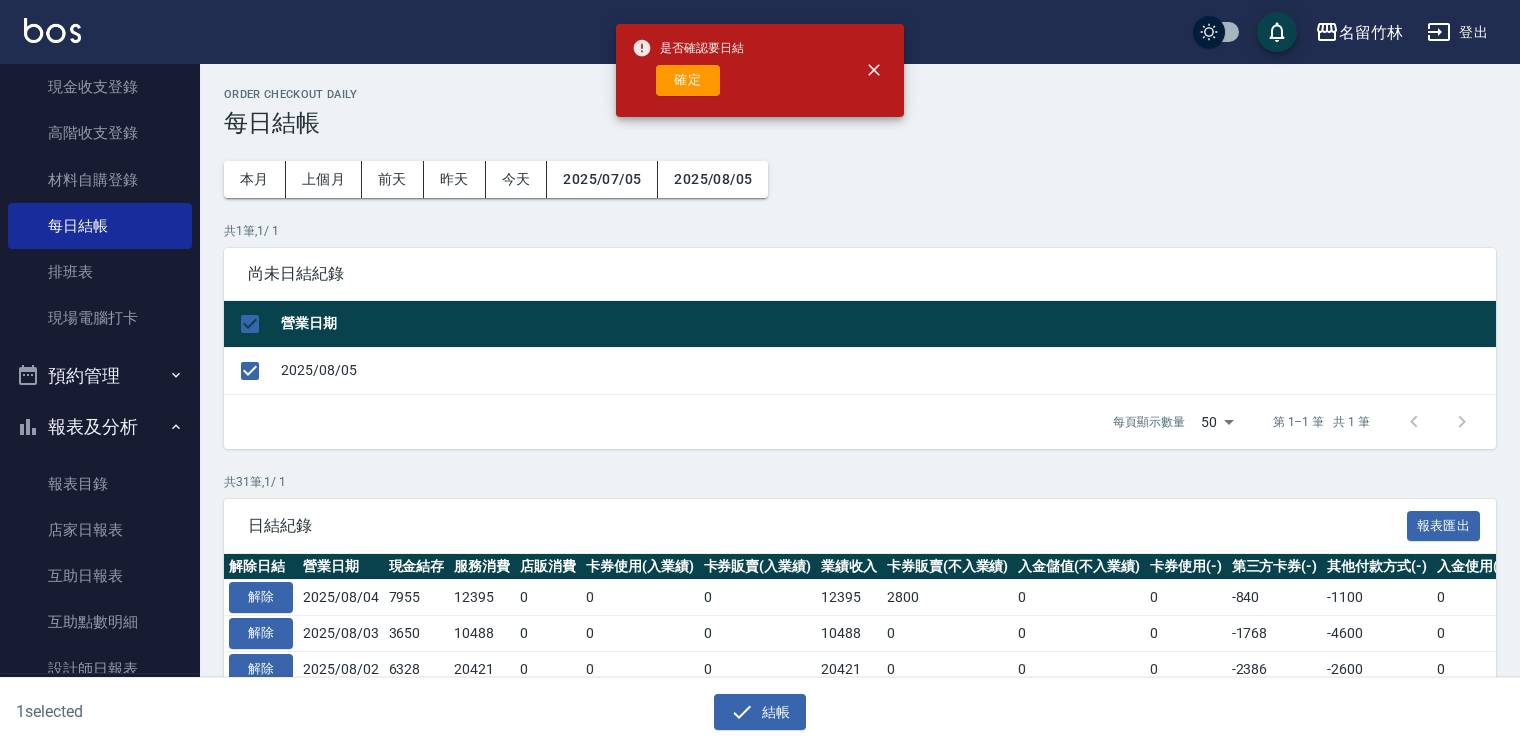 click on "確定" at bounding box center (688, 80) 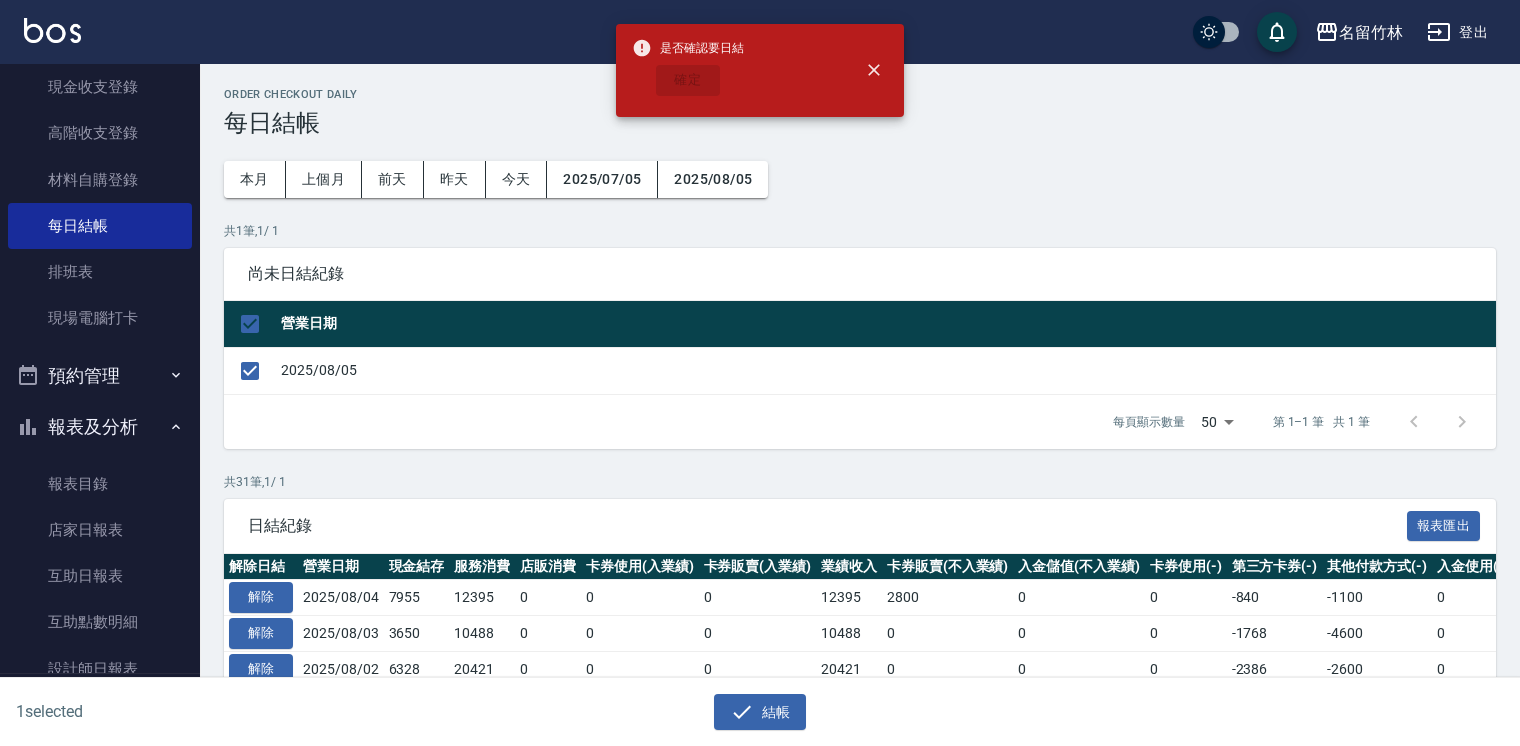 checkbox on "false" 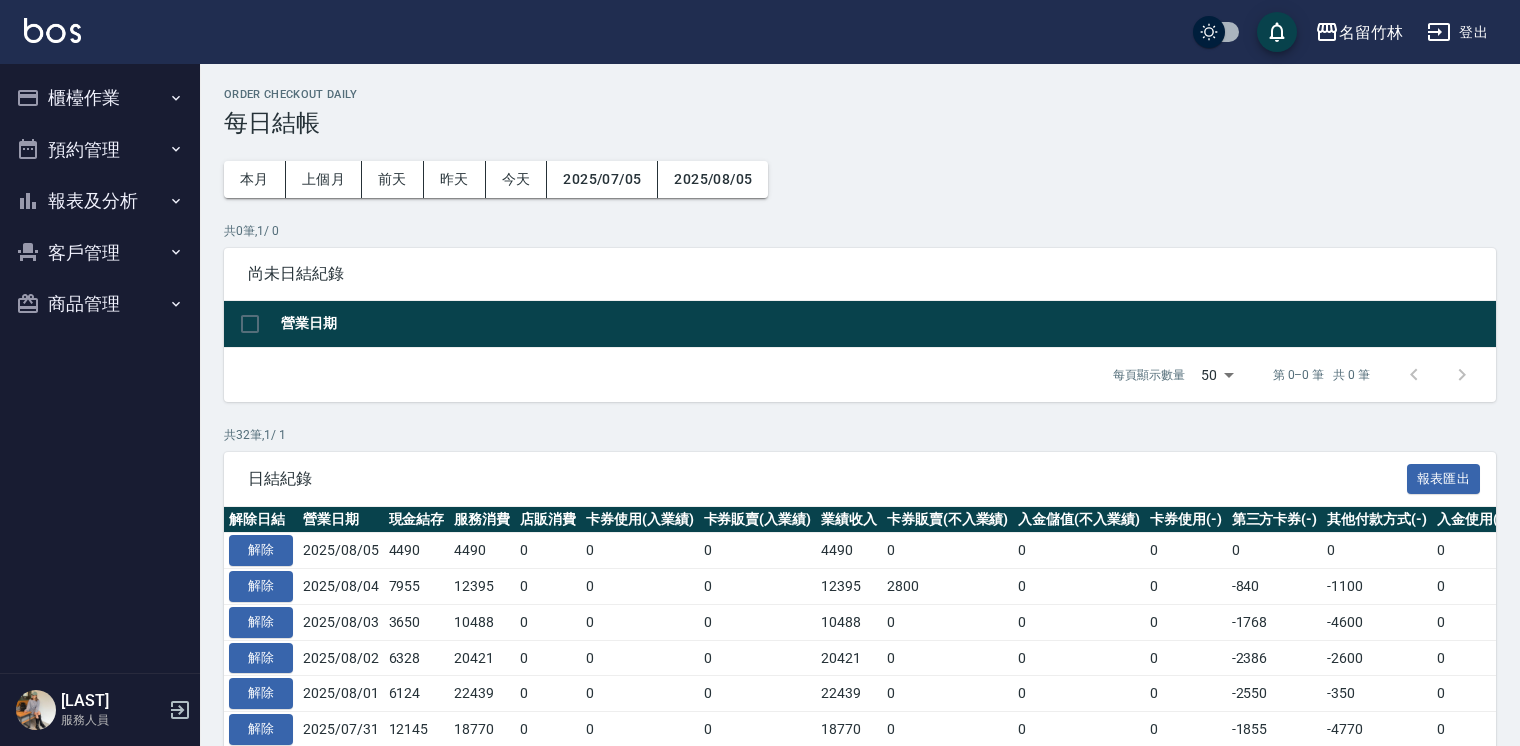 scroll, scrollTop: 0, scrollLeft: 0, axis: both 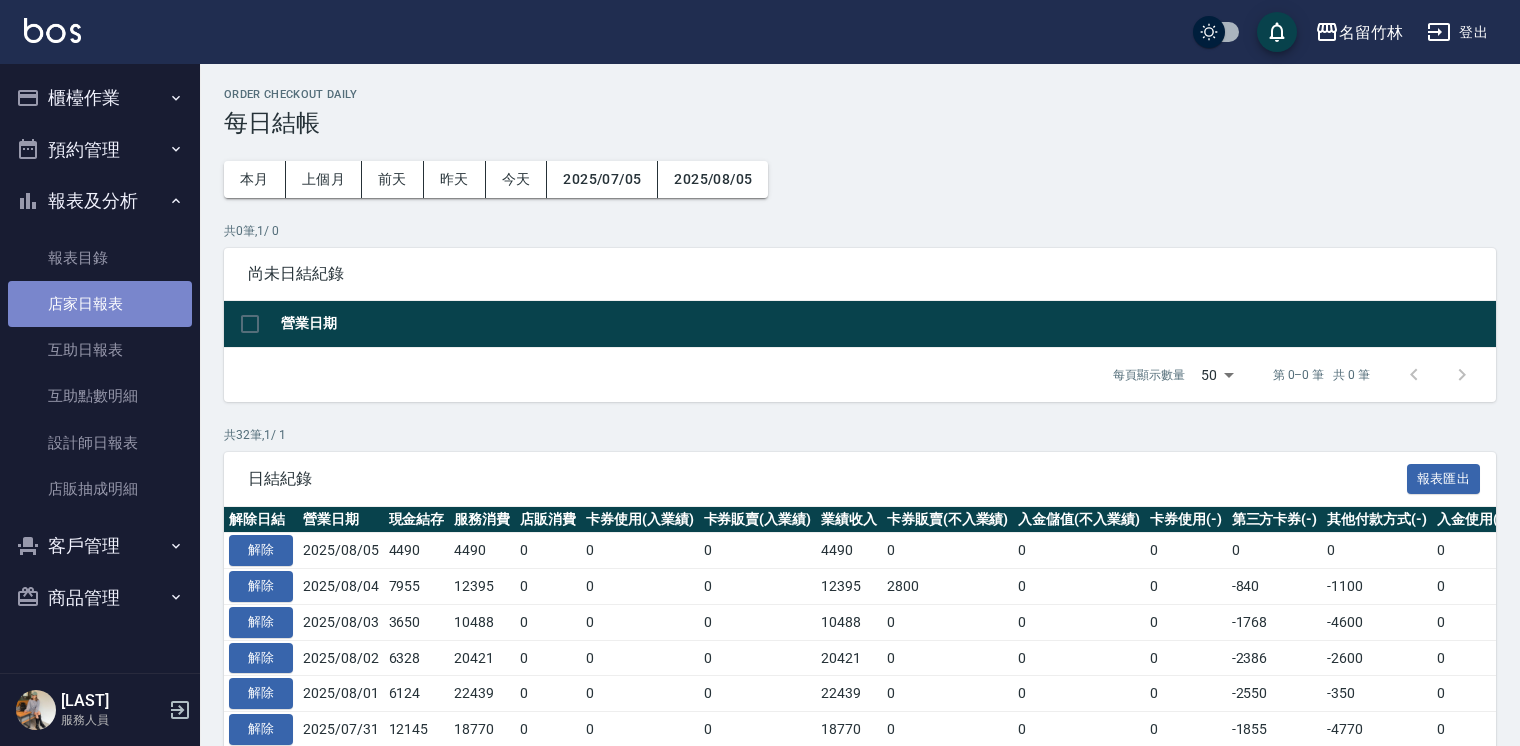 click on "店家日報表" at bounding box center [100, 304] 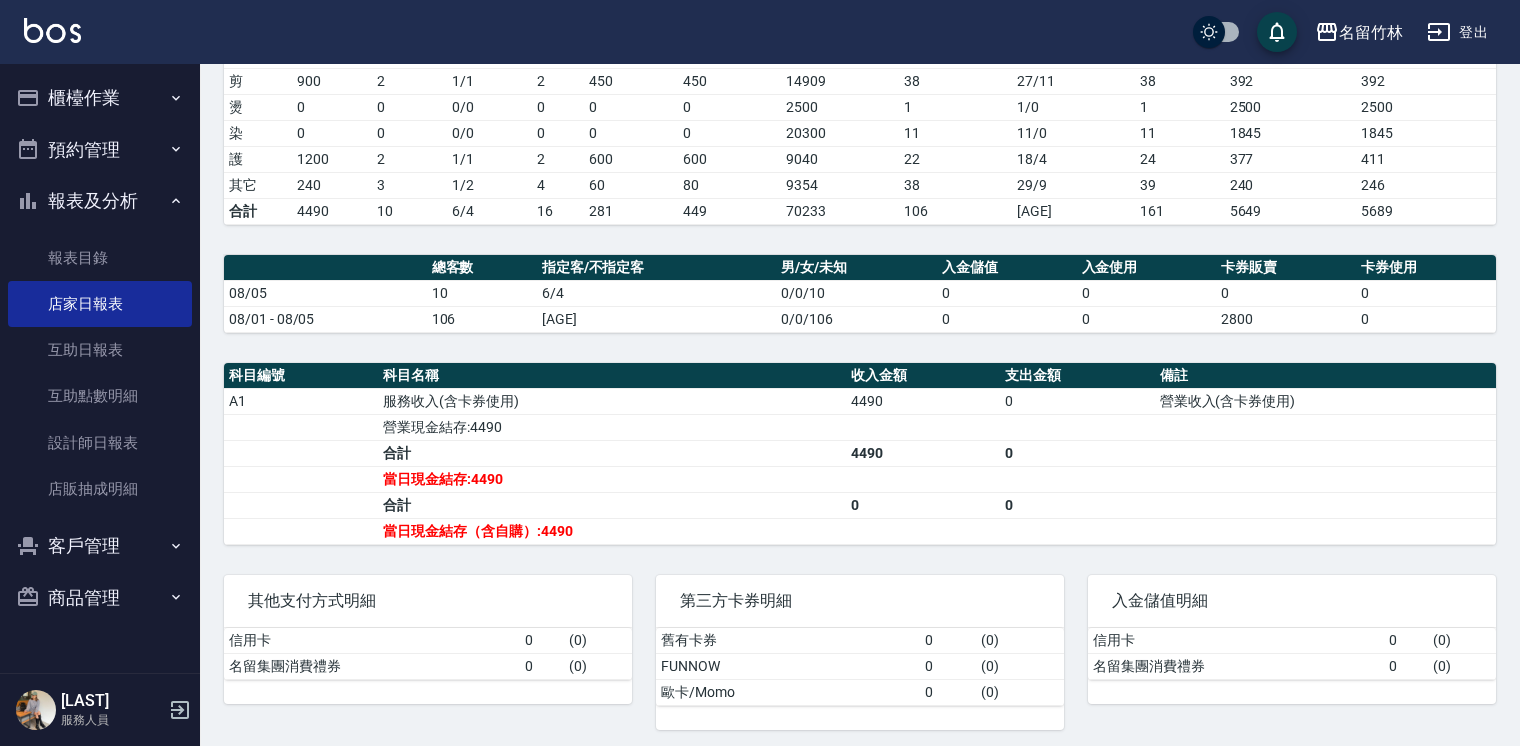 scroll, scrollTop: 336, scrollLeft: 0, axis: vertical 